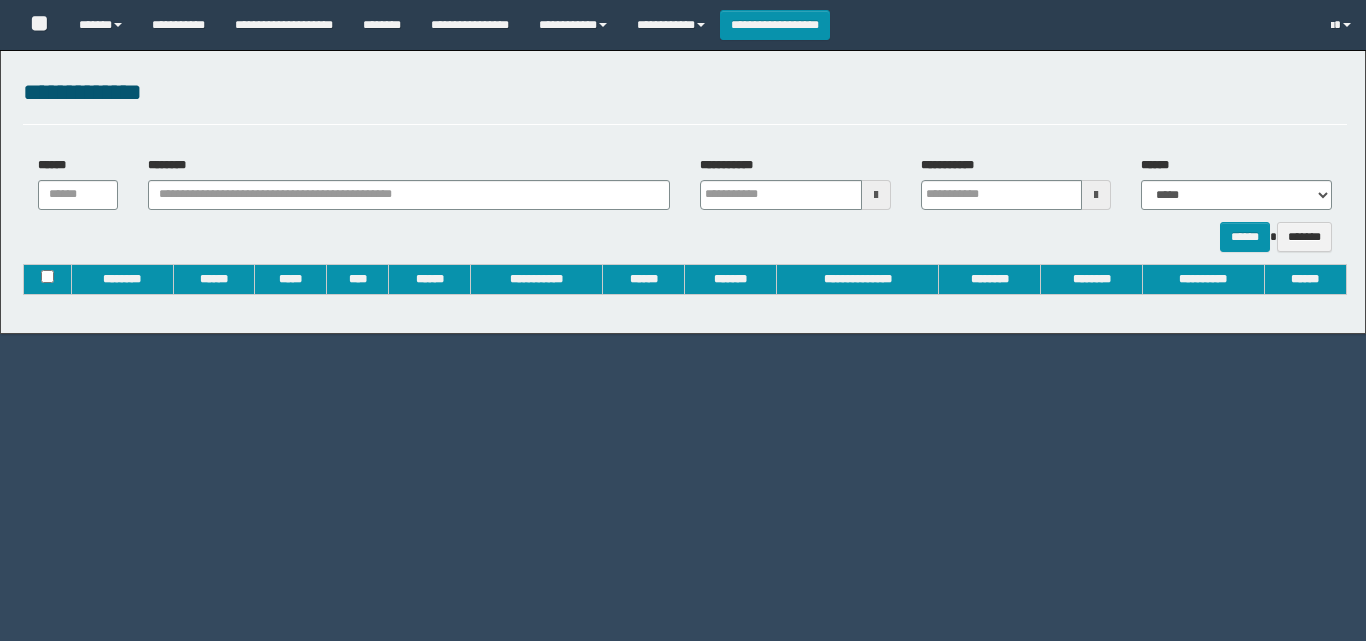 type on "**********" 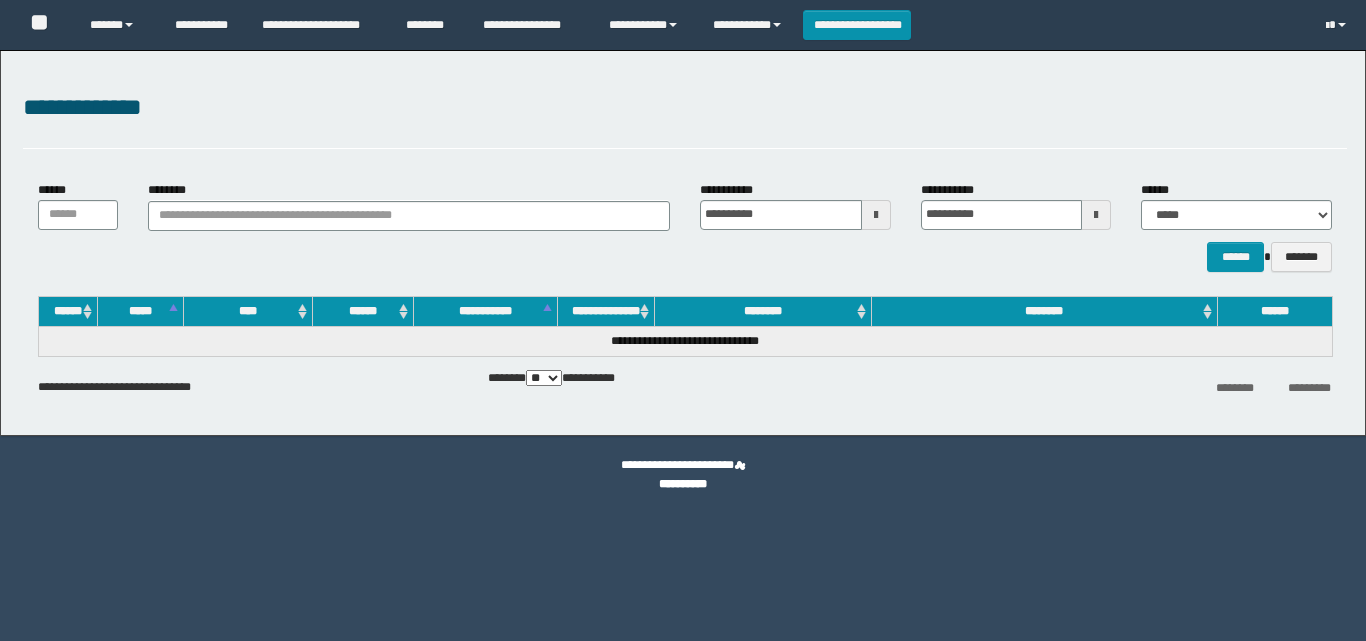 scroll, scrollTop: 0, scrollLeft: 0, axis: both 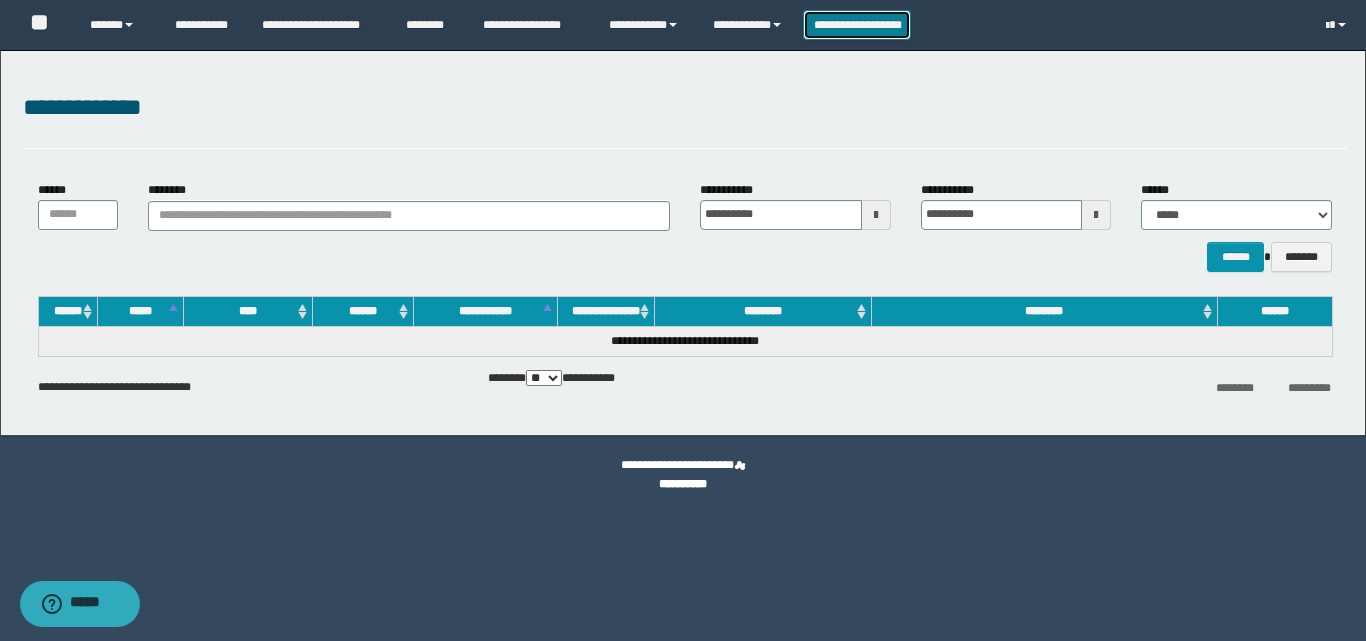 drag, startPoint x: 830, startPoint y: 31, endPoint x: 856, endPoint y: 13, distance: 31.622776 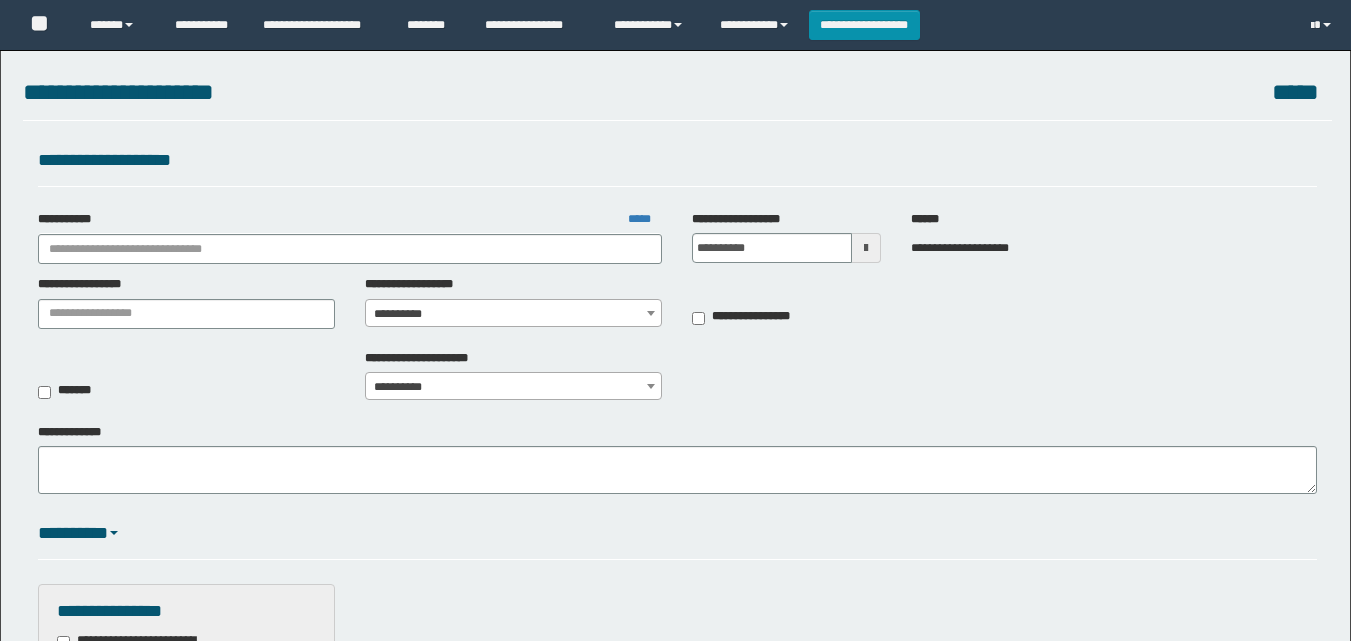 scroll, scrollTop: 0, scrollLeft: 0, axis: both 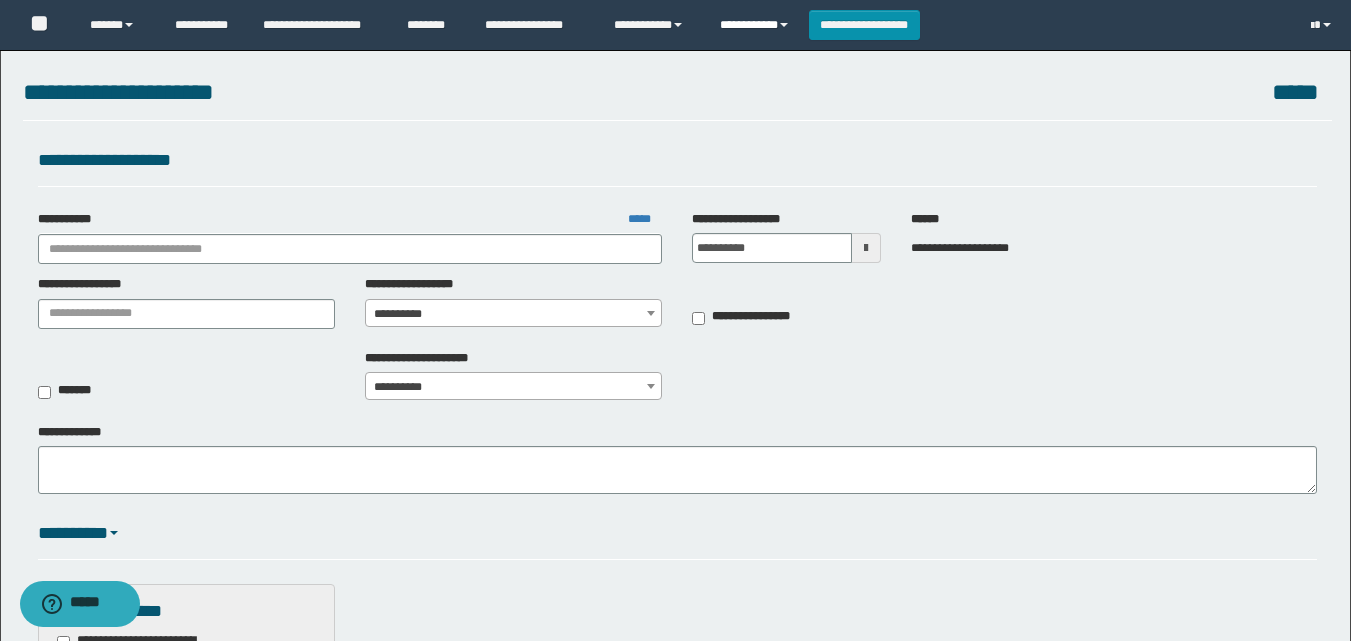 click on "**********" at bounding box center (757, 25) 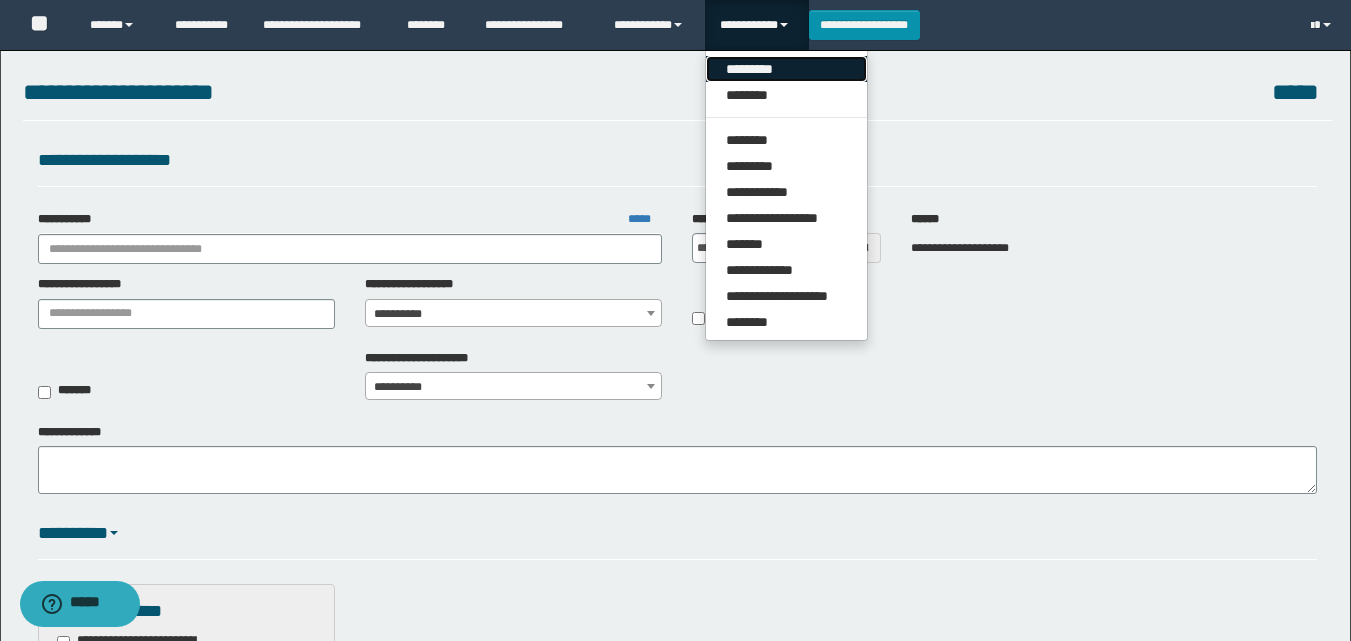 click on "*********" at bounding box center [786, 69] 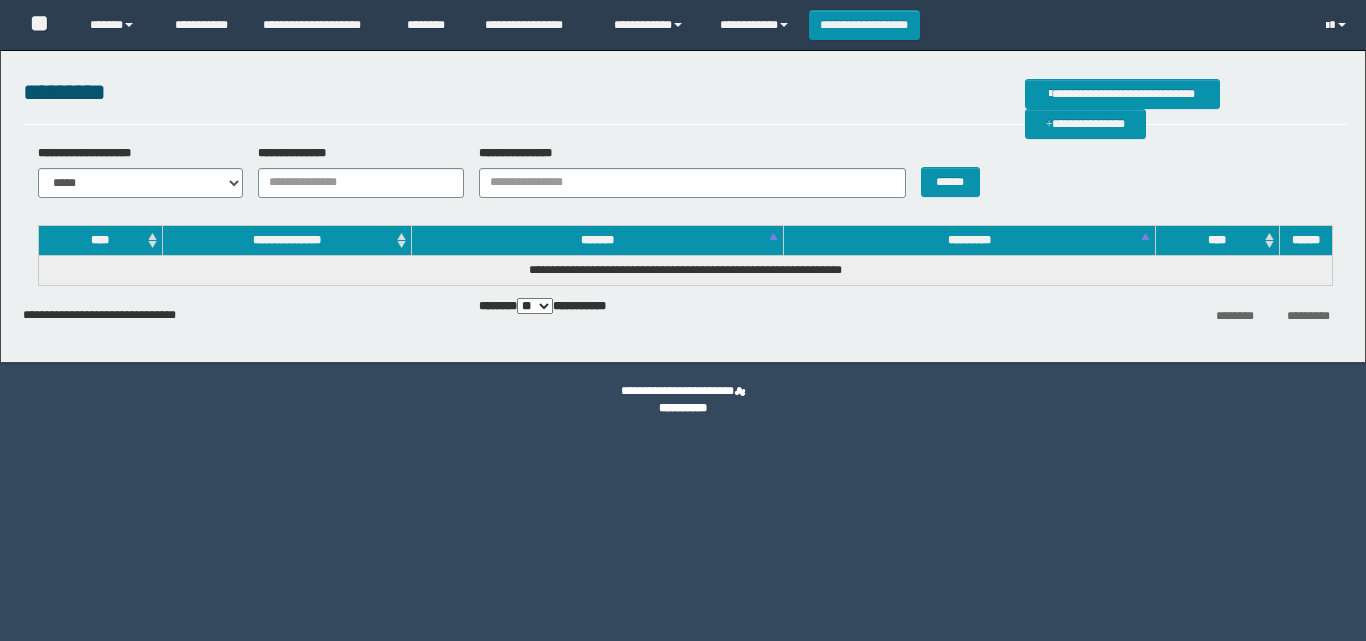scroll, scrollTop: 0, scrollLeft: 0, axis: both 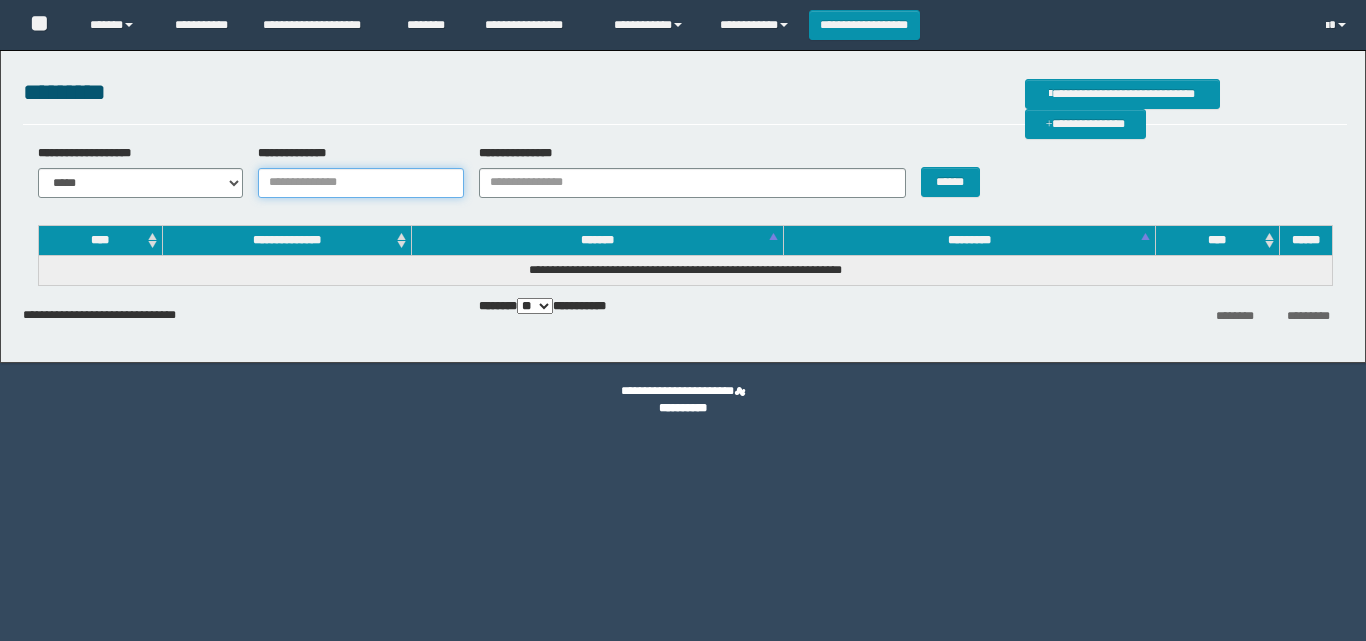 click on "**********" at bounding box center [361, 183] 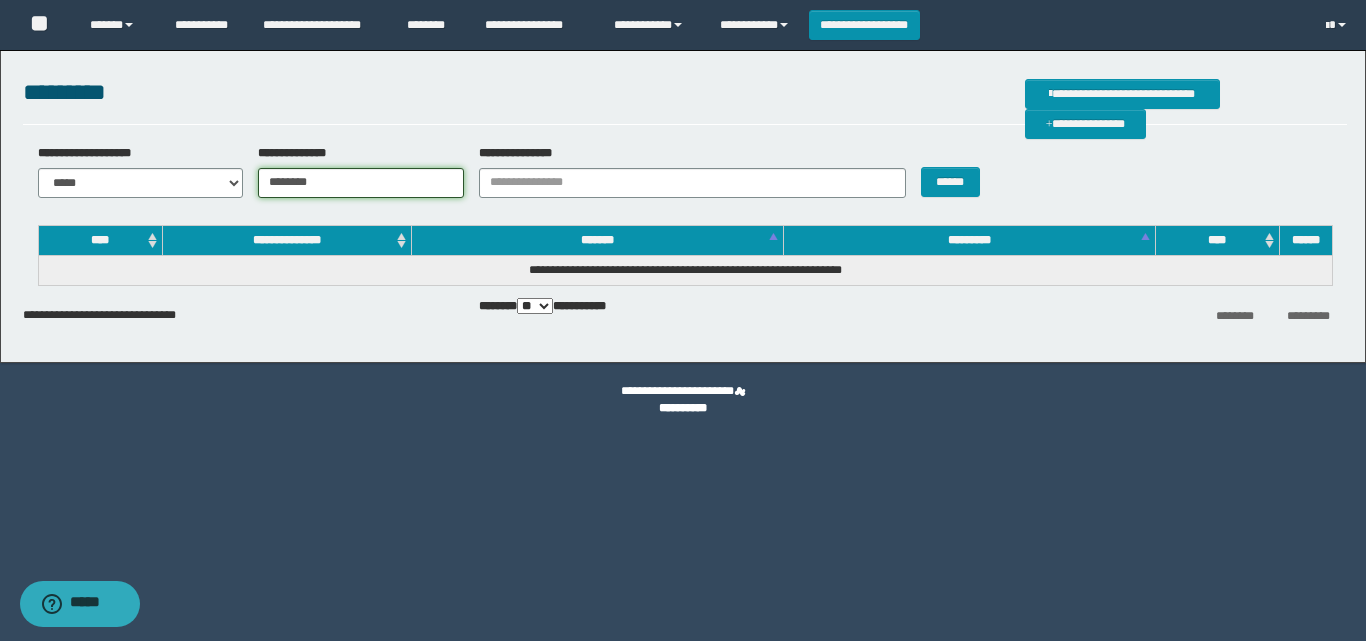 type on "********" 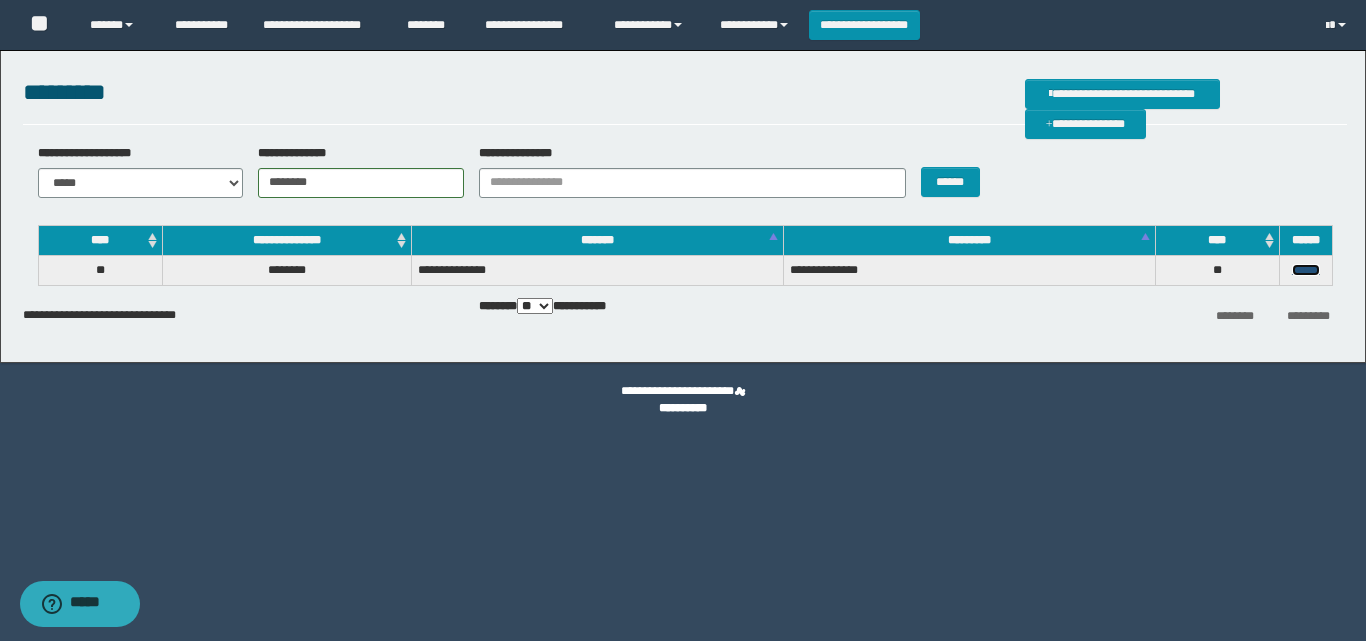 click on "******" at bounding box center (1306, 270) 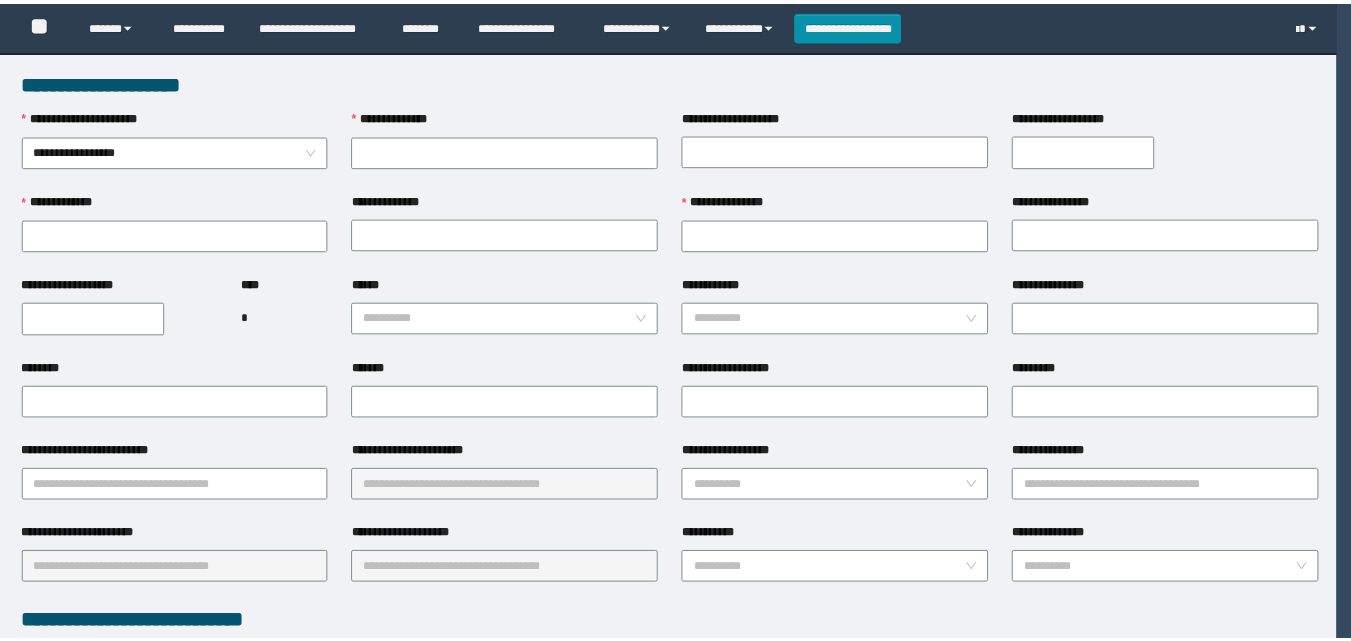 scroll, scrollTop: 0, scrollLeft: 0, axis: both 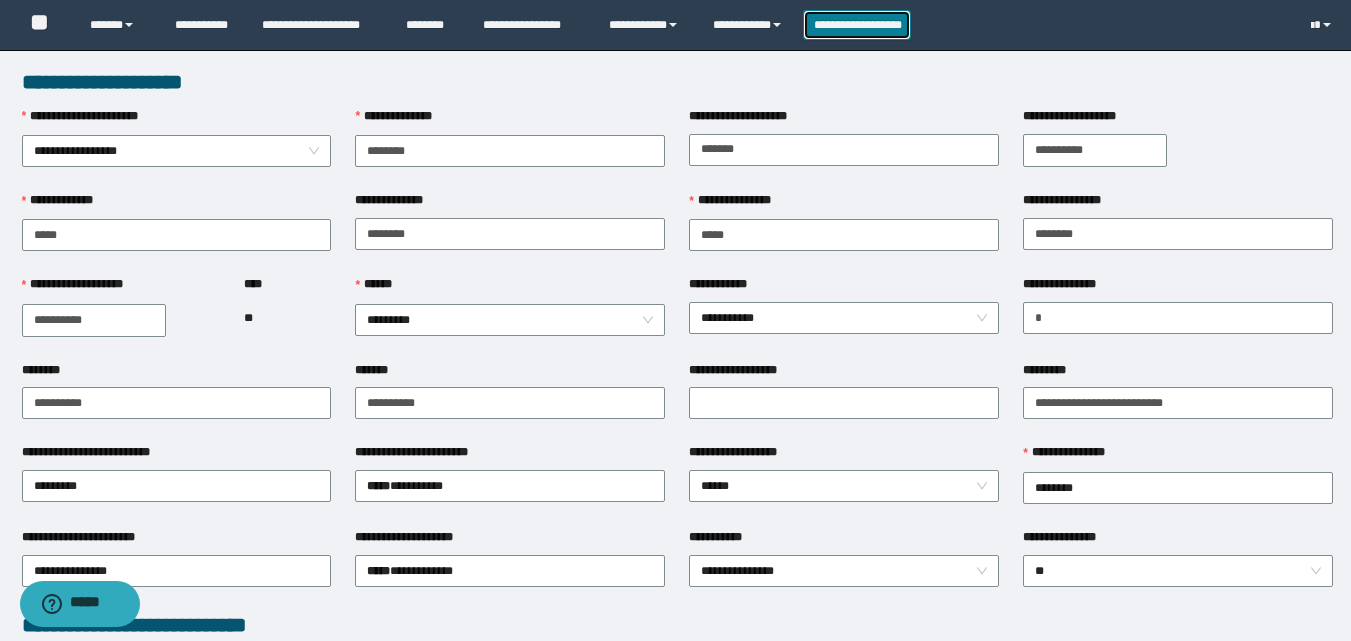 click on "**********" at bounding box center [857, 25] 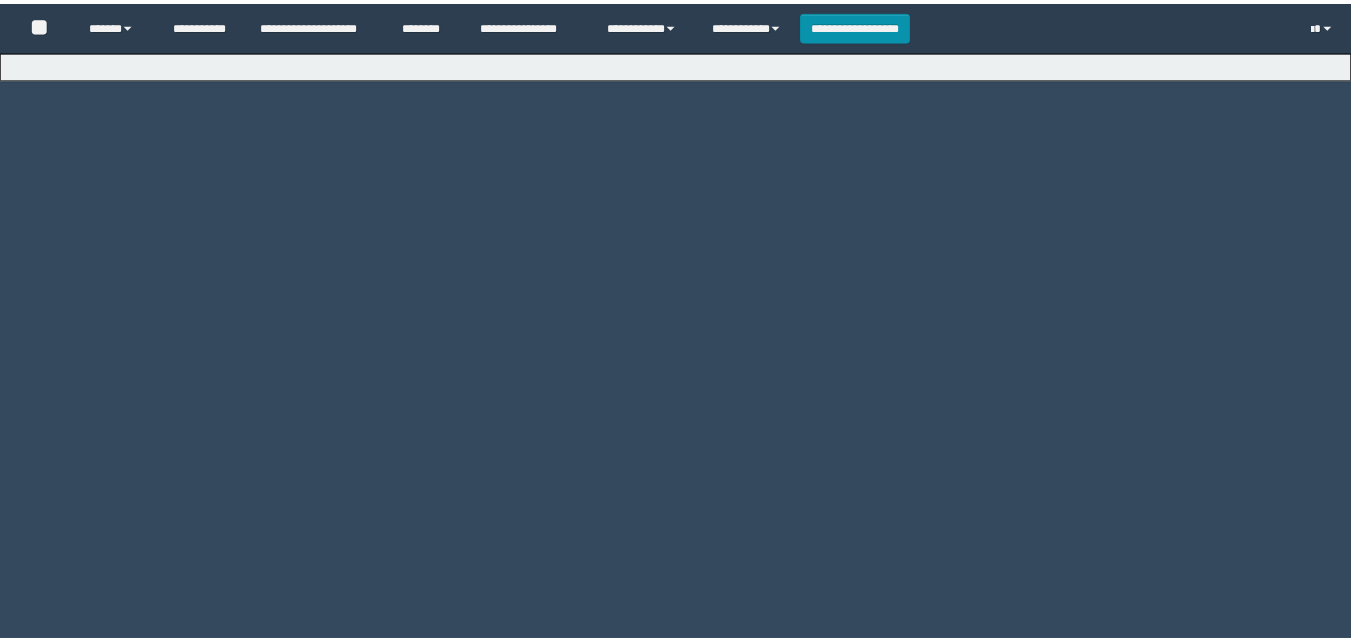 scroll, scrollTop: 0, scrollLeft: 0, axis: both 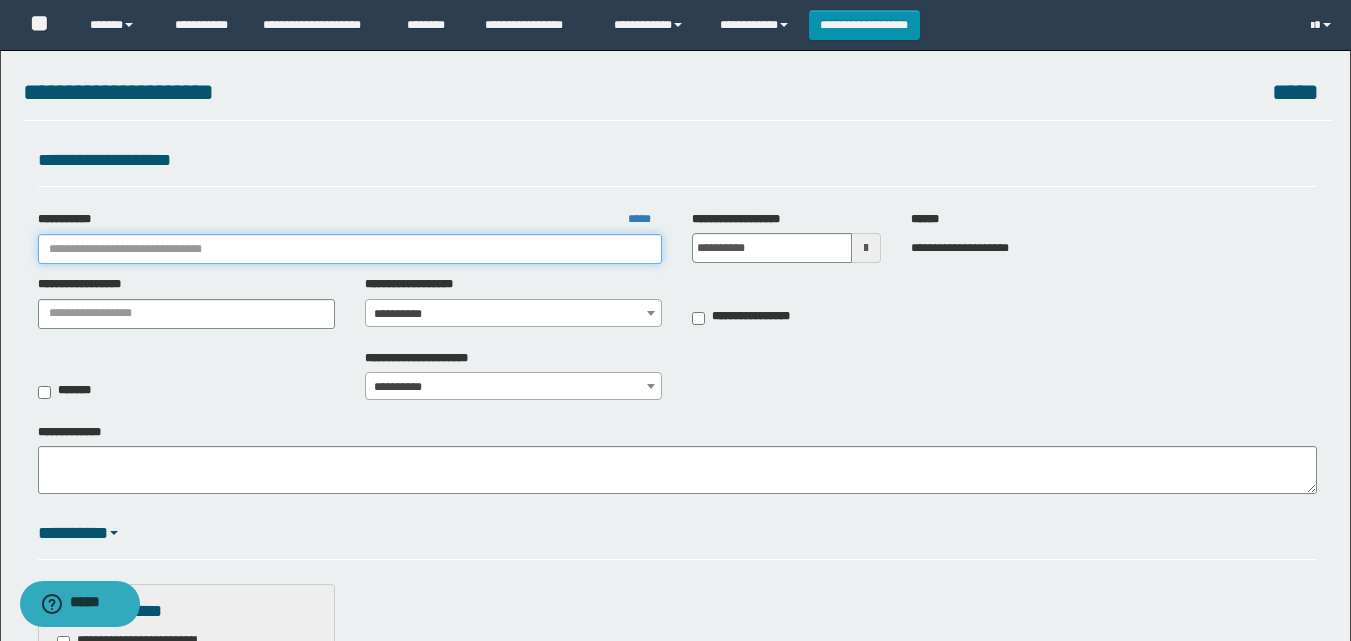 click on "**********" at bounding box center (350, 249) 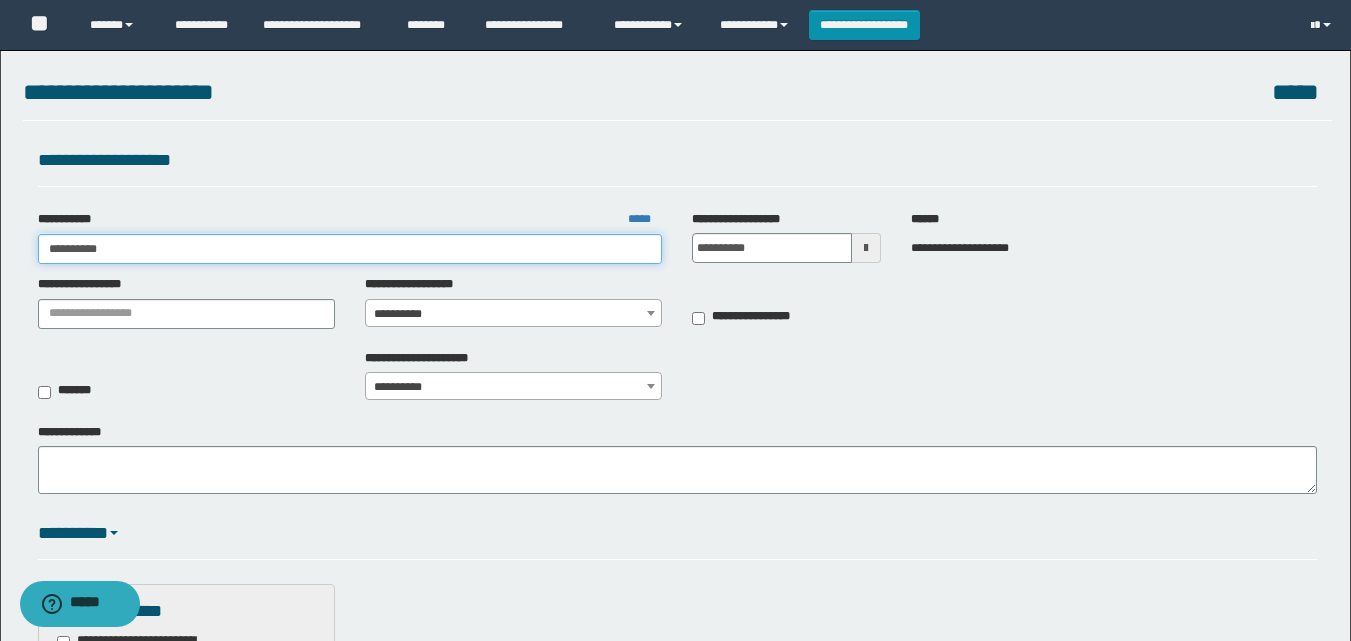 type on "**********" 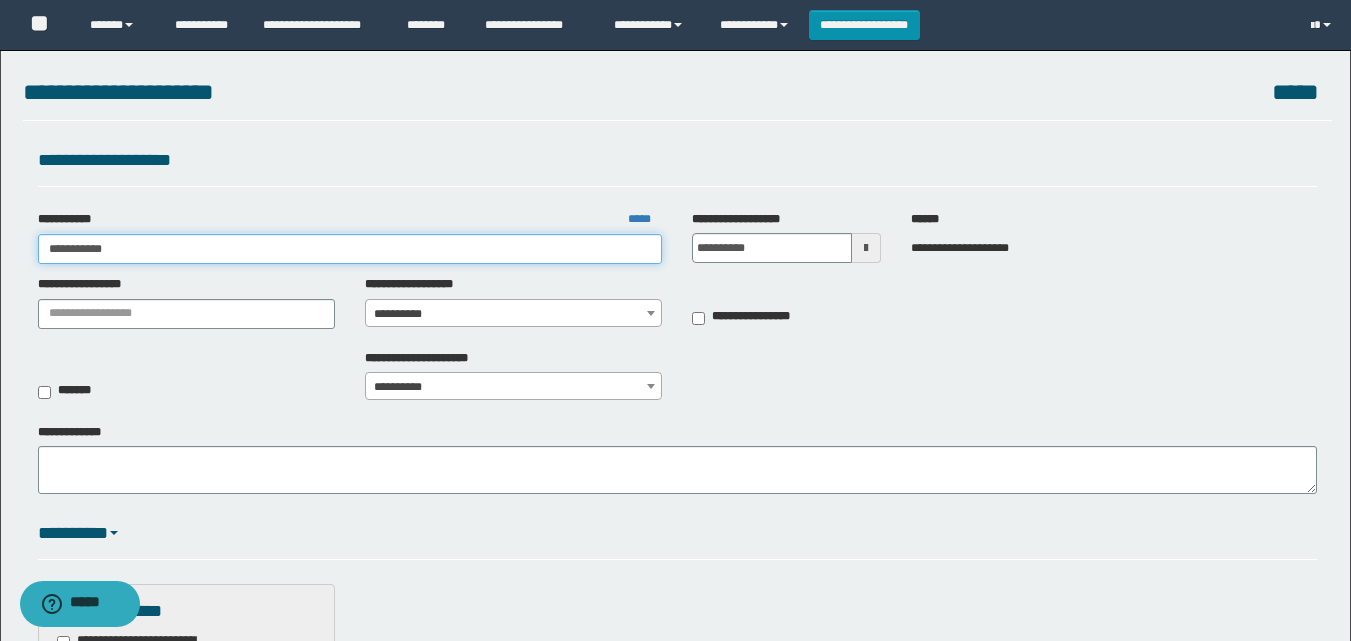 type on "**********" 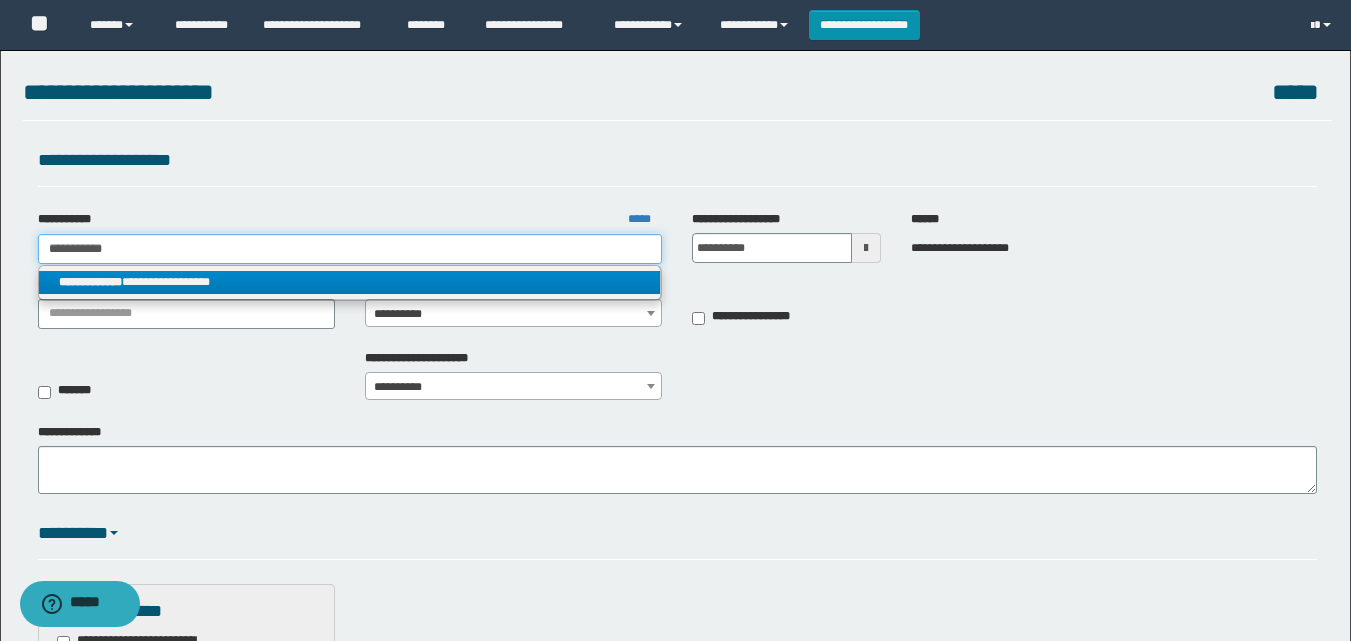 type on "**********" 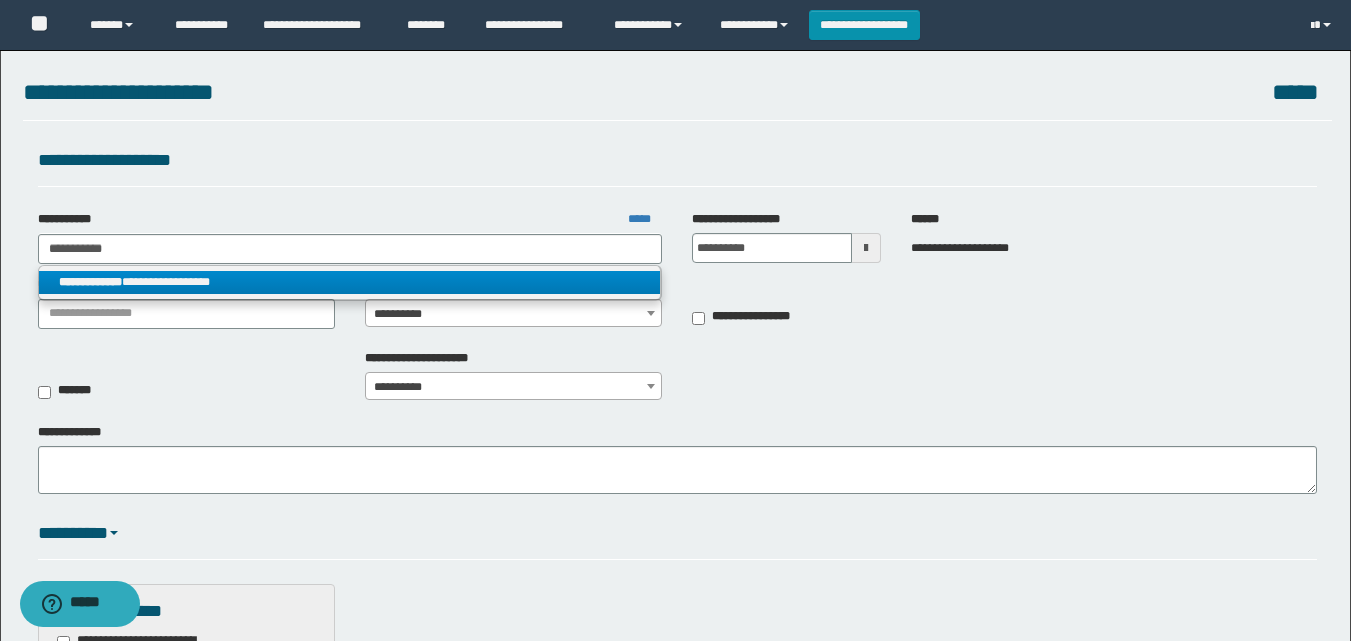 click on "**********" at bounding box center [350, 282] 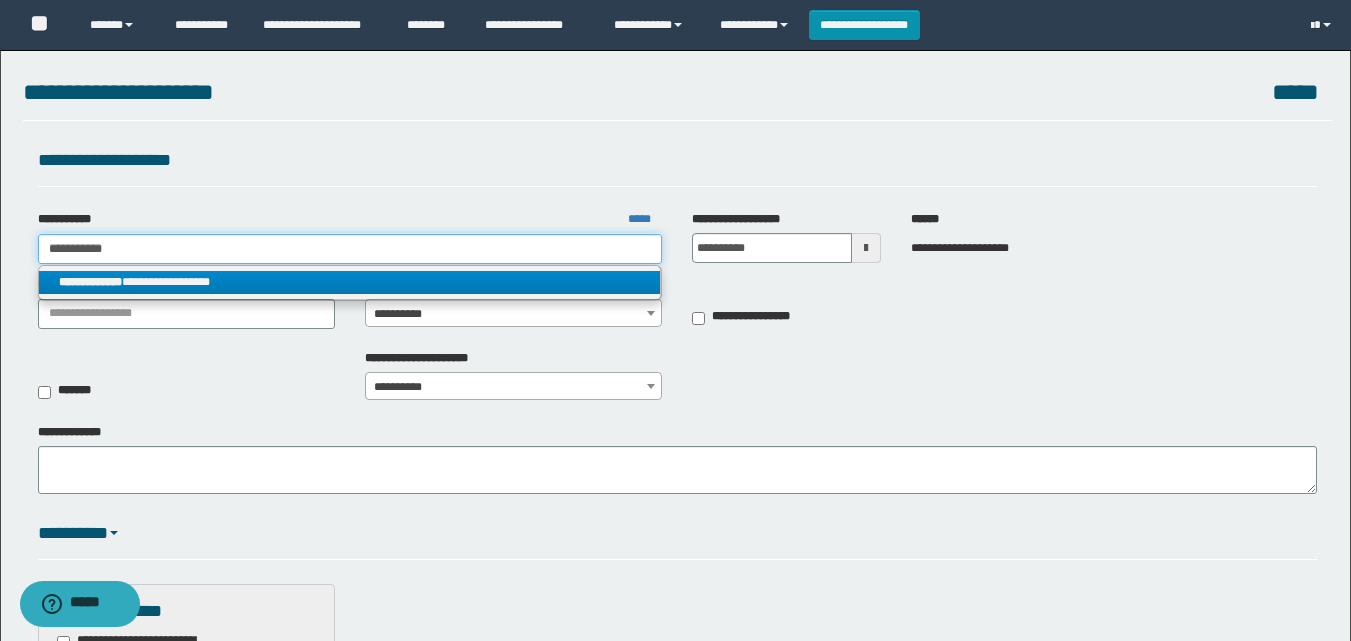 type 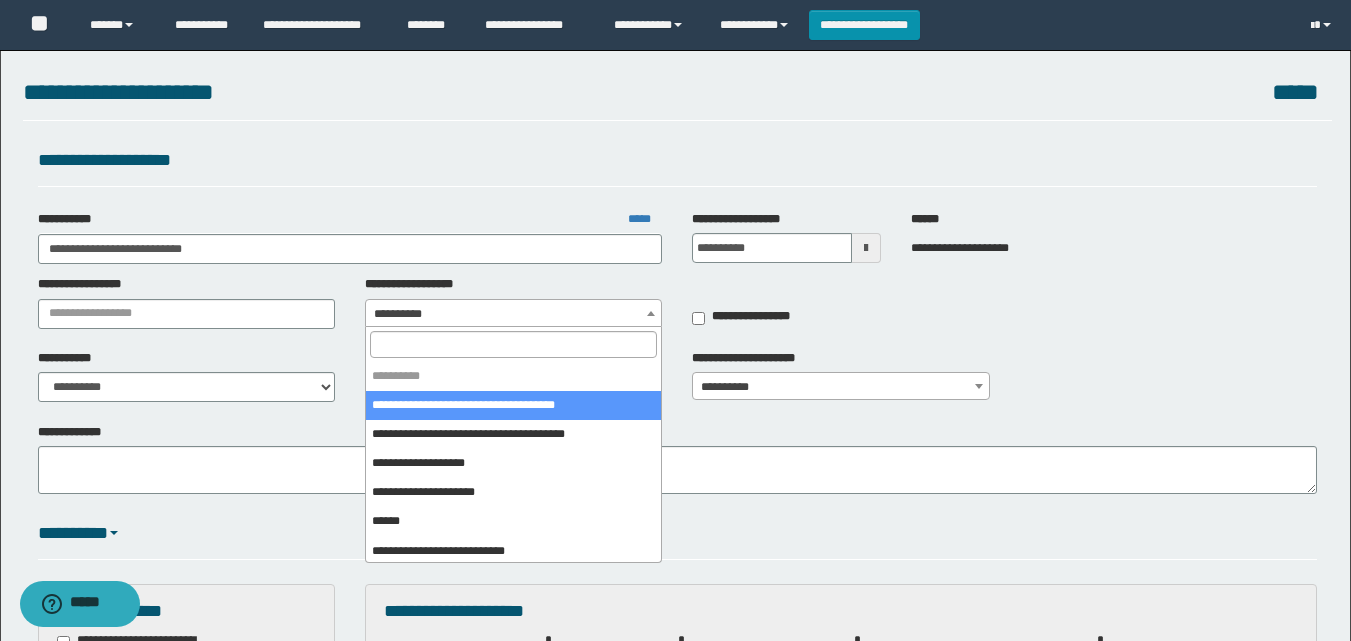 drag, startPoint x: 503, startPoint y: 304, endPoint x: 446, endPoint y: 374, distance: 90.27181 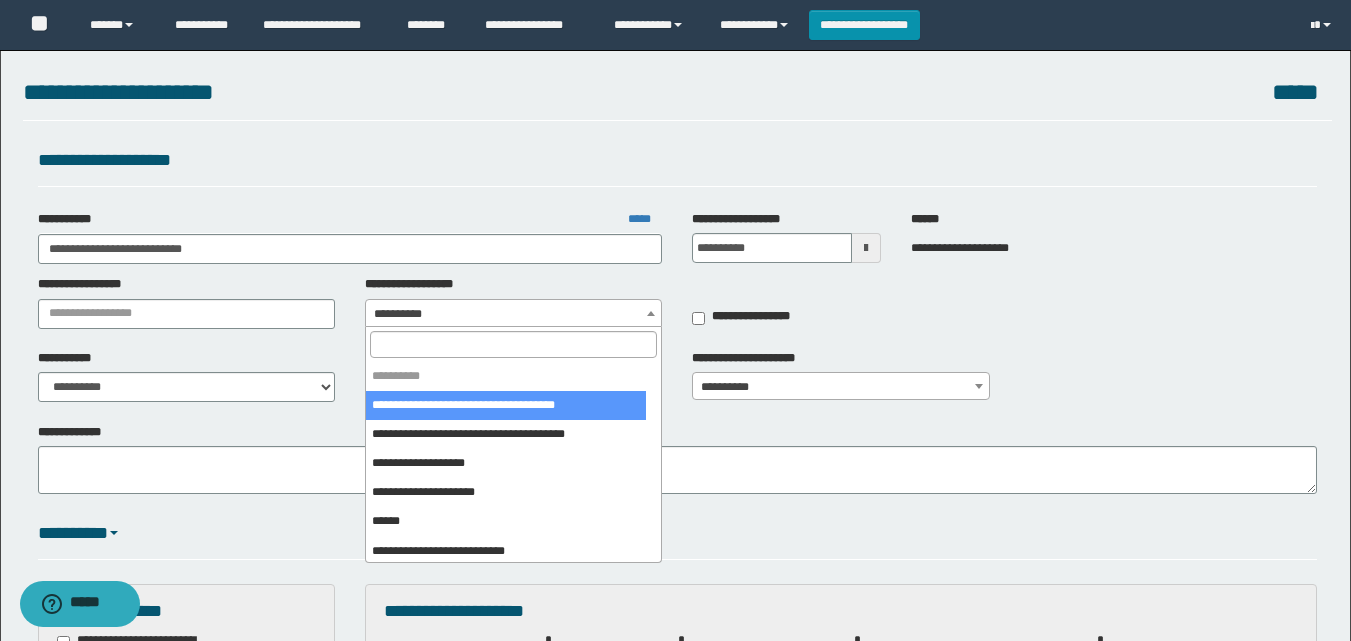 click on "**********" at bounding box center [506, 376] 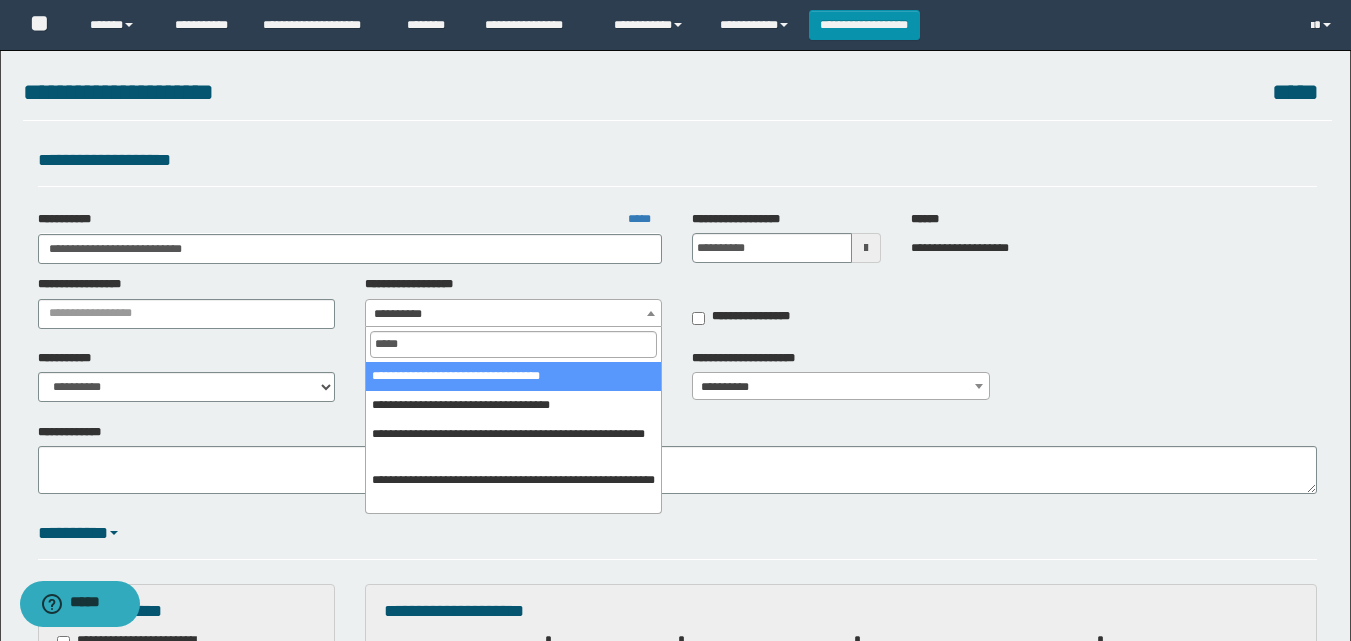 type on "*****" 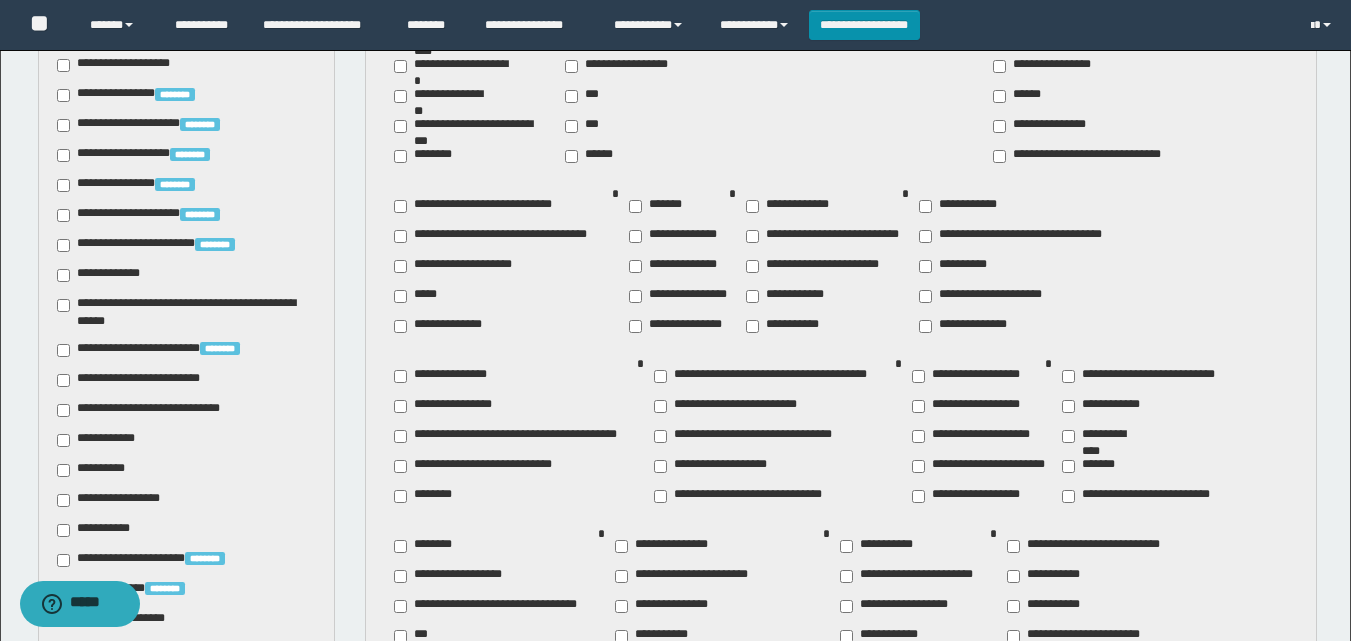 scroll, scrollTop: 900, scrollLeft: 0, axis: vertical 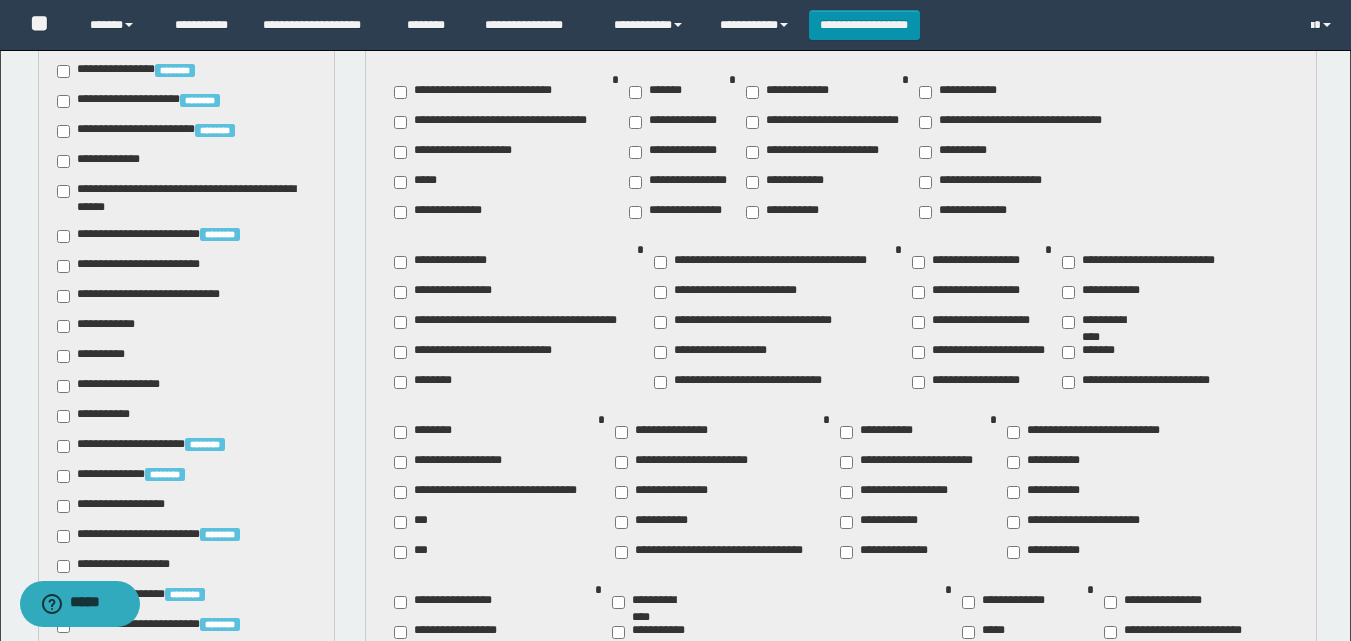 click on "**********" at bounding box center [143, 266] 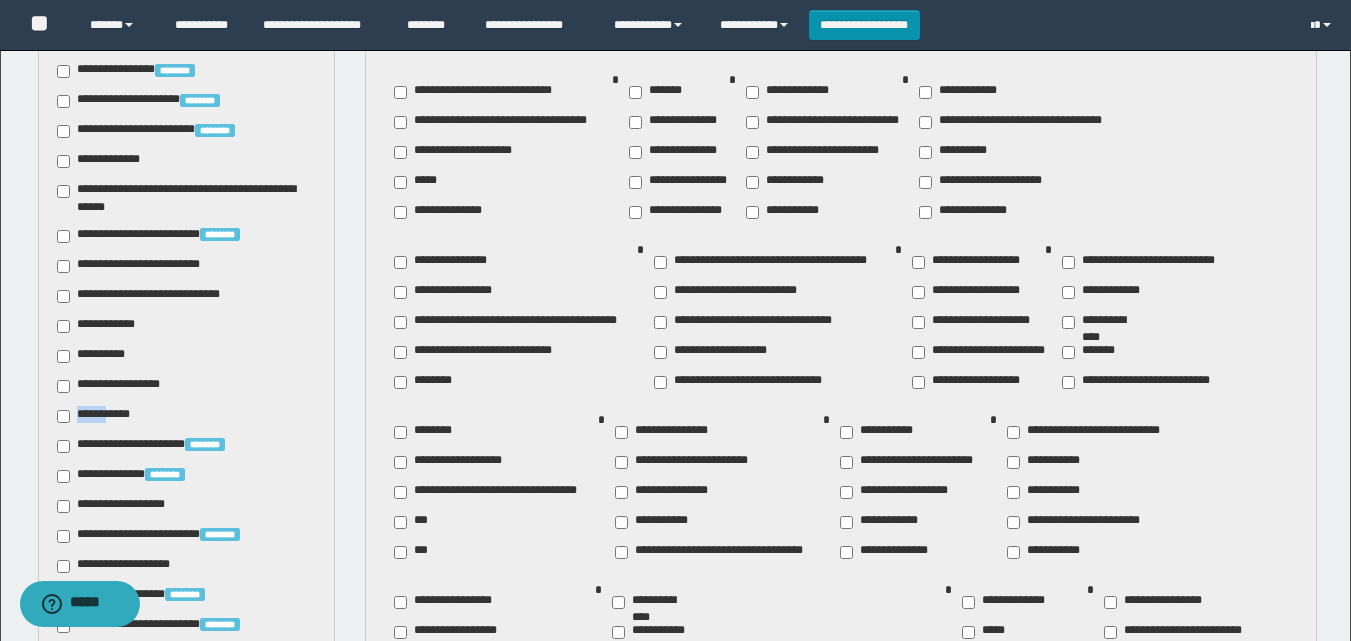 click on "**********" at bounding box center (97, 416) 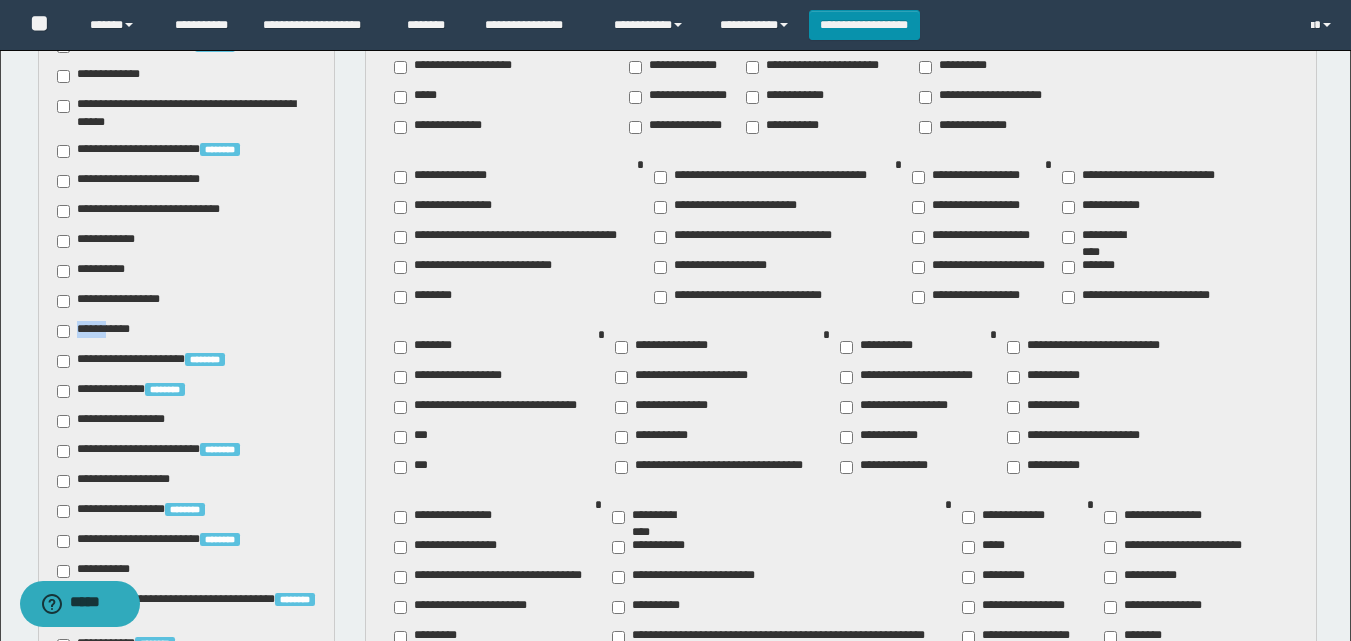 scroll, scrollTop: 1100, scrollLeft: 0, axis: vertical 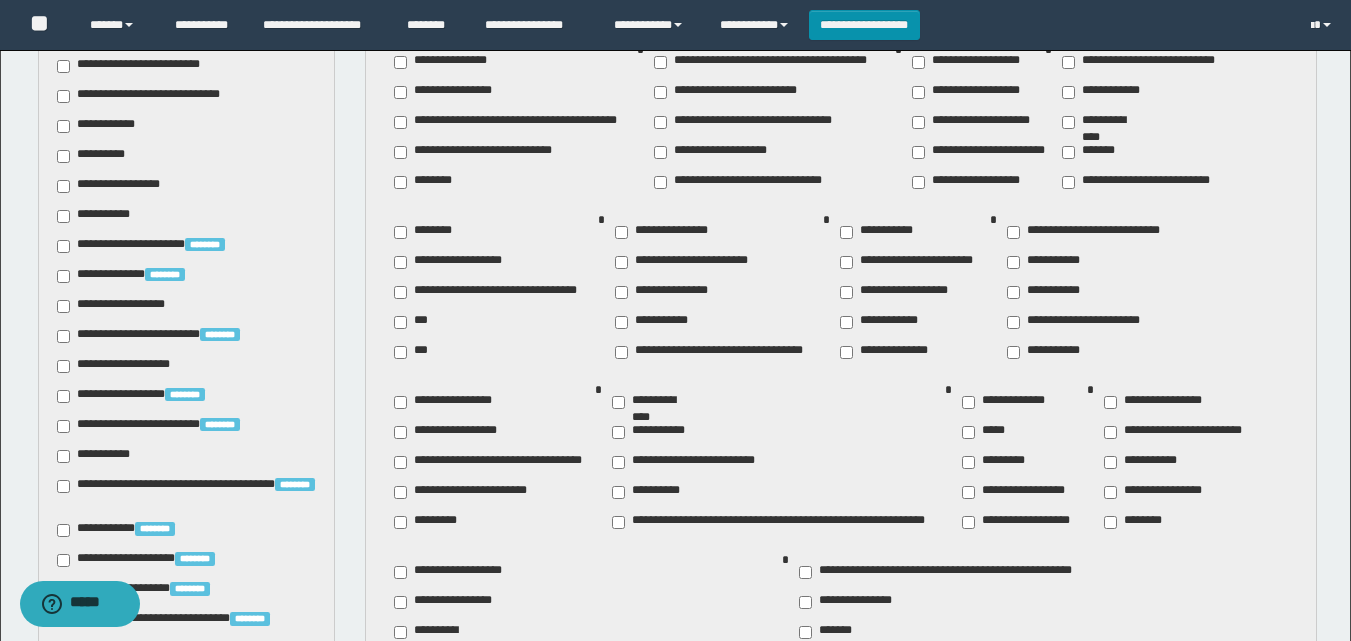 click on "**********" at bounding box center (186, 155) 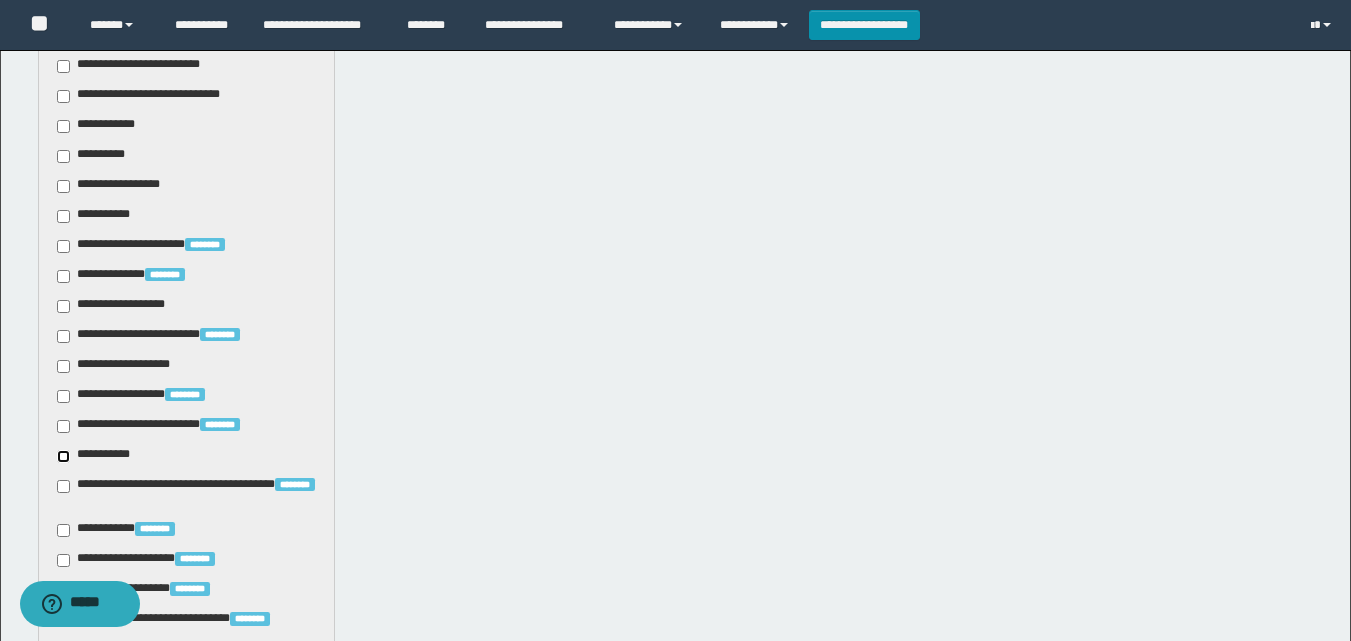 scroll, scrollTop: 800, scrollLeft: 0, axis: vertical 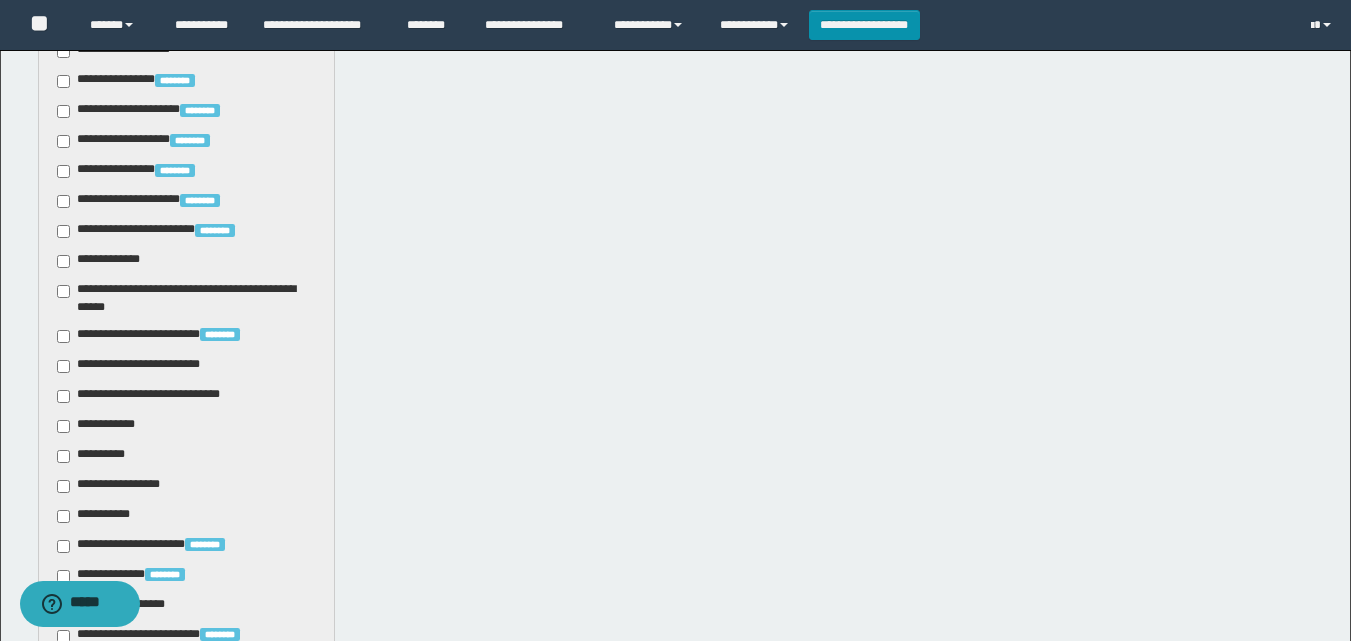 click on "**********" at bounding box center [143, 366] 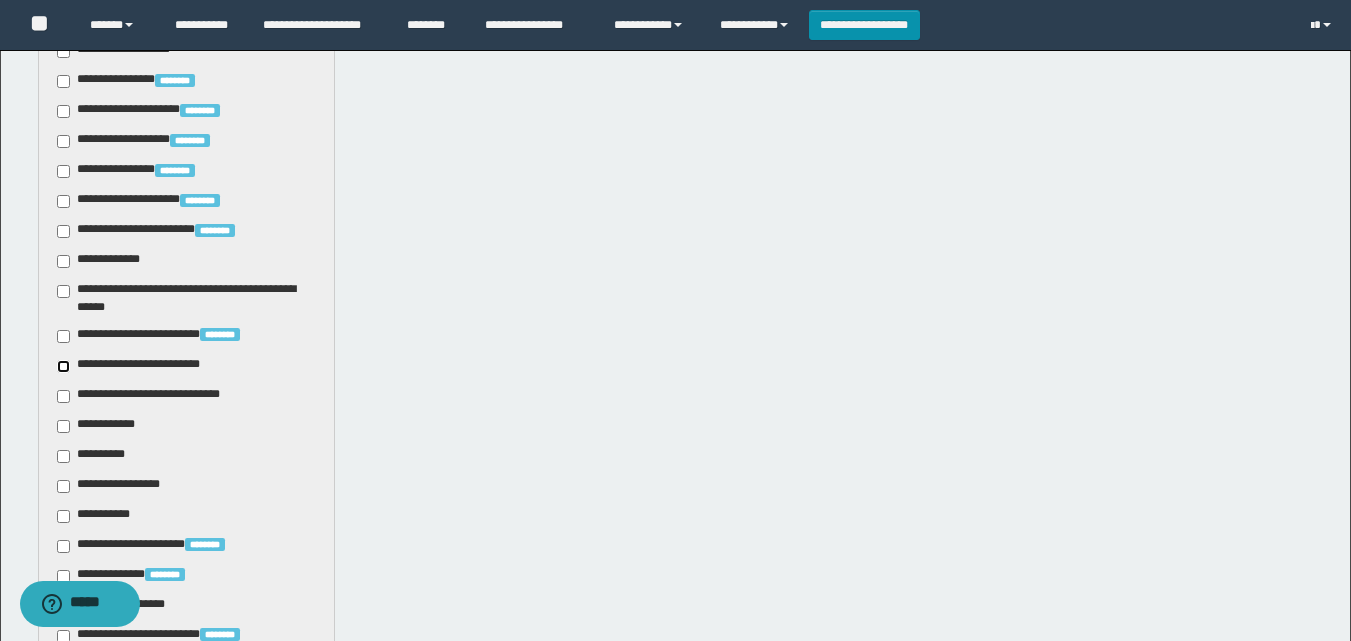 scroll, scrollTop: 1100, scrollLeft: 0, axis: vertical 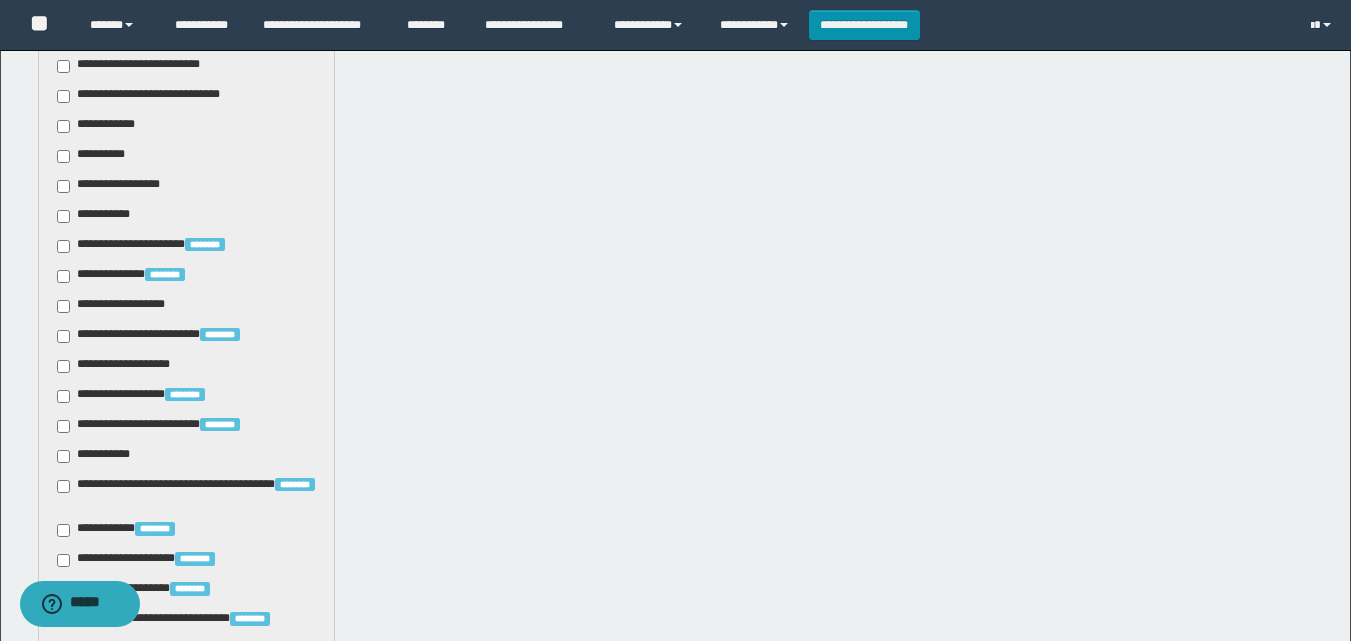 click on "**********" at bounding box center (97, 456) 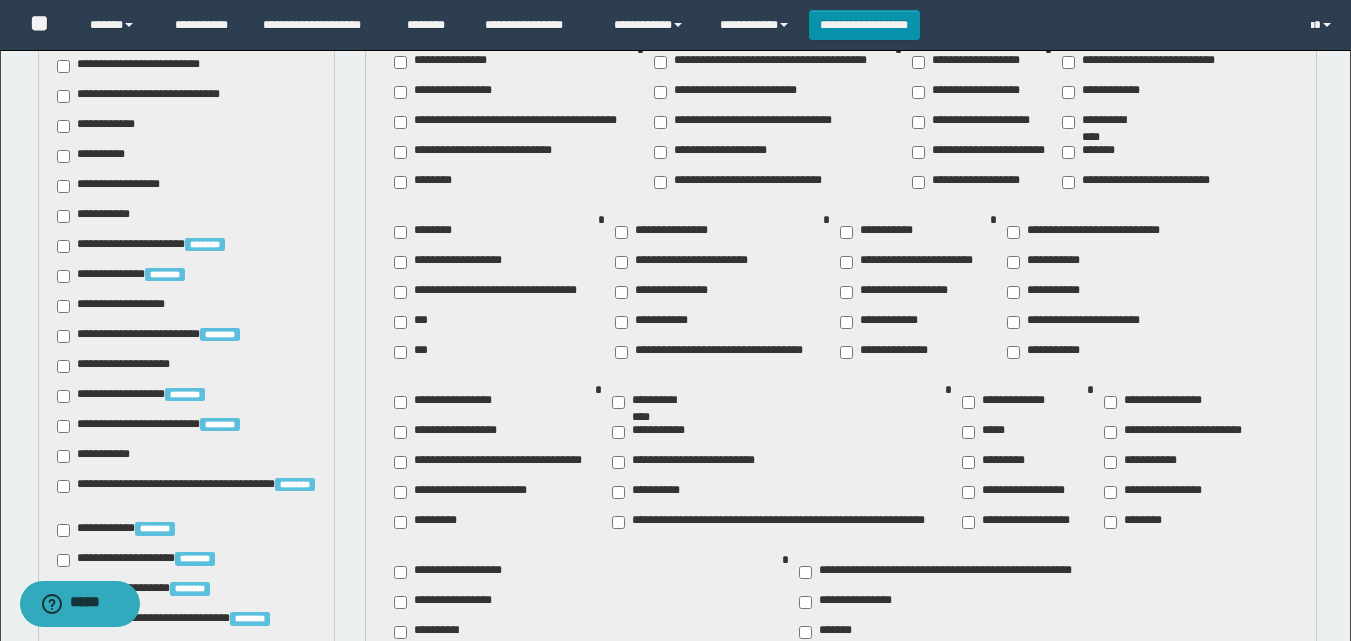 drag, startPoint x: 637, startPoint y: 437, endPoint x: 946, endPoint y: 248, distance: 362.21817 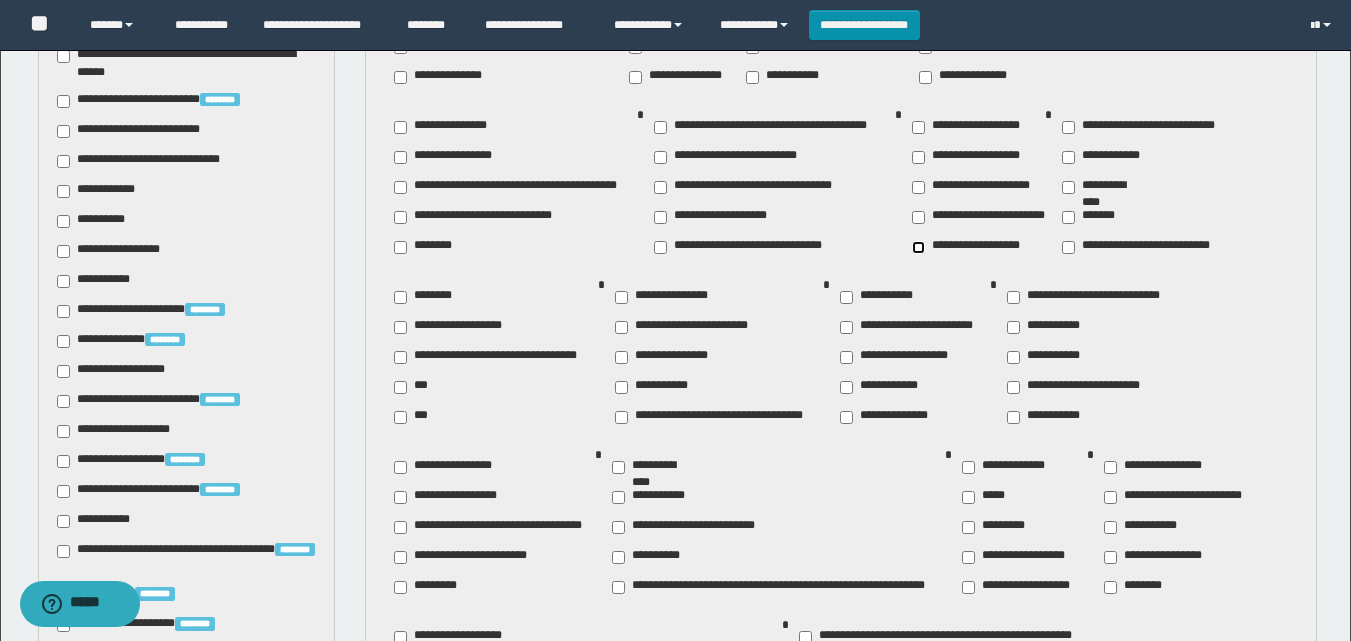 scroll, scrollTop: 1000, scrollLeft: 0, axis: vertical 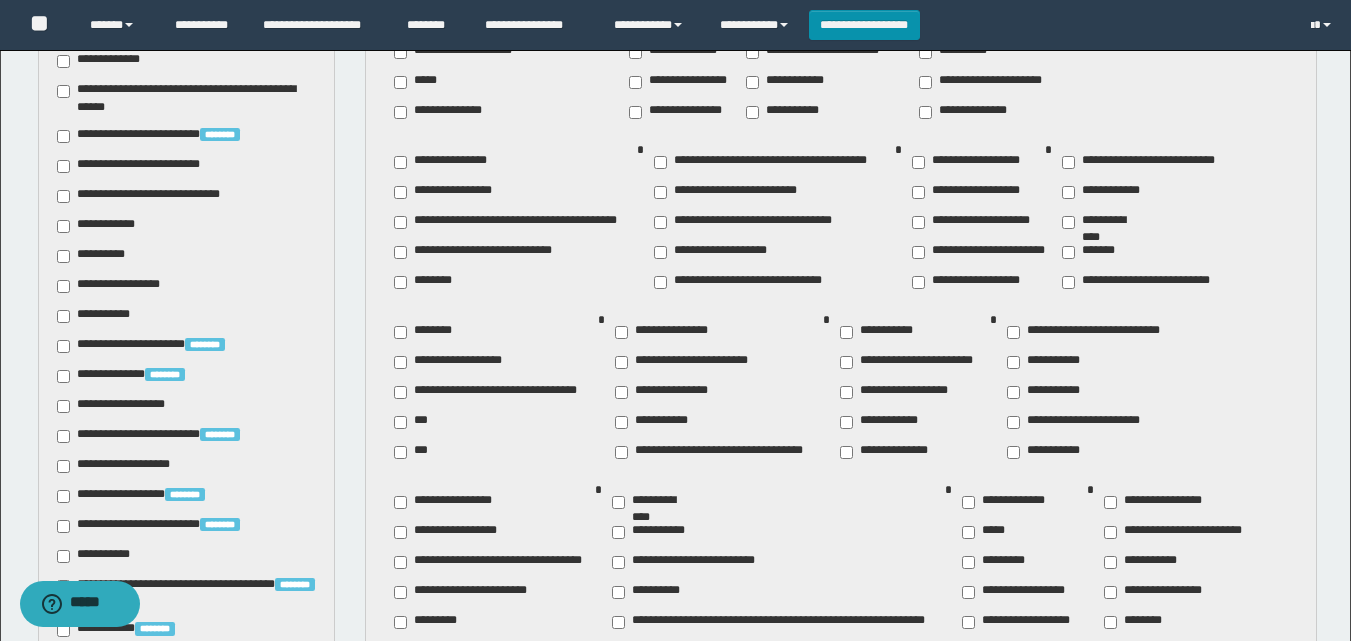 click on "**********" at bounding box center [655, 532] 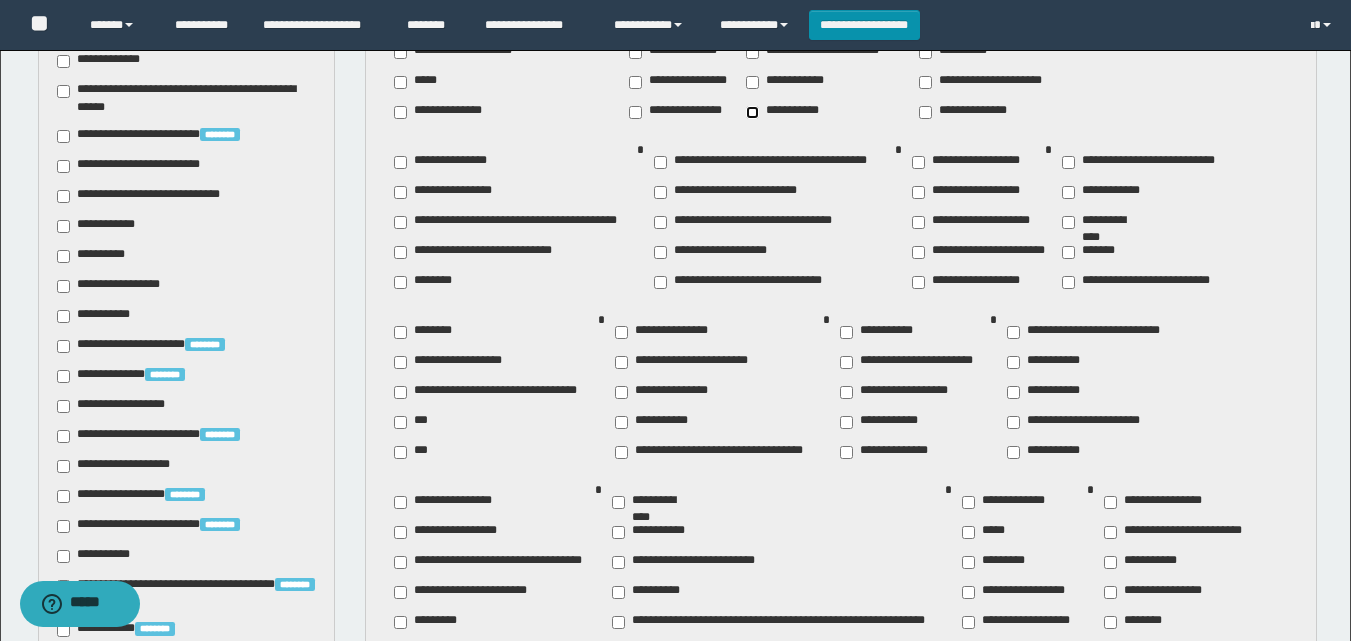 scroll, scrollTop: 900, scrollLeft: 0, axis: vertical 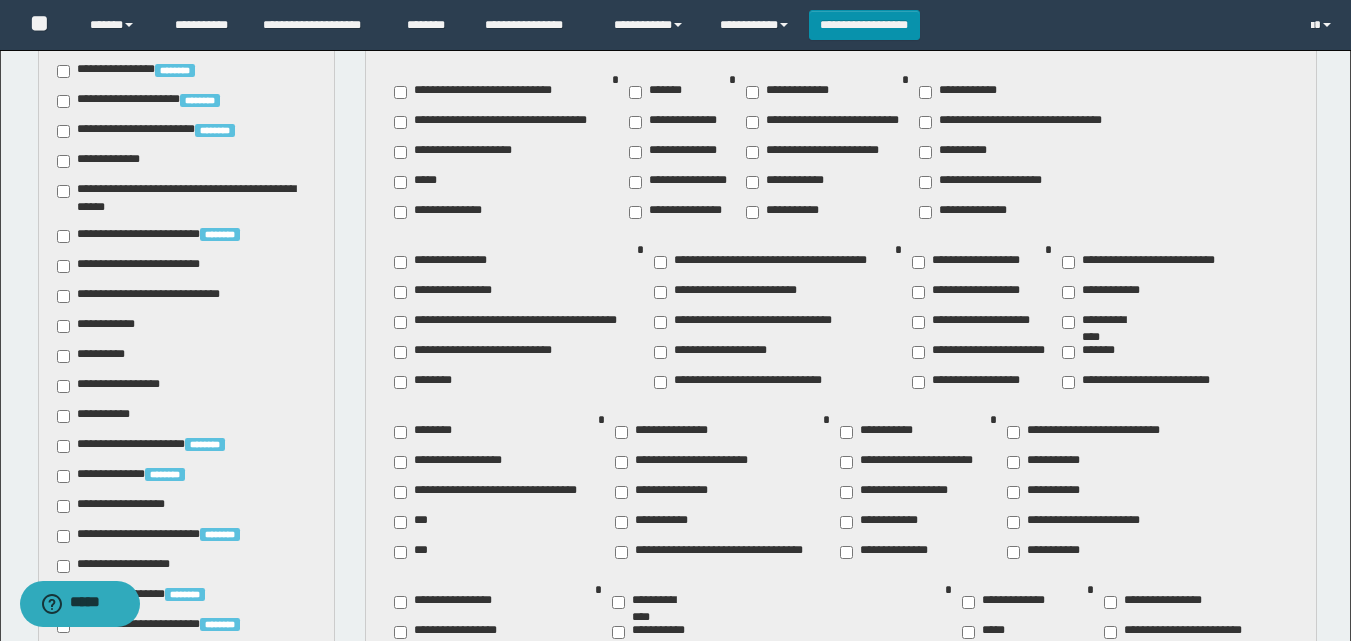click on "**********" at bounding box center [788, 212] 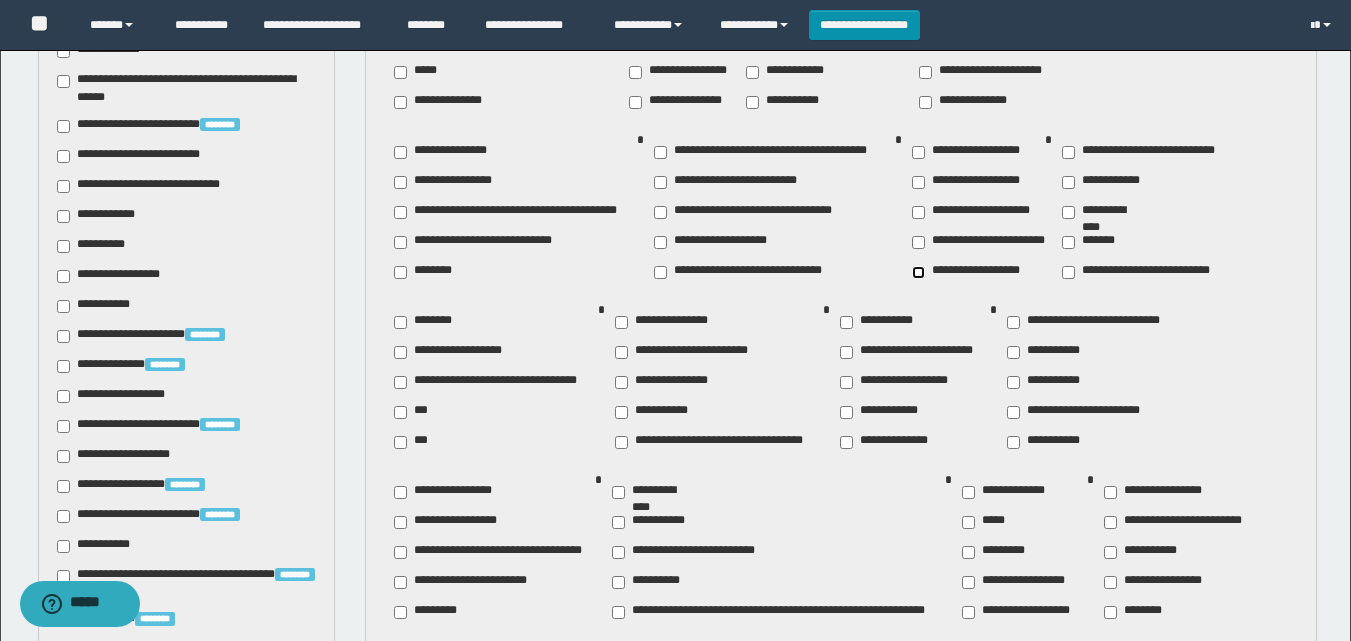 scroll, scrollTop: 1100, scrollLeft: 0, axis: vertical 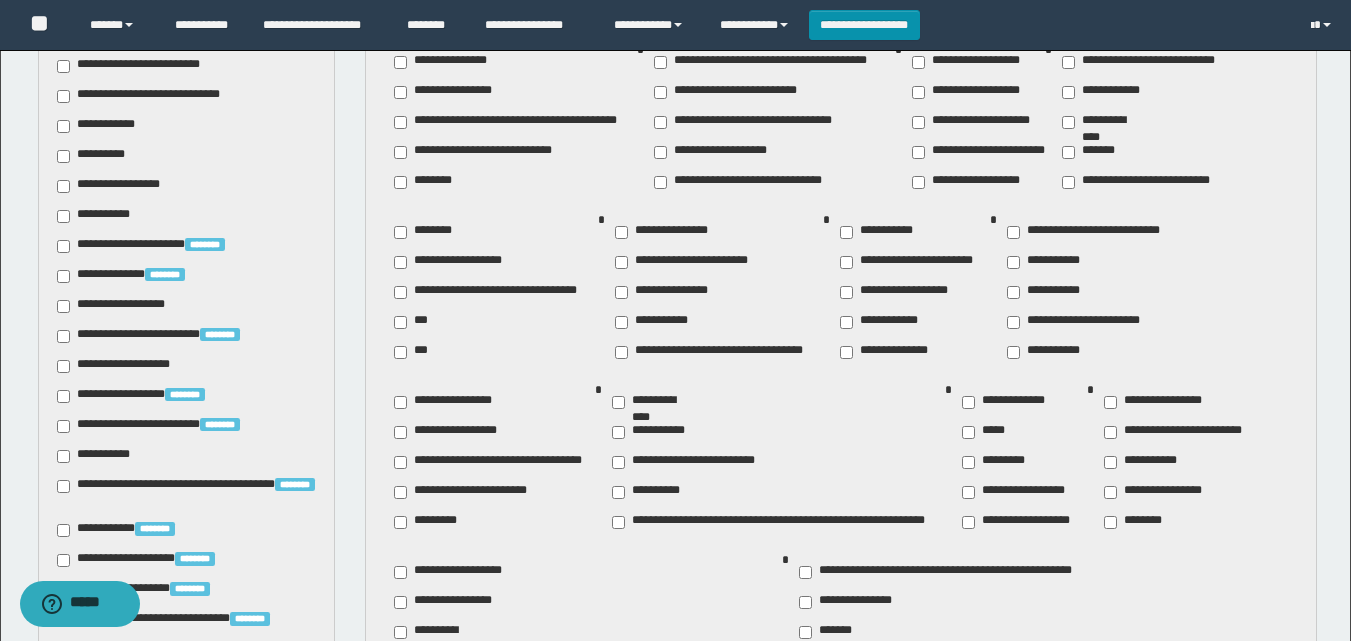 click on "**********" at bounding box center (655, 432) 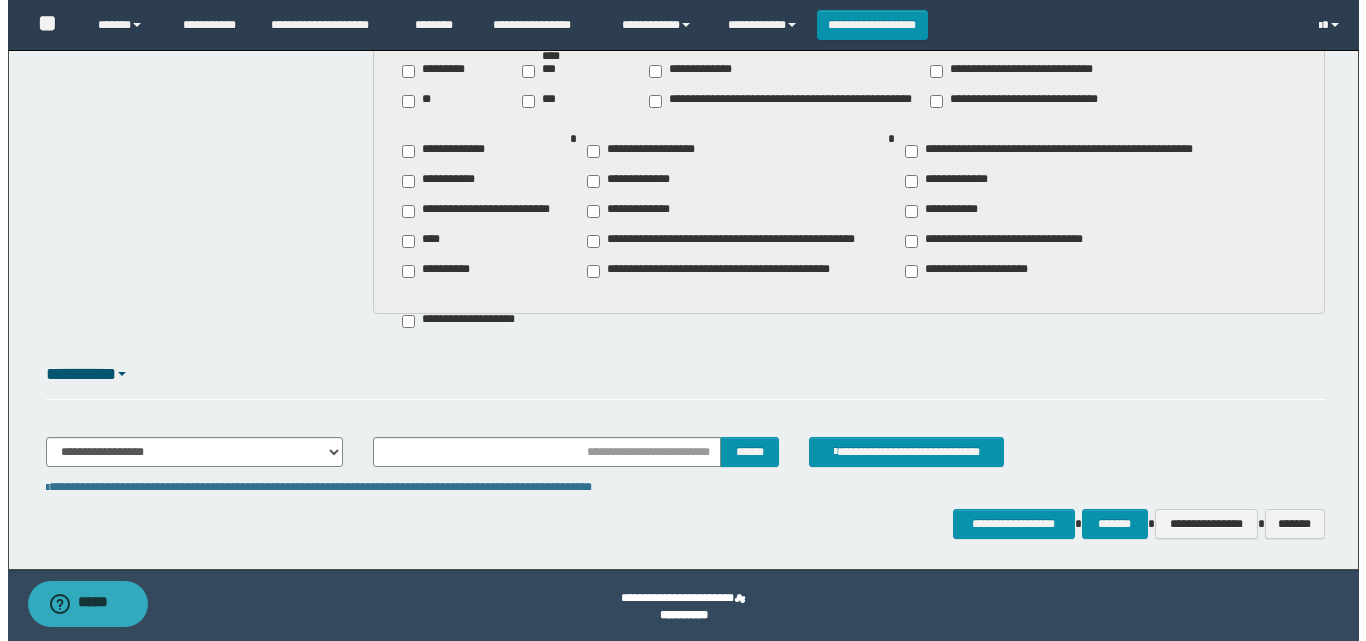scroll, scrollTop: 2034, scrollLeft: 0, axis: vertical 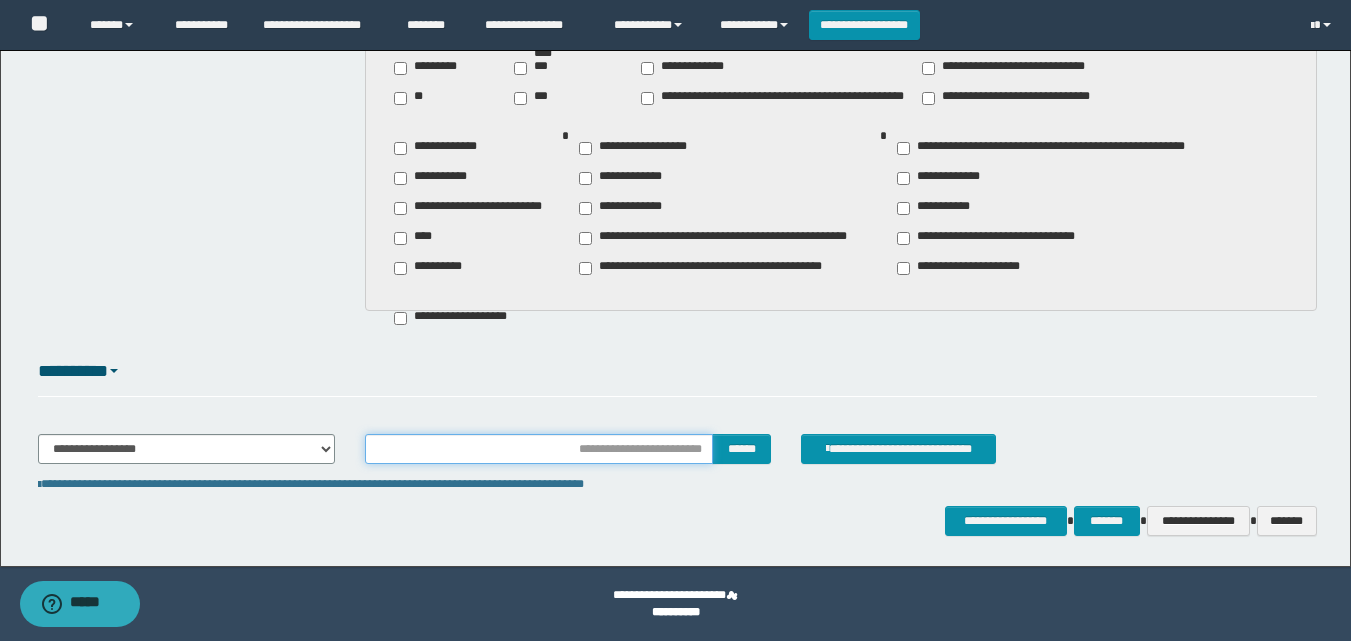 click at bounding box center [539, 449] 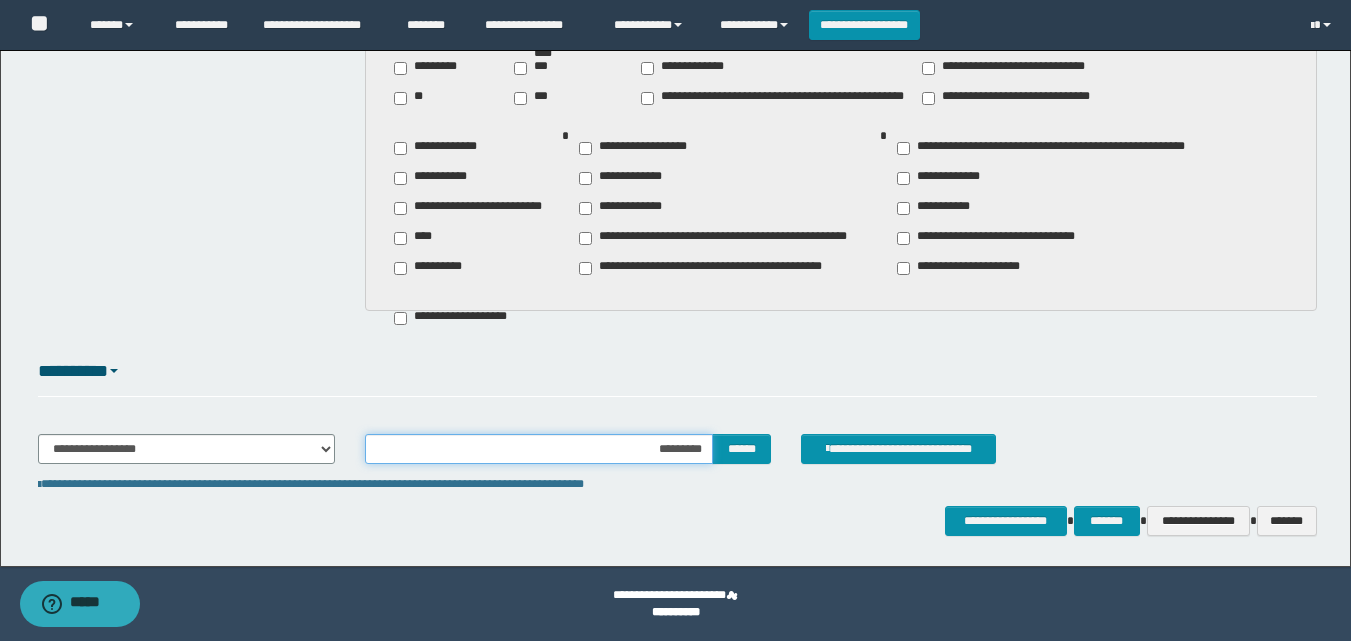 type on "**********" 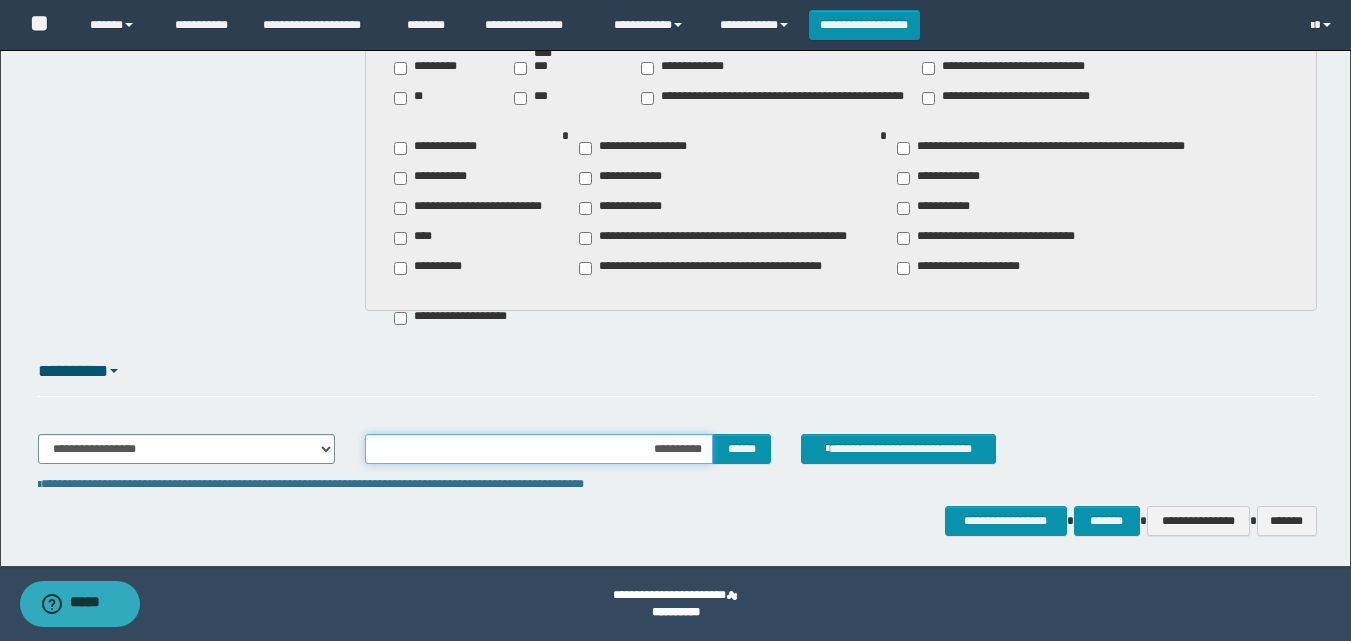 type 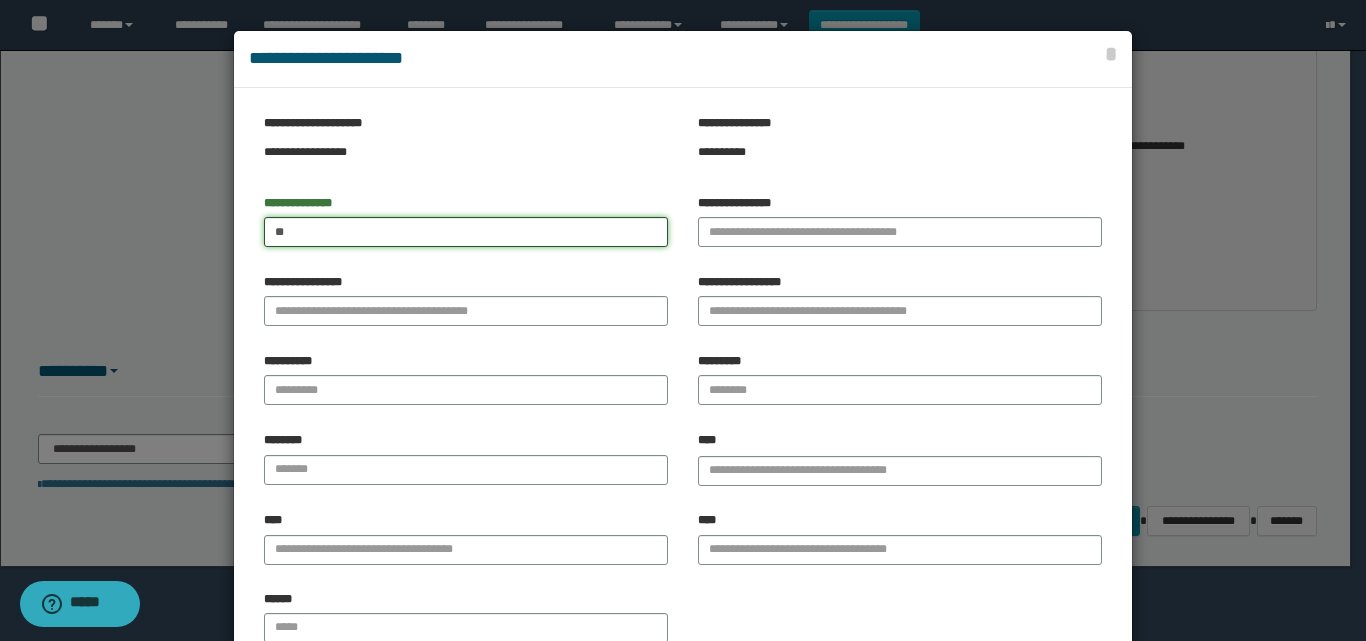 type on "*" 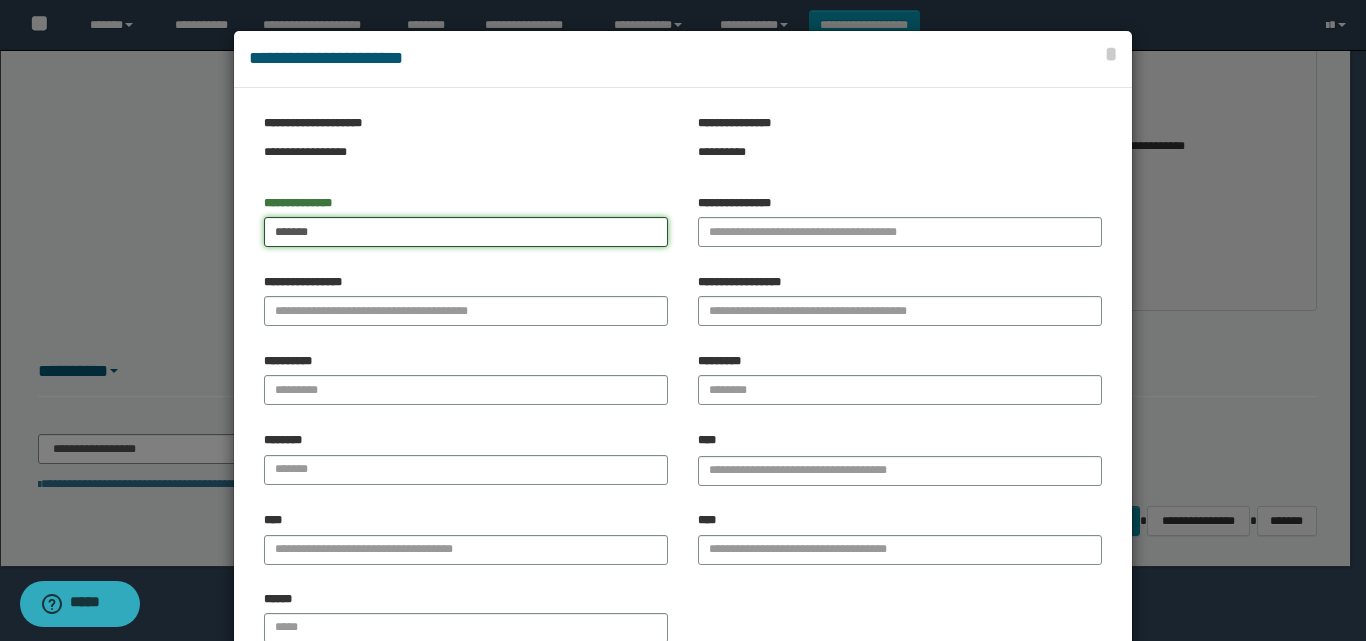 type on "*******" 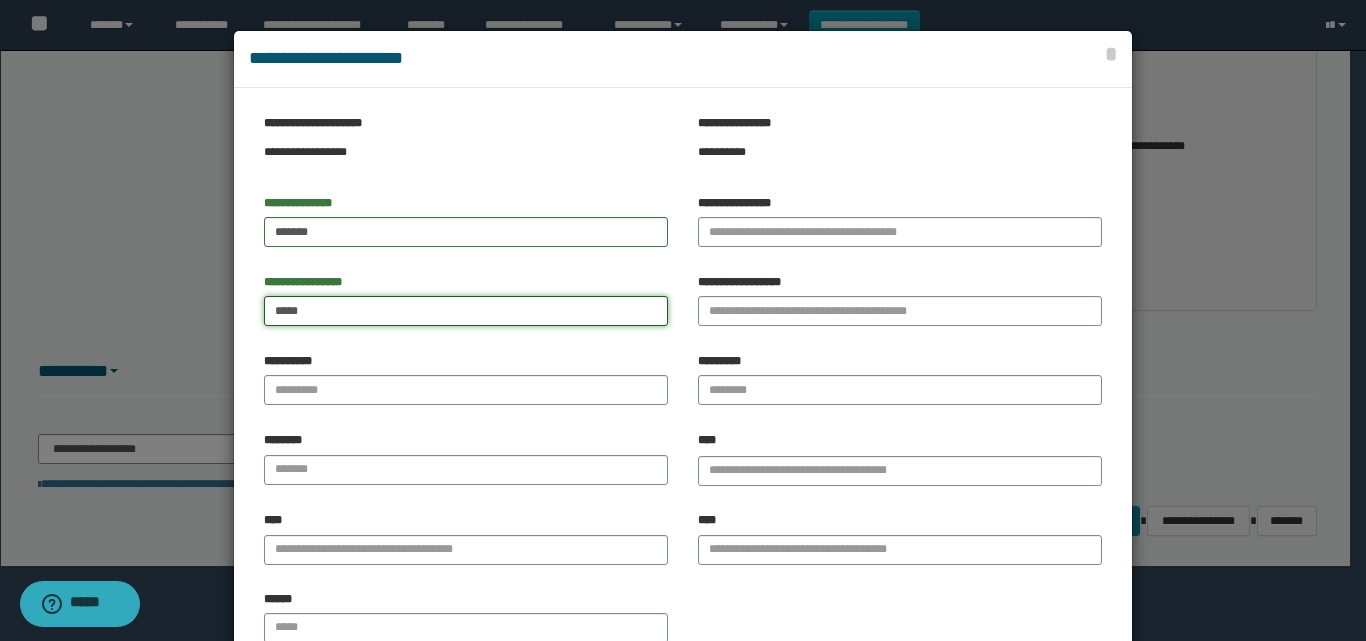 type on "*****" 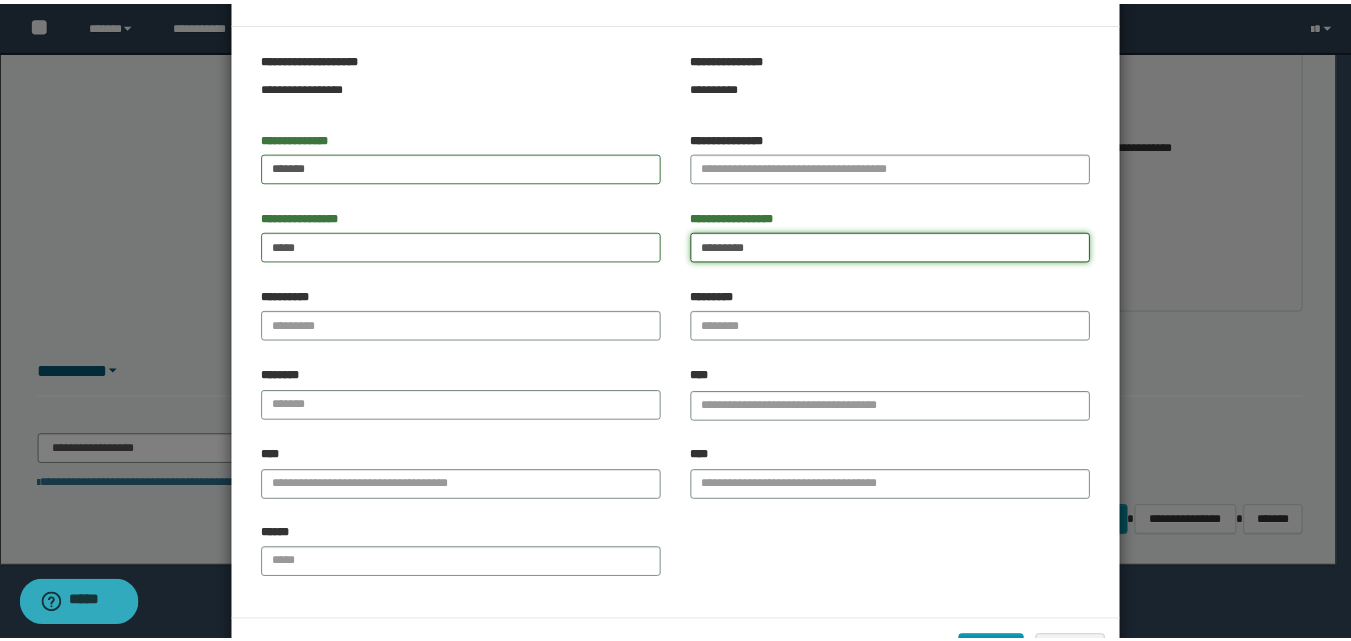 scroll, scrollTop: 136, scrollLeft: 0, axis: vertical 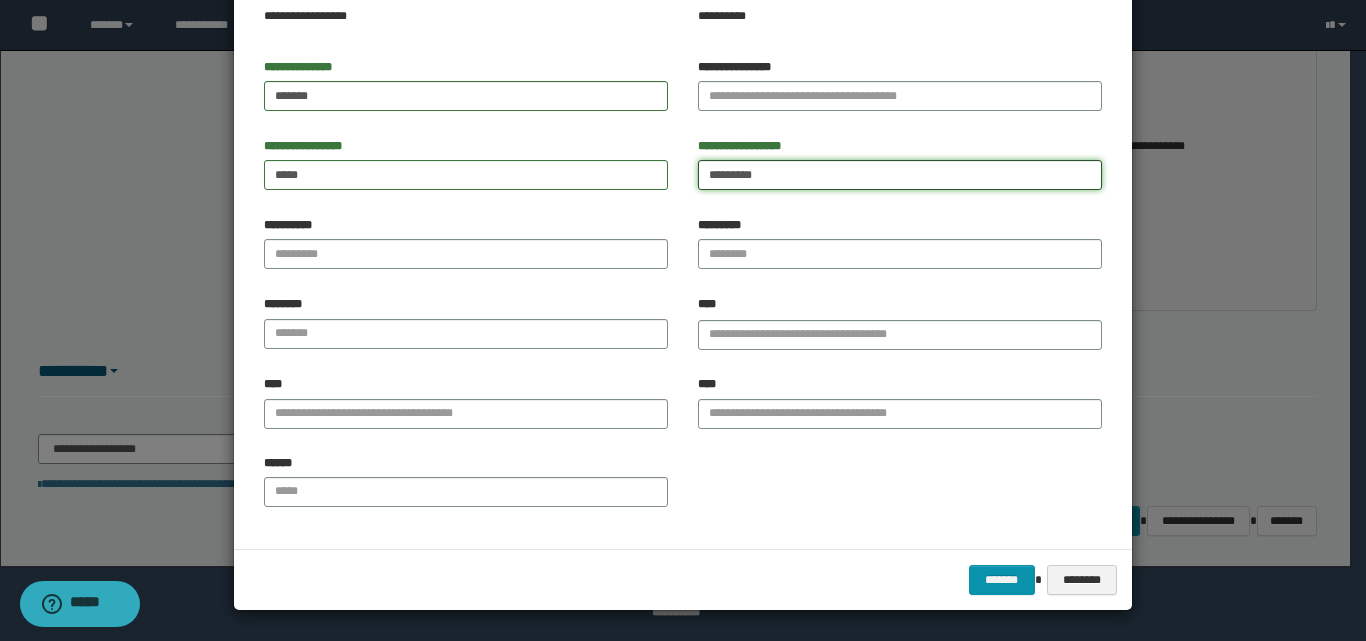 type on "********" 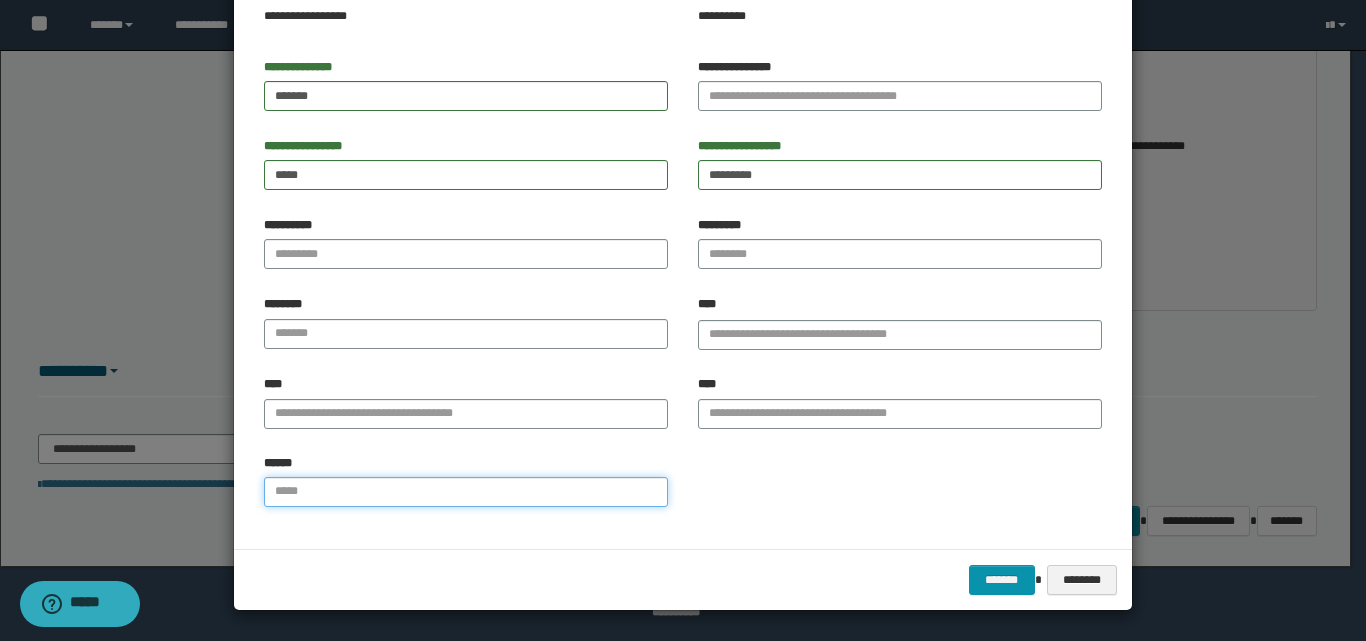 click on "******" at bounding box center (466, 492) 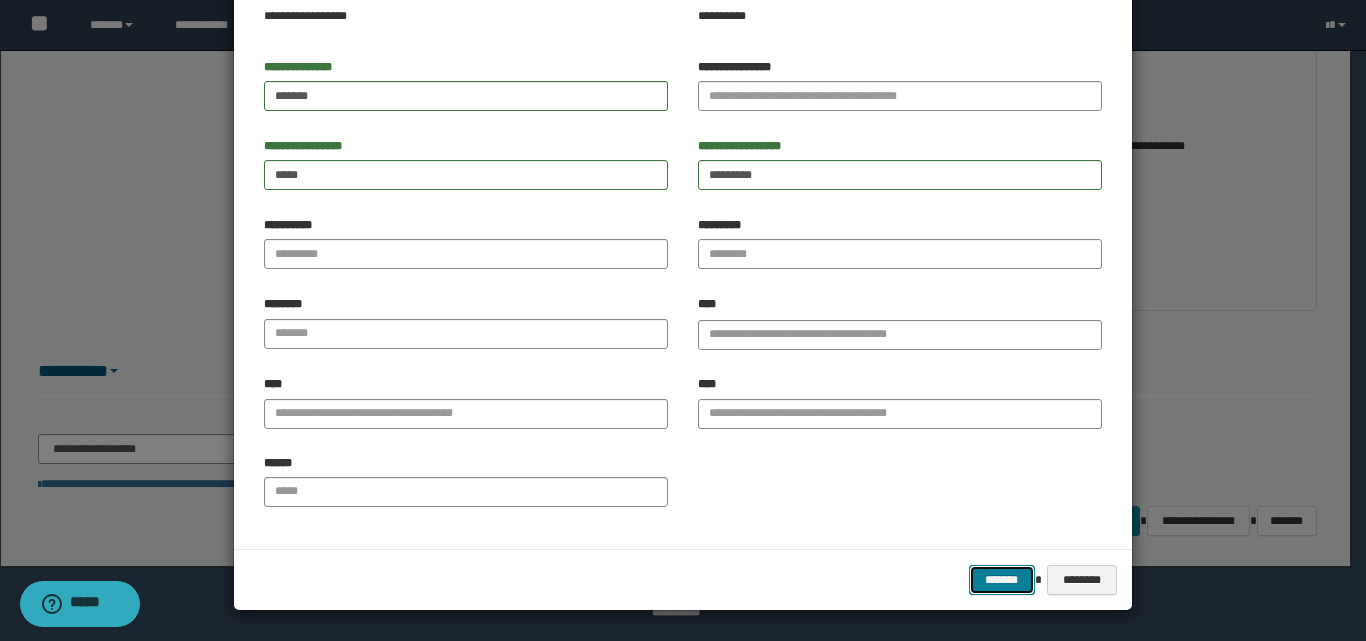 click on "*******" at bounding box center (1002, 580) 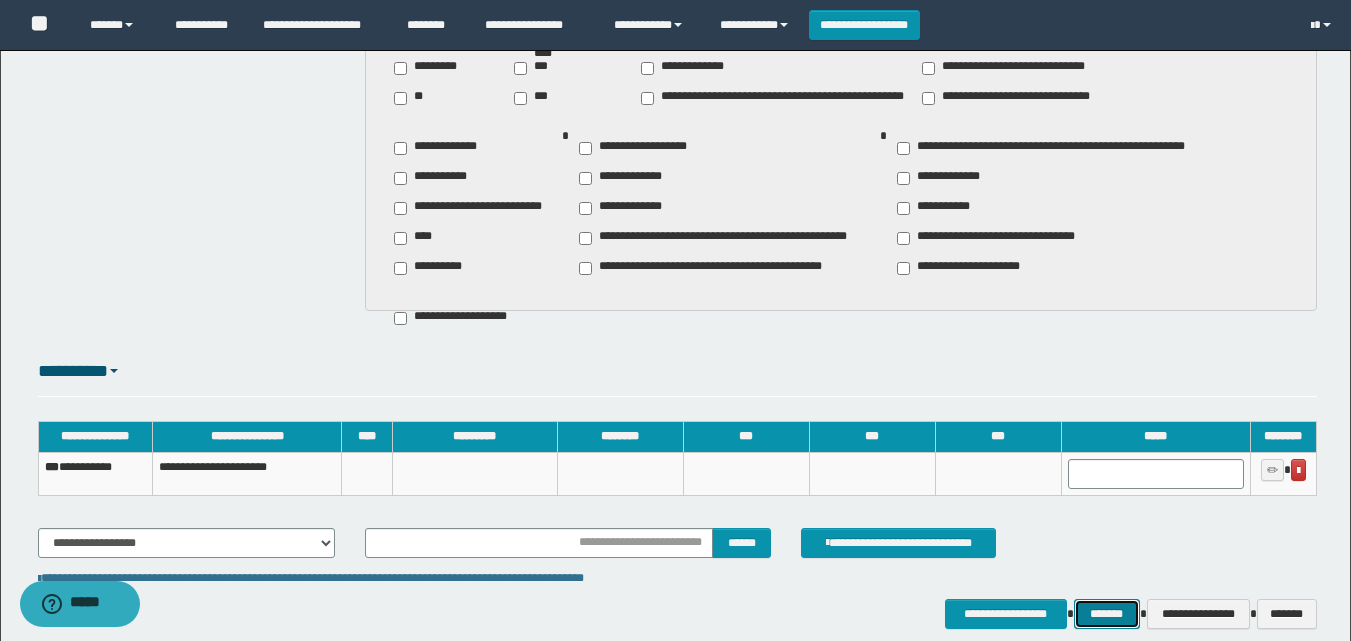 click on "*******" at bounding box center (1107, 614) 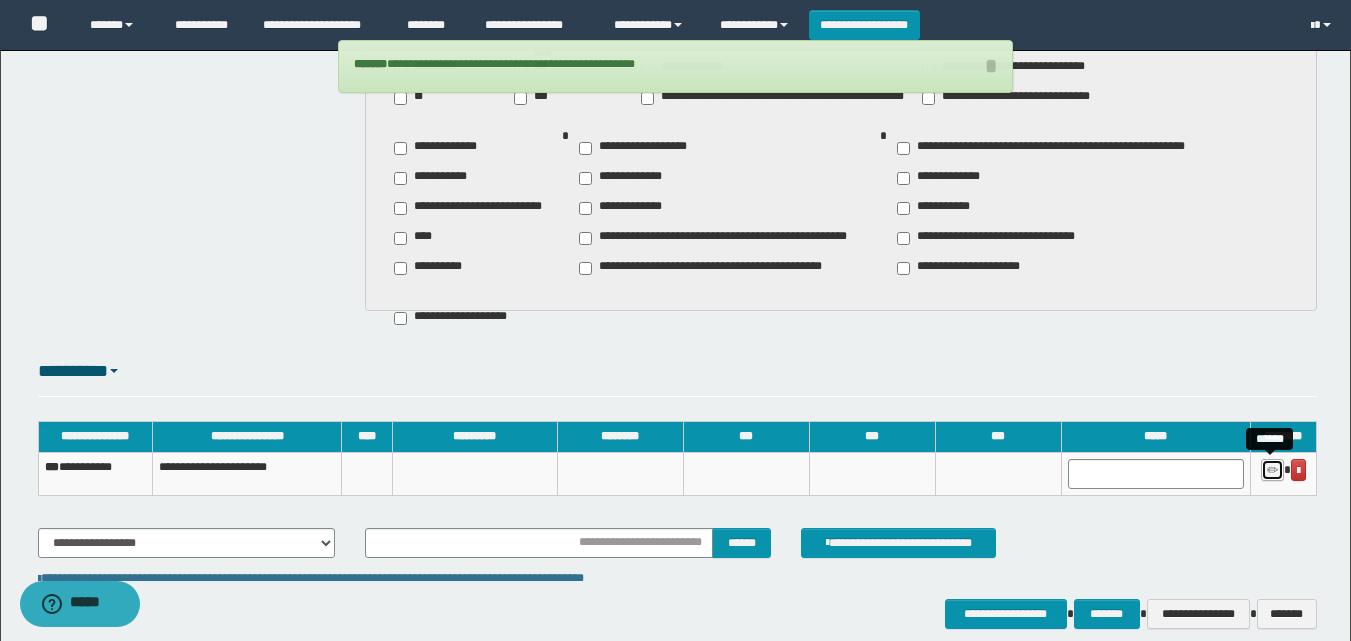 click at bounding box center [1272, 471] 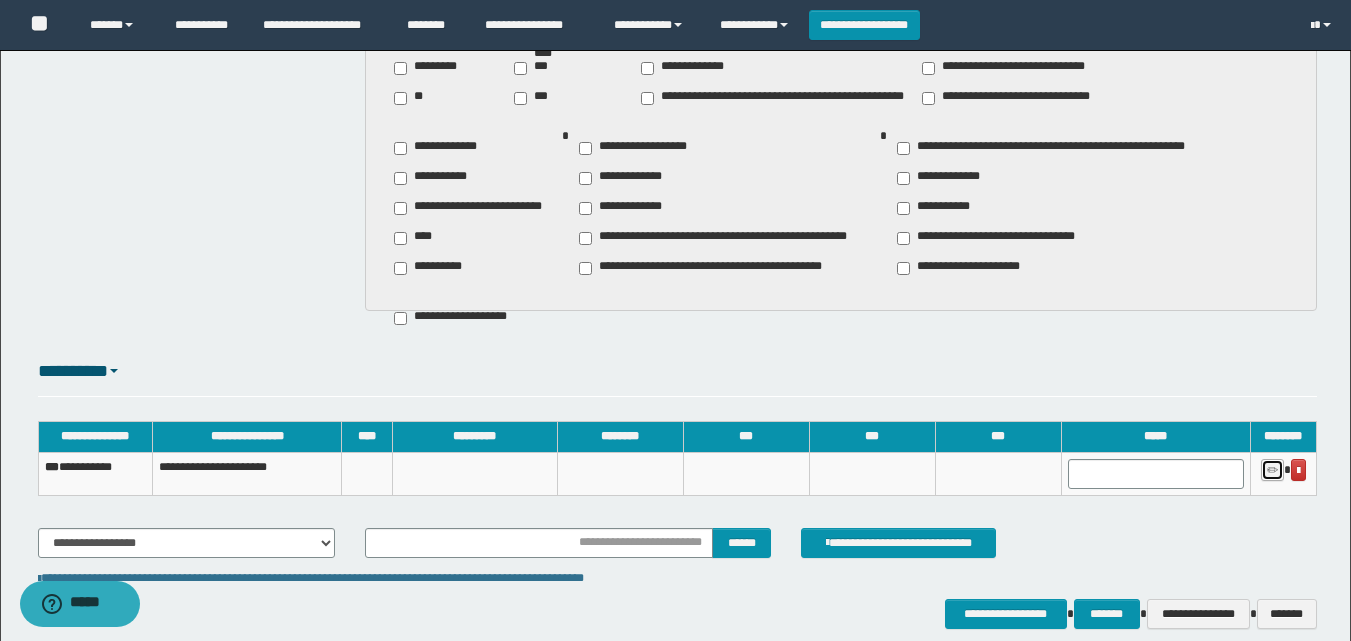 type on "**********" 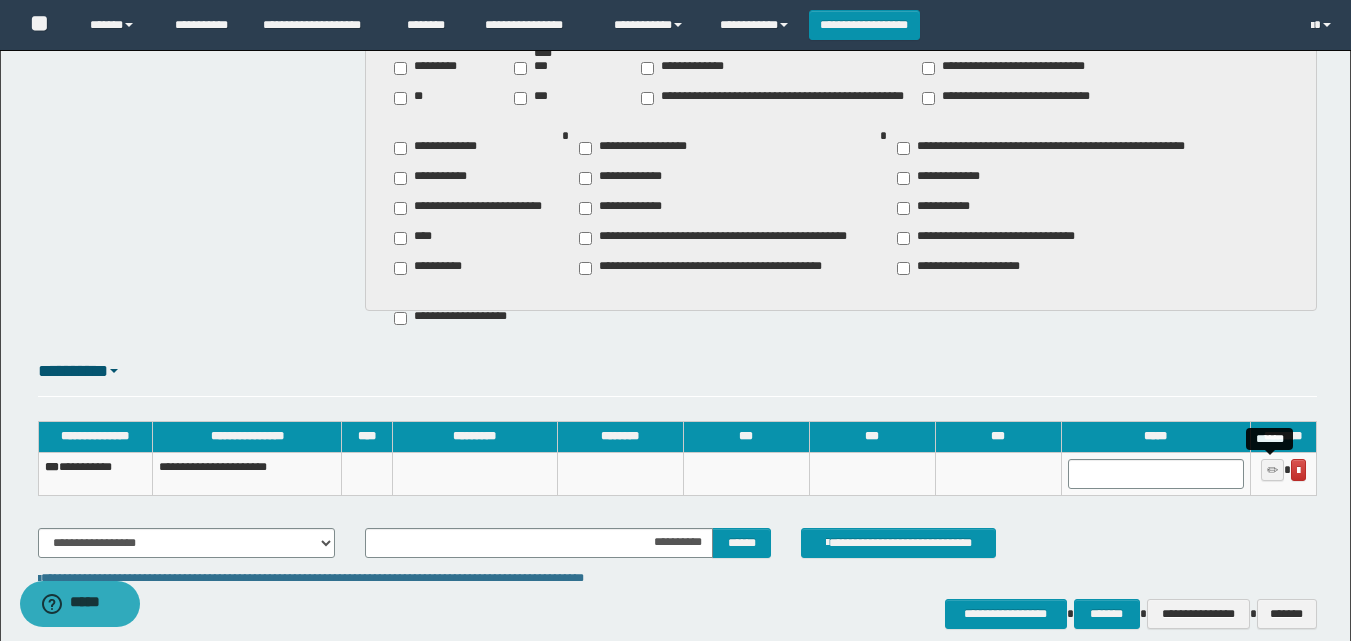 type 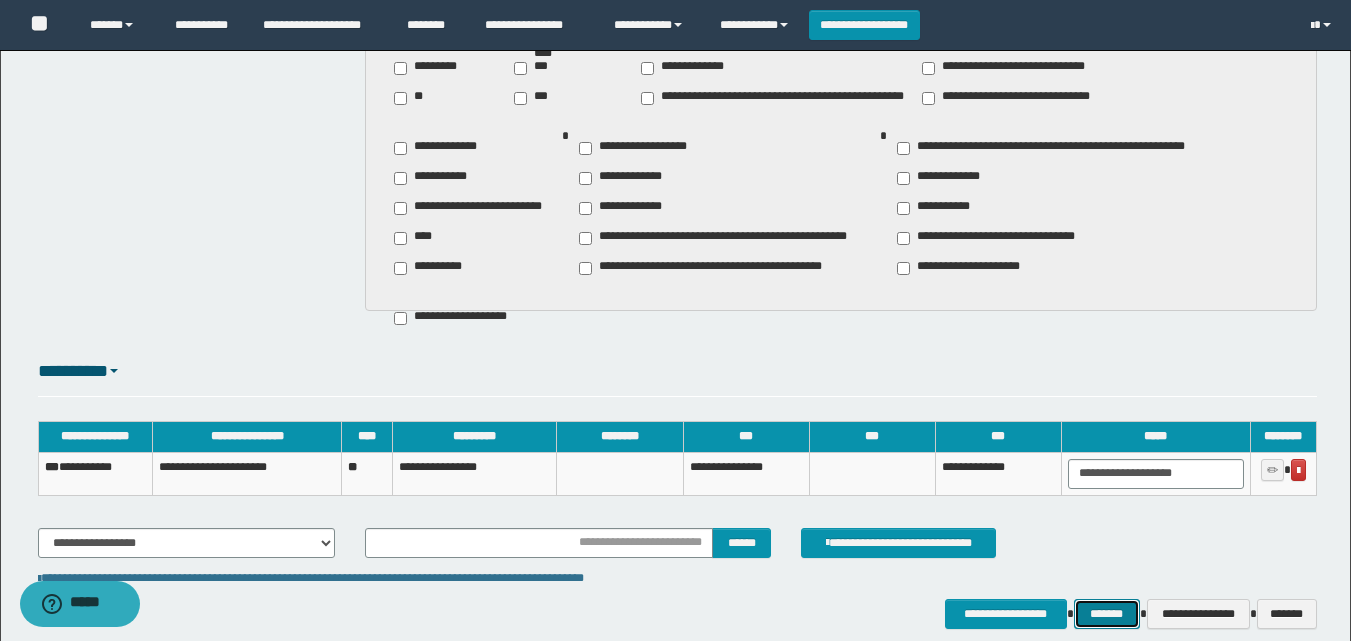 click on "*******" at bounding box center [1107, 614] 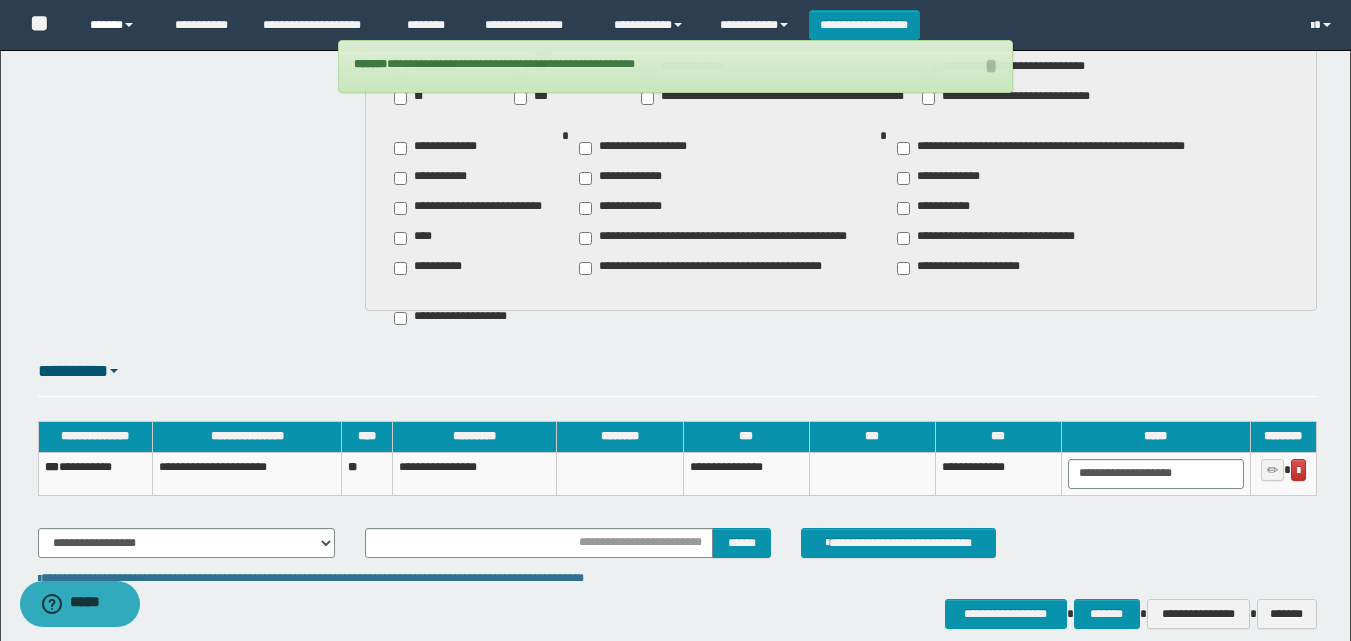 click on "******" at bounding box center (117, 25) 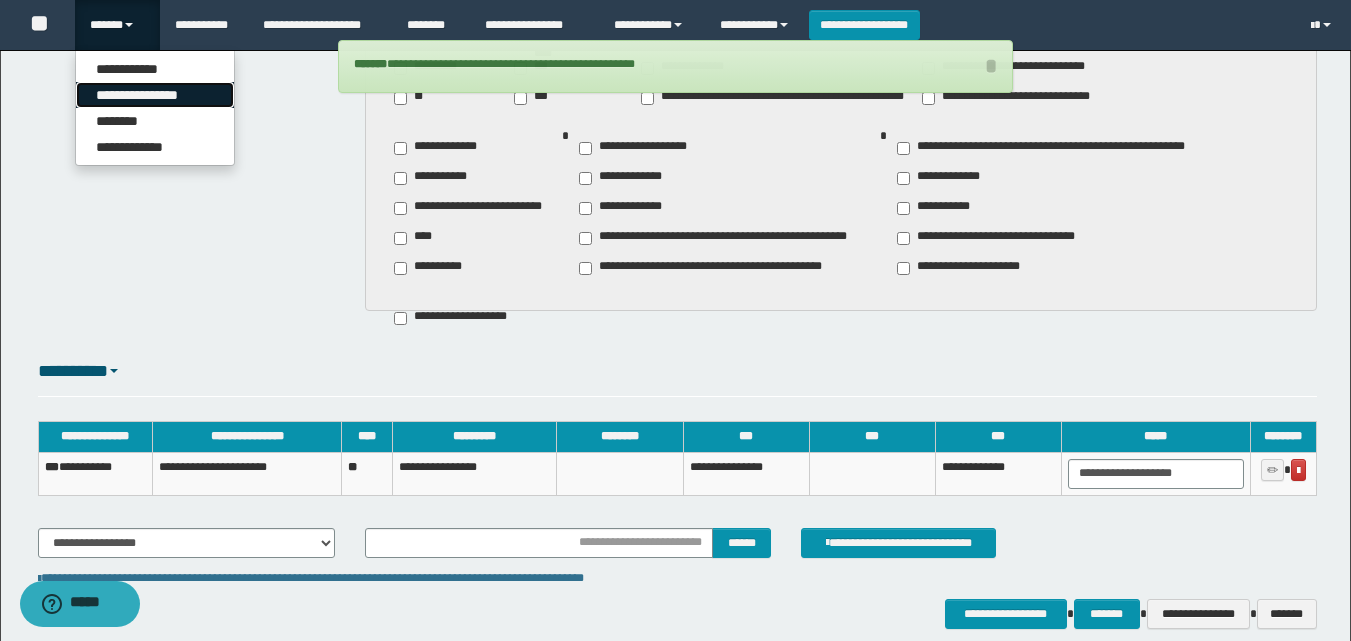 click on "**********" at bounding box center [155, 95] 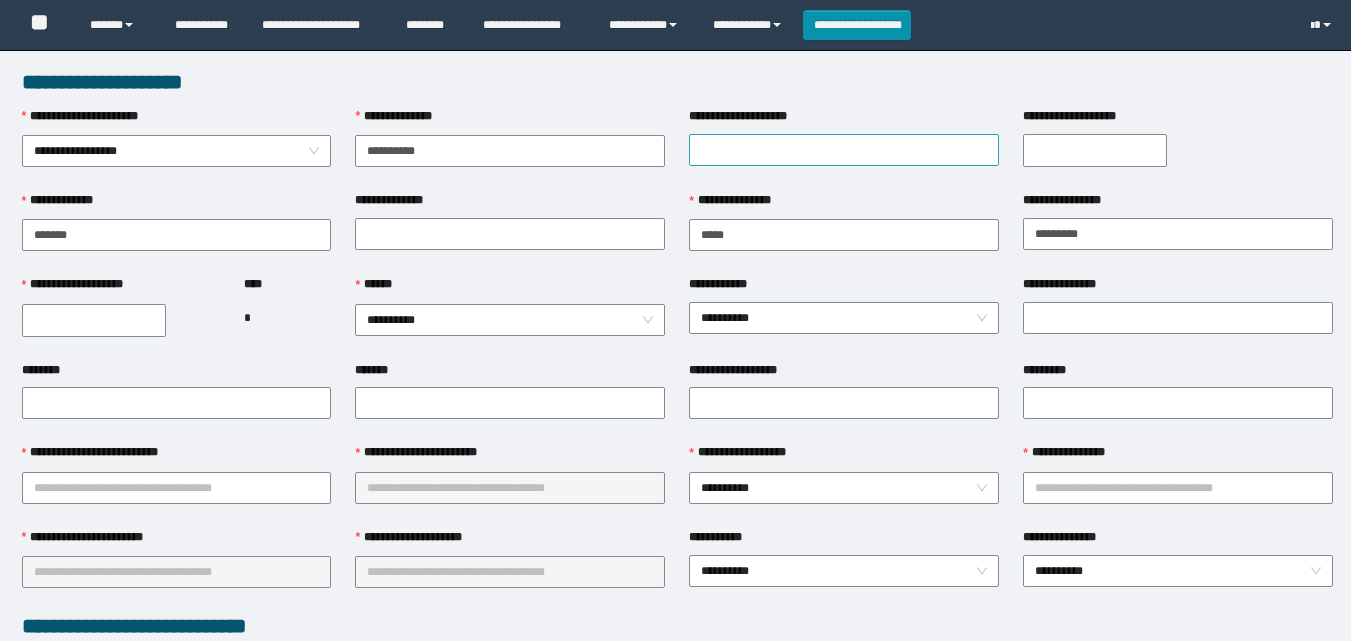 scroll, scrollTop: 0, scrollLeft: 0, axis: both 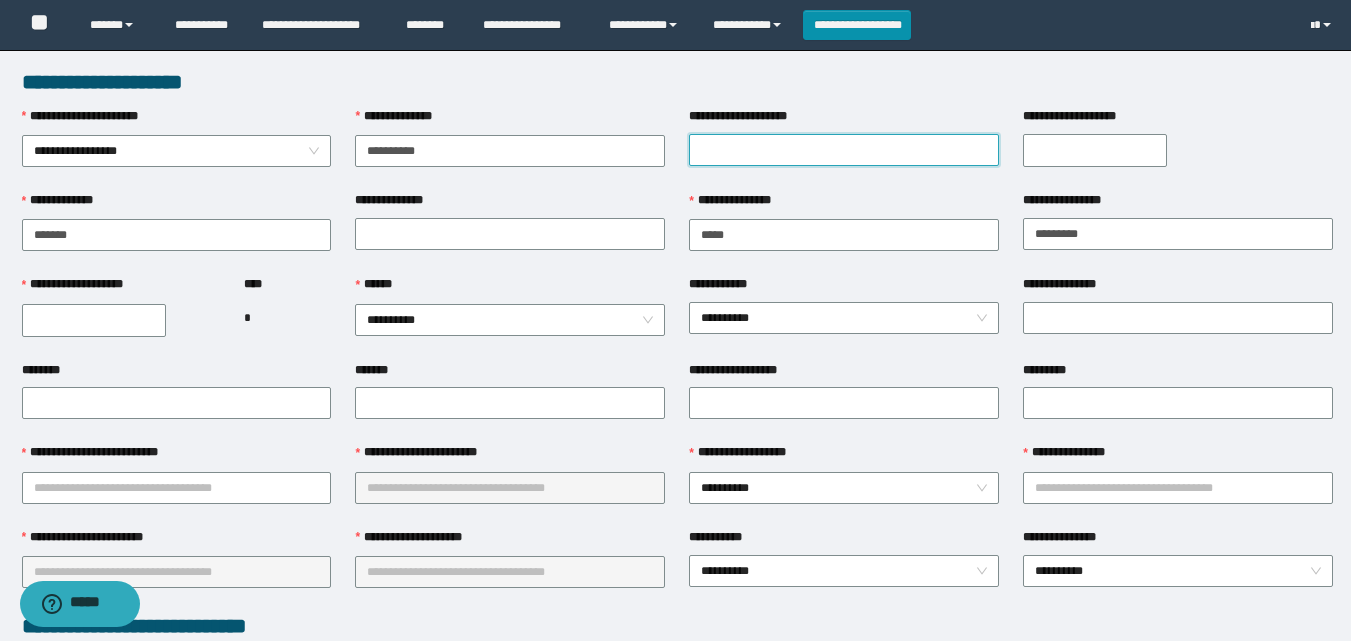 click on "**********" at bounding box center [844, 150] 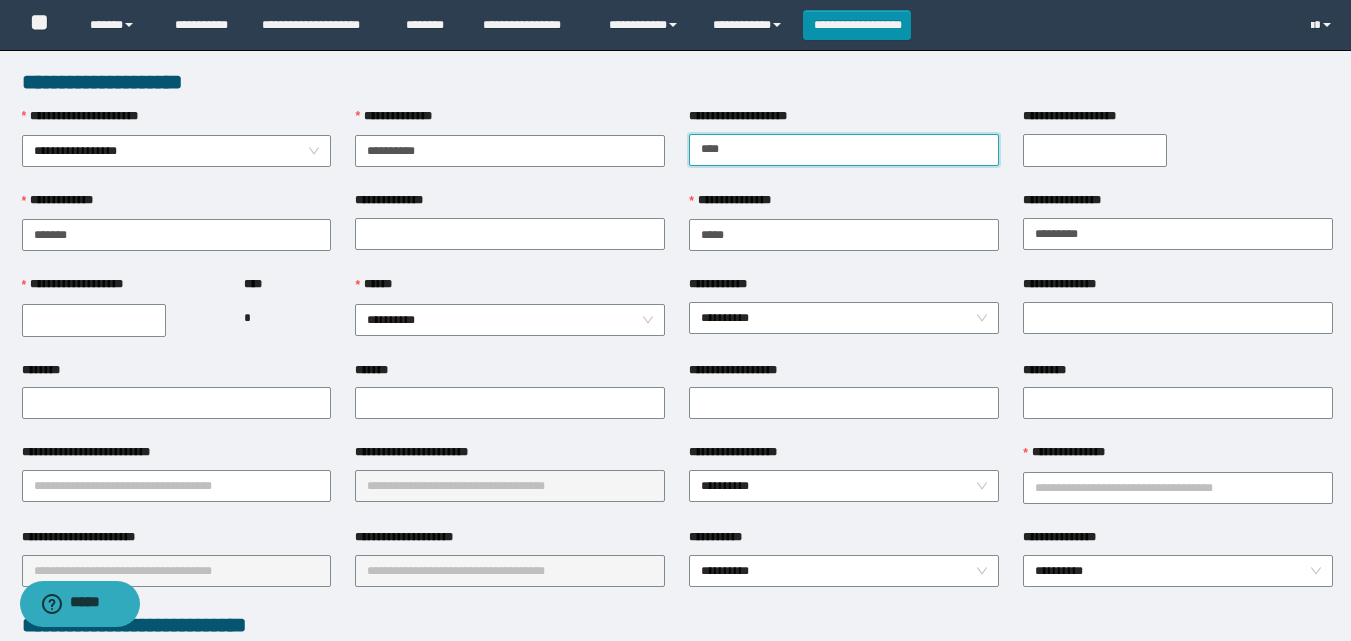 type on "**********" 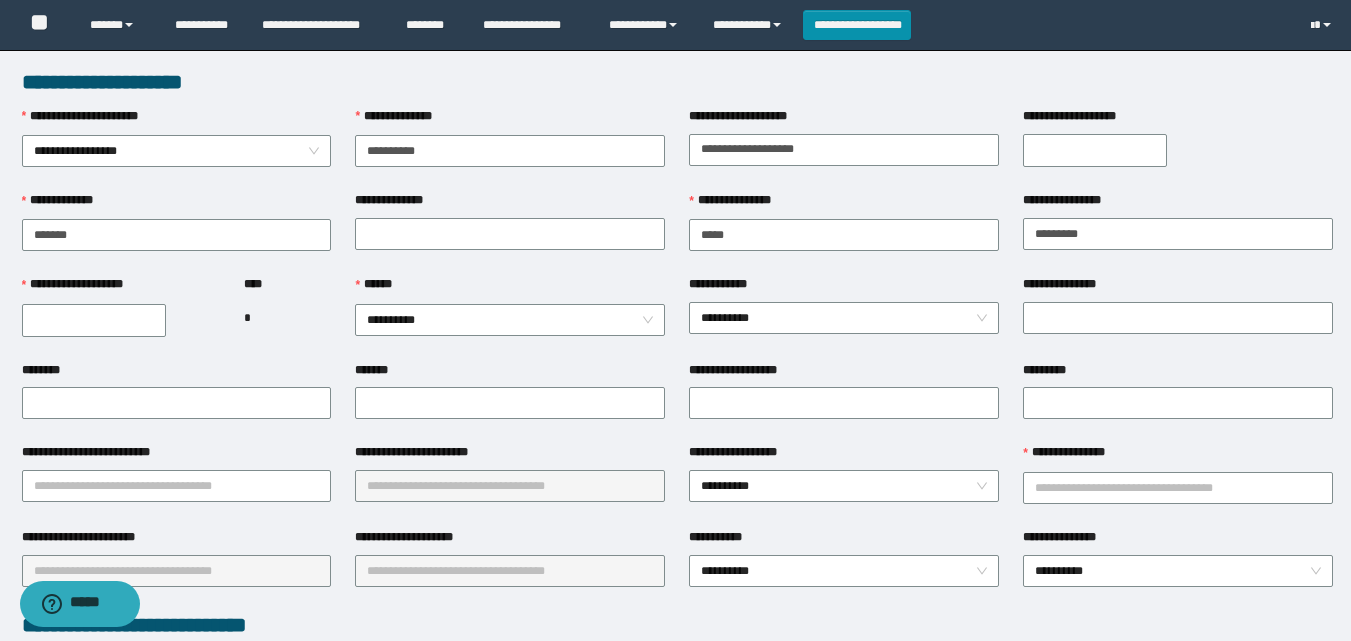 click on "**********" at bounding box center [1178, 149] 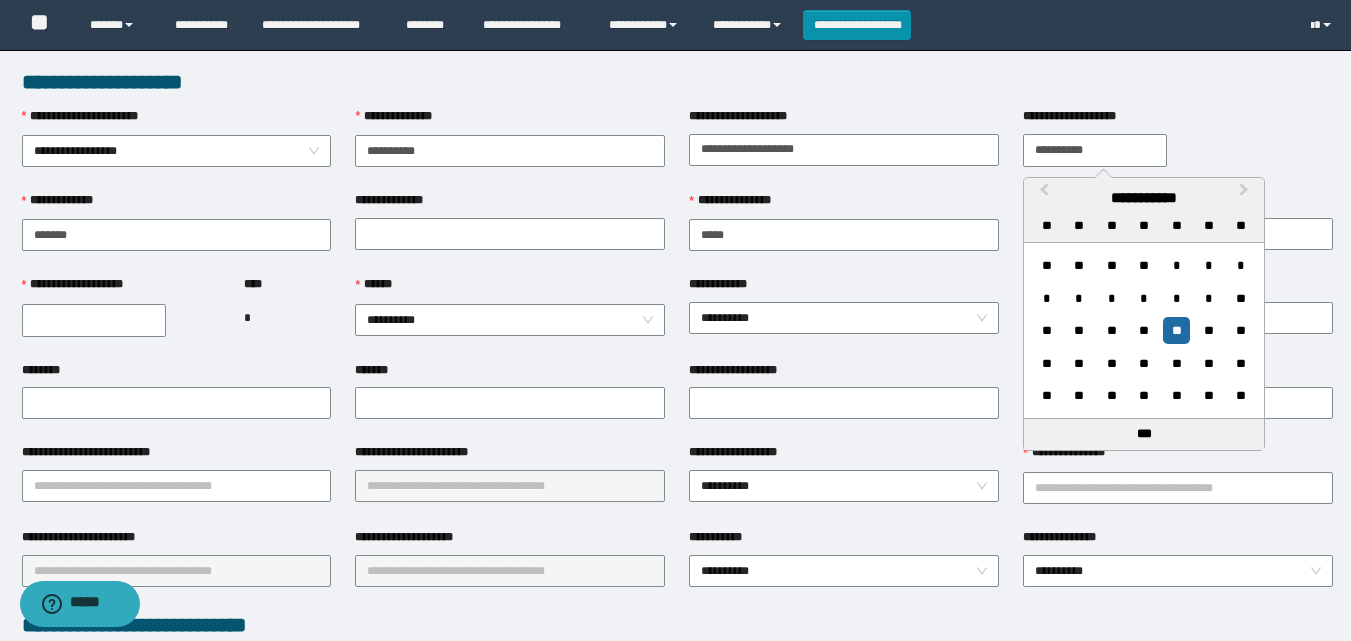 type on "**********" 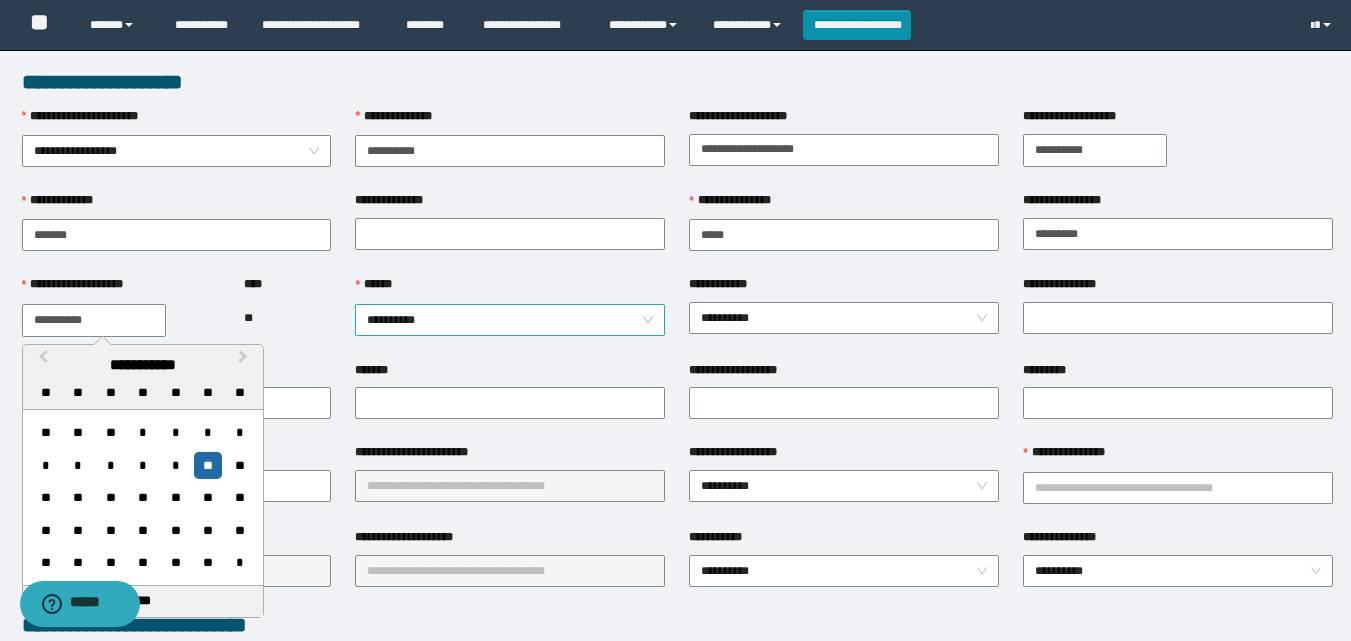 type on "**********" 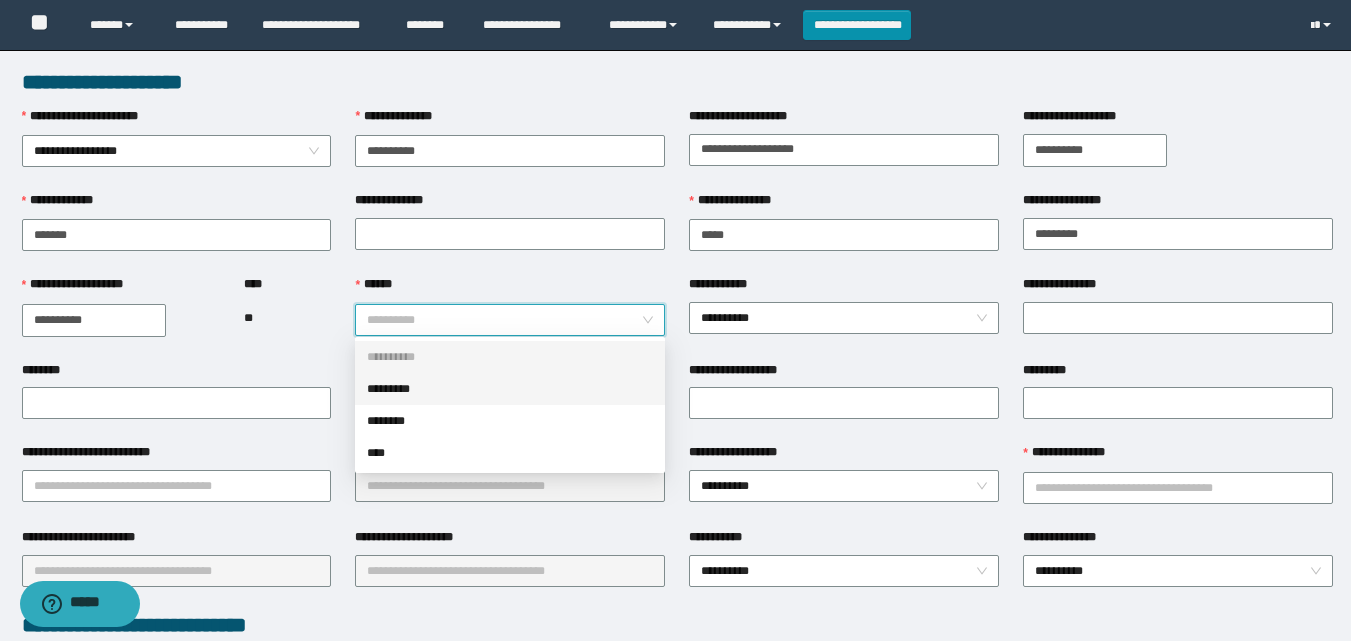 click on "*********" at bounding box center [510, 389] 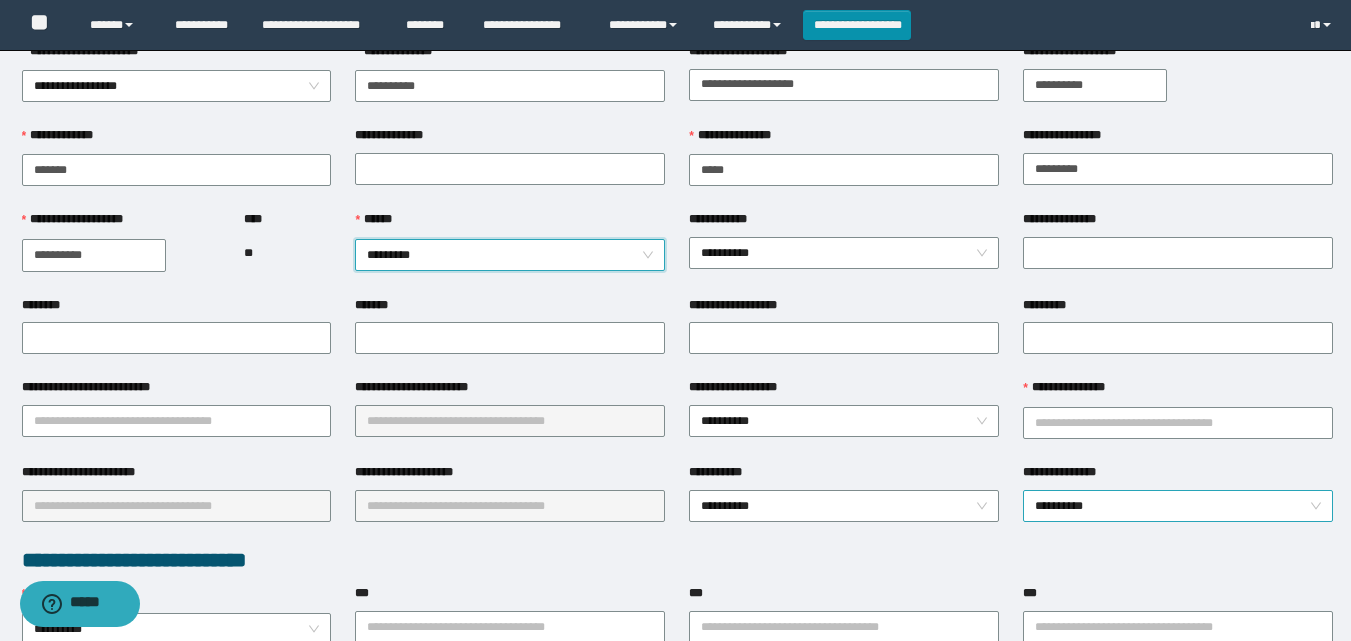 scroll, scrollTop: 100, scrollLeft: 0, axis: vertical 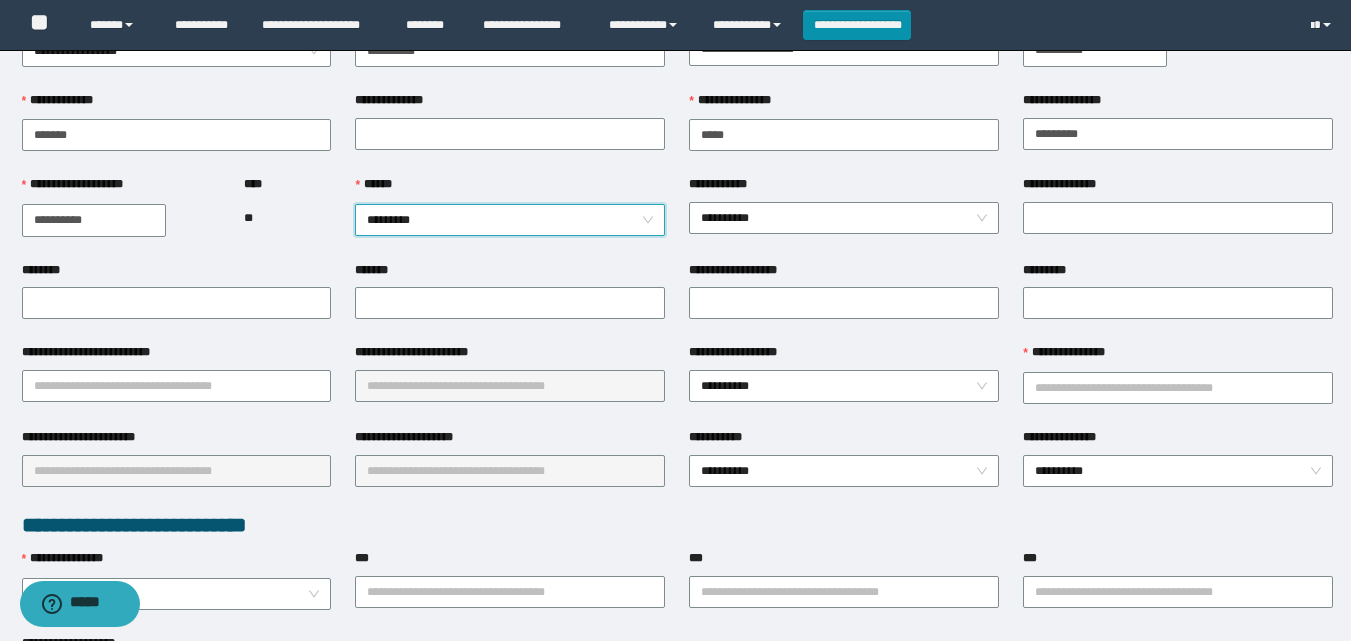 click on "**********" at bounding box center (1178, 385) 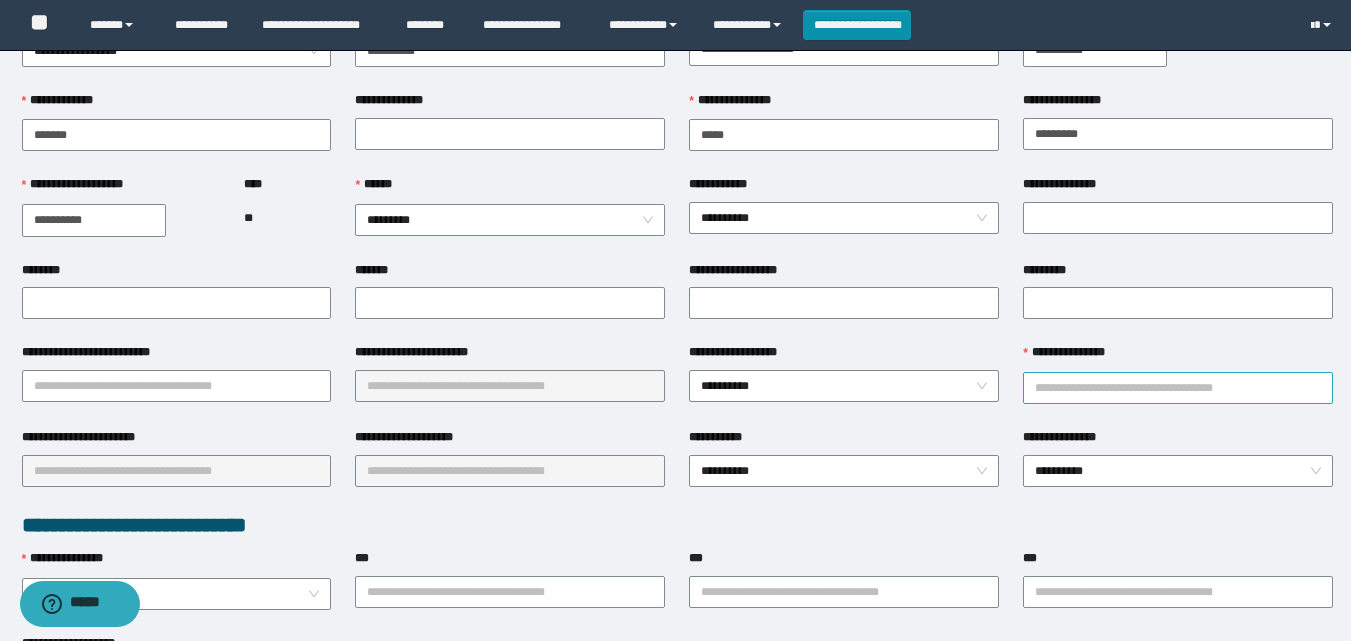 click on "**********" at bounding box center (1178, 388) 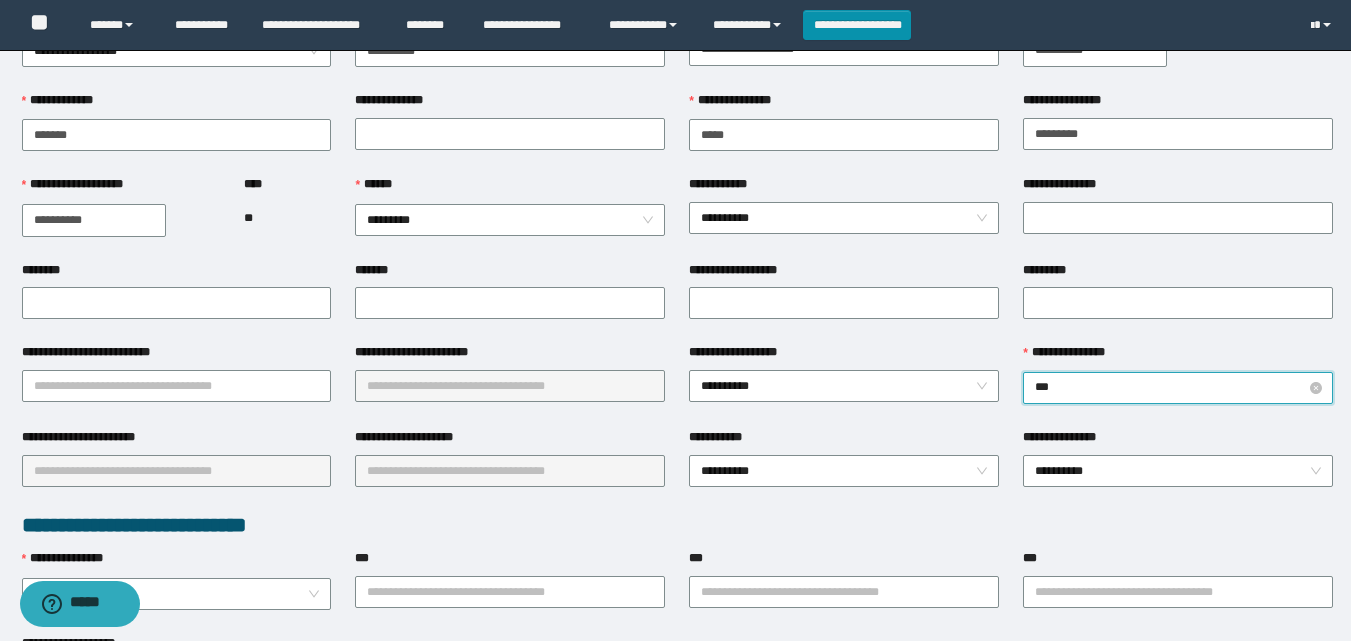 type on "****" 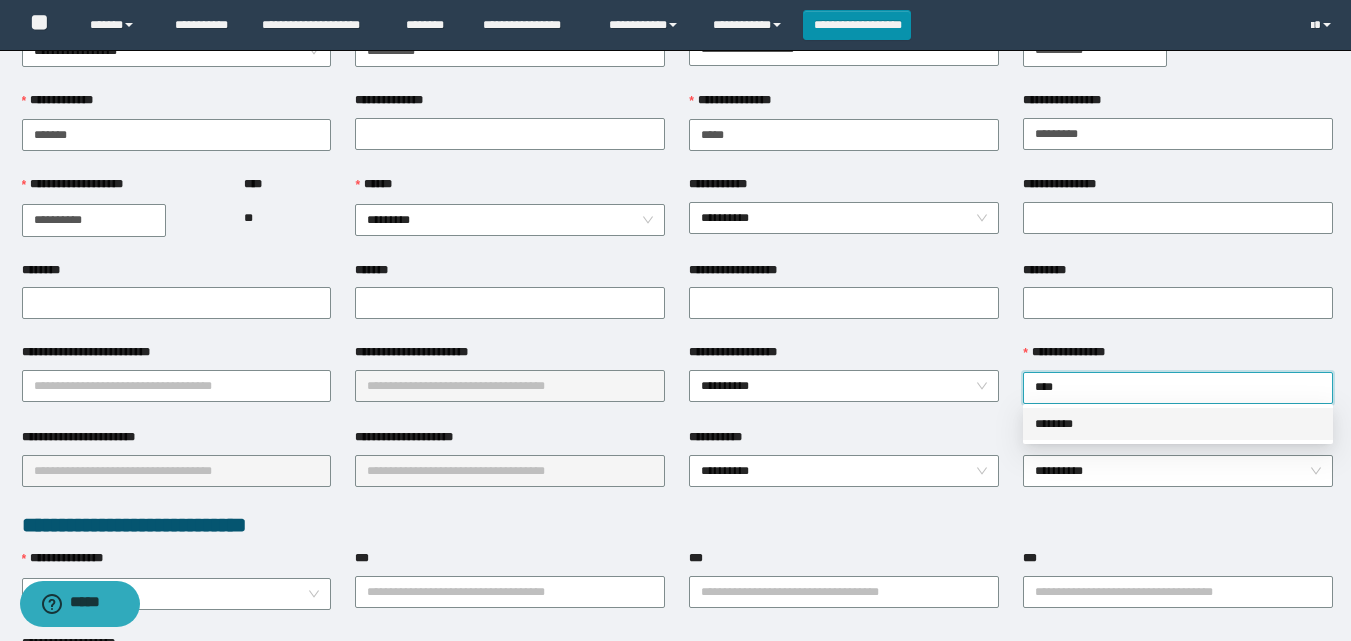 click on "********" at bounding box center (1178, 424) 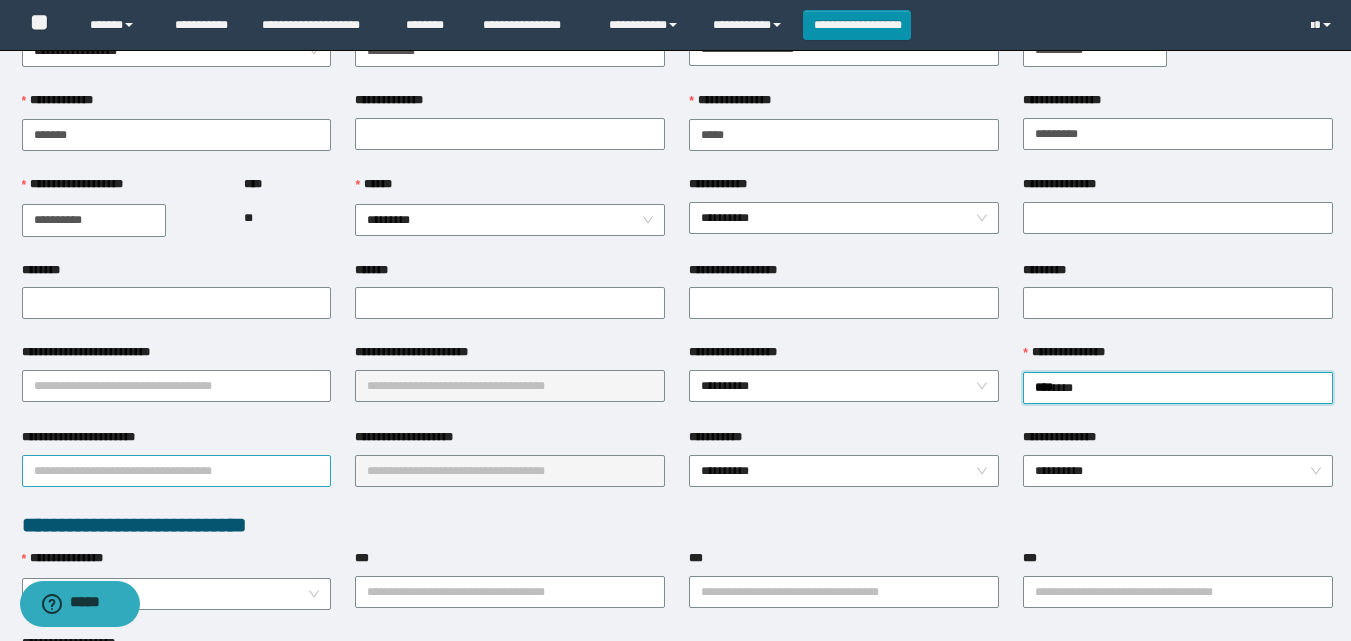 click on "**********" at bounding box center [177, 471] 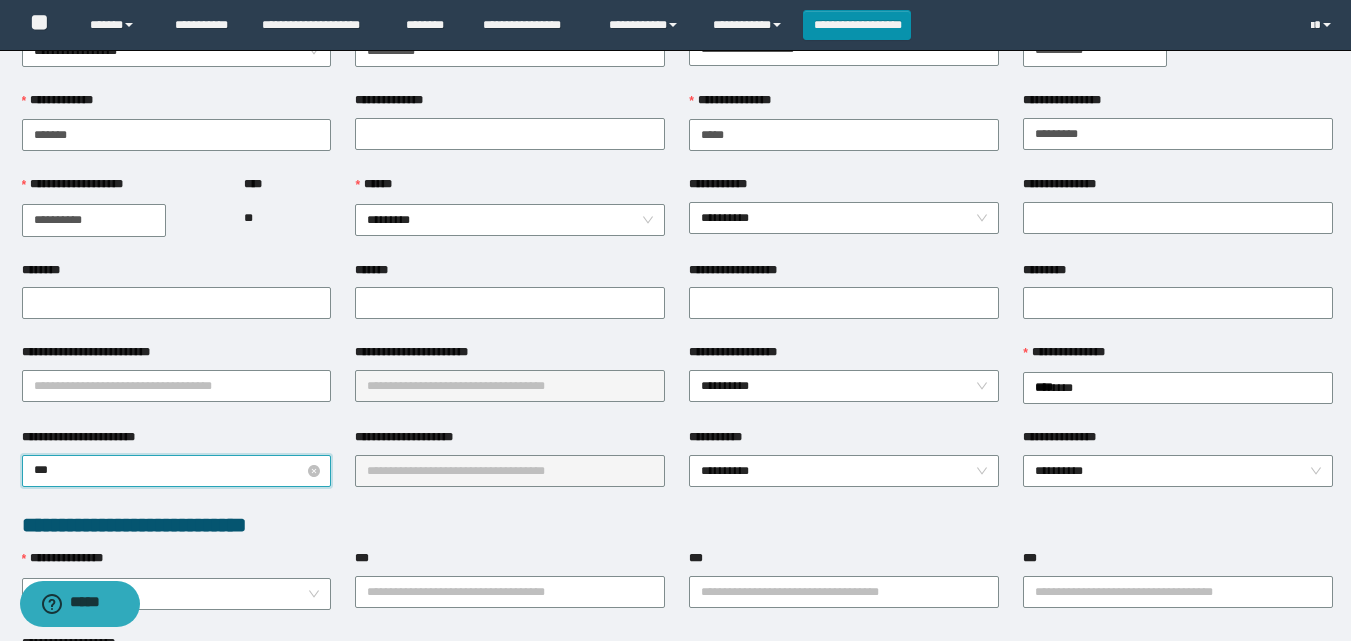 type on "****" 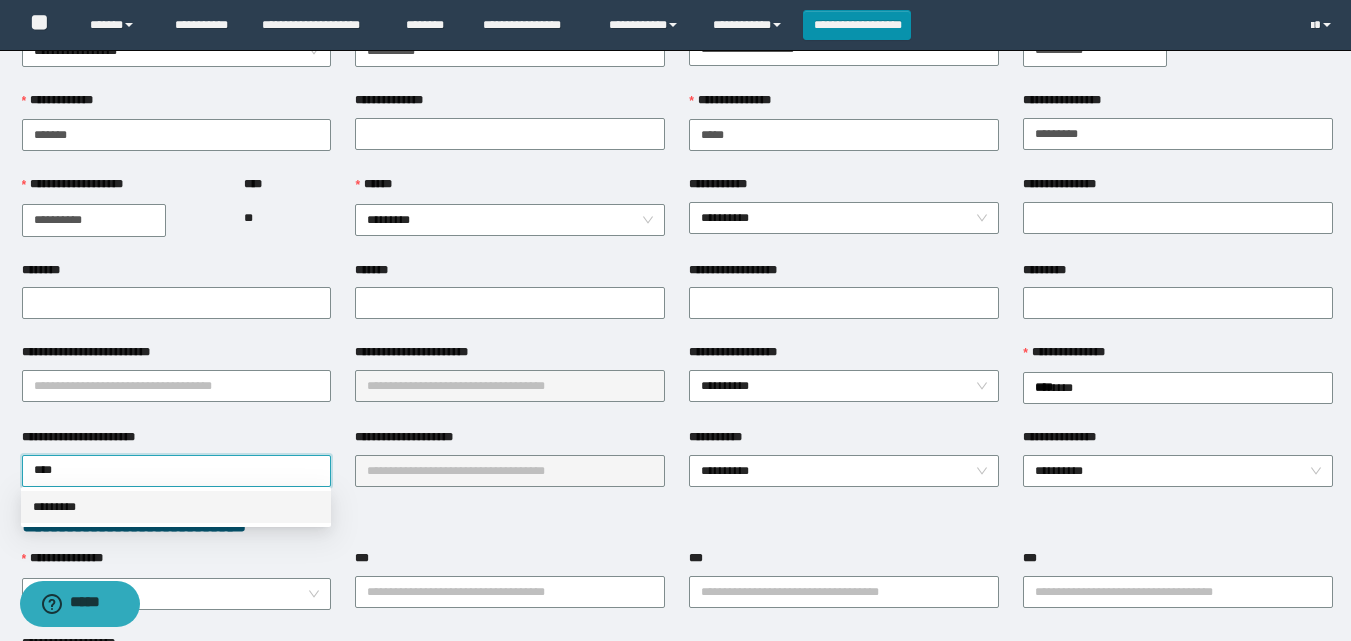 click on "*********" at bounding box center [176, 507] 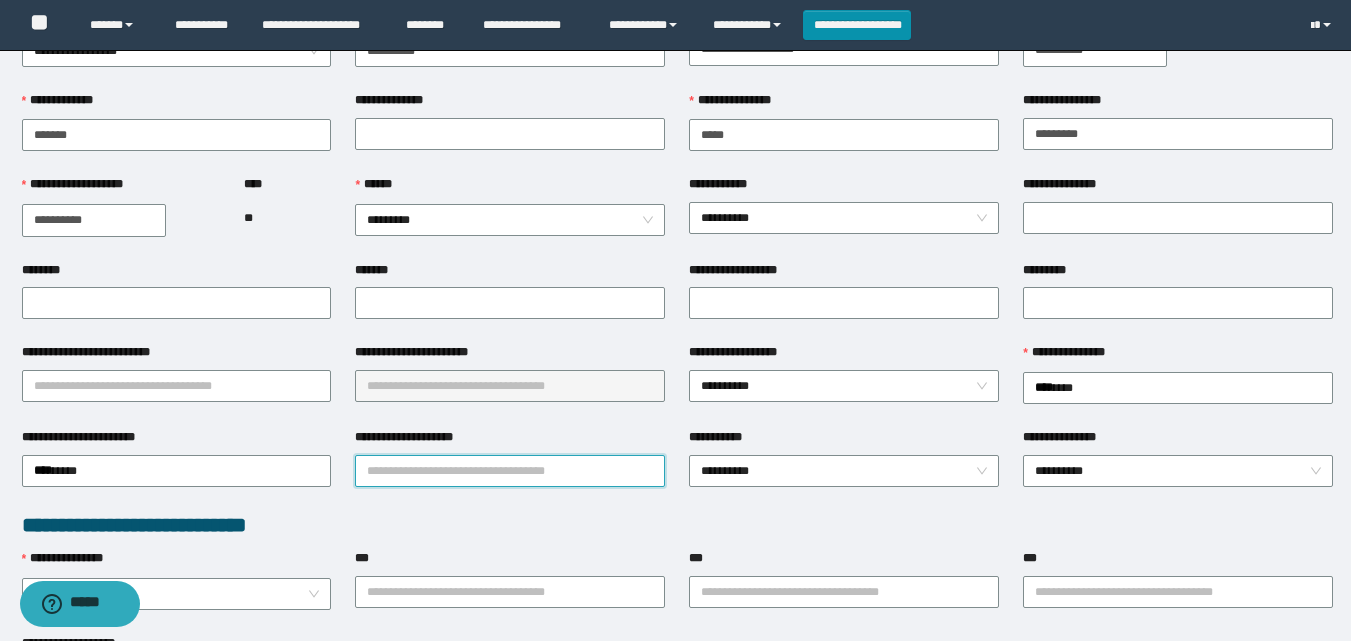 click on "**********" at bounding box center [510, 471] 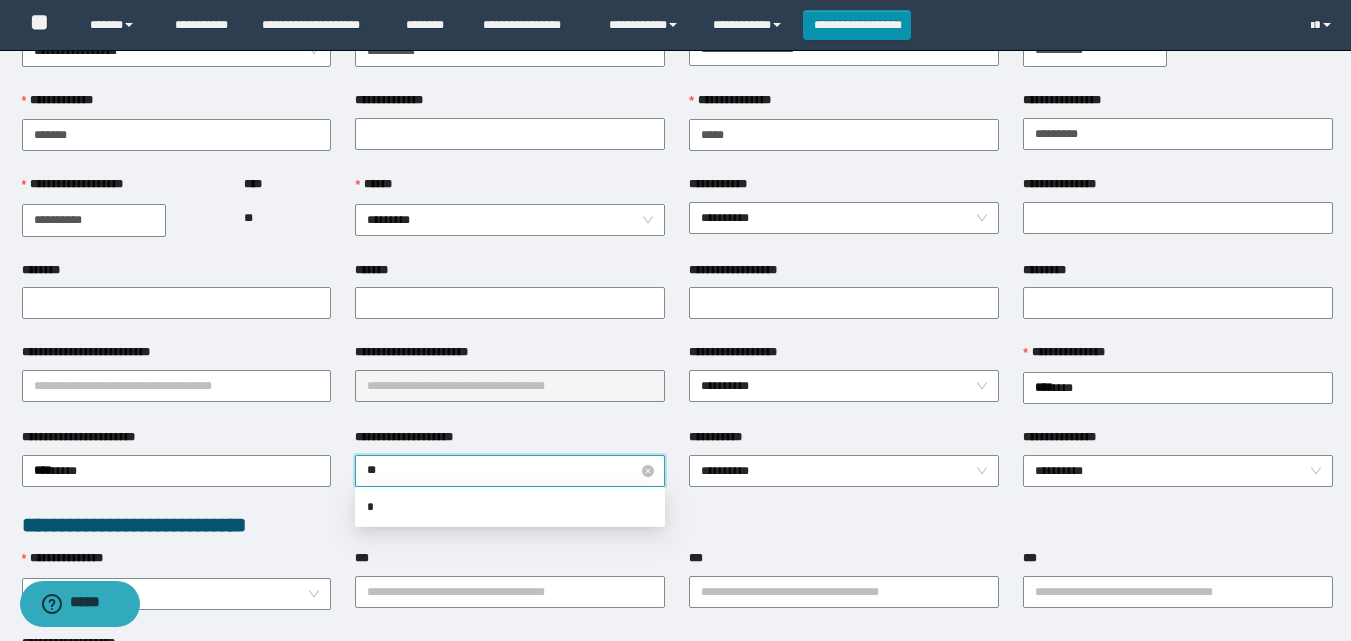type on "*" 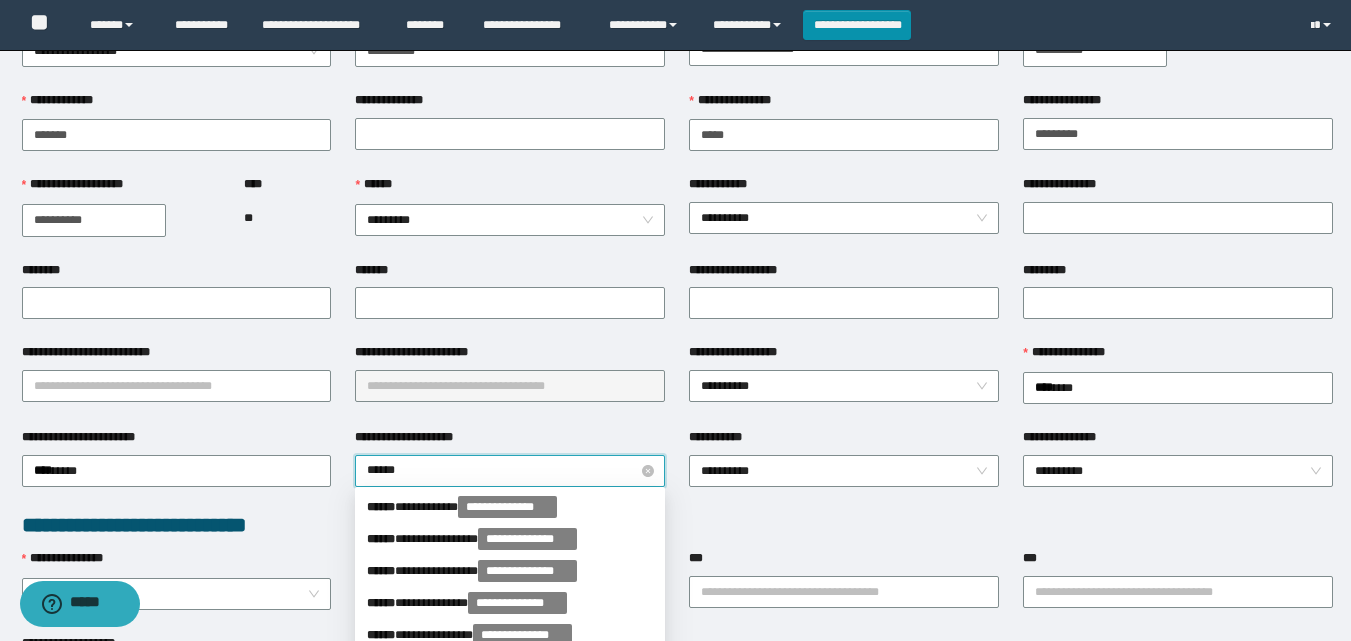 type on "*******" 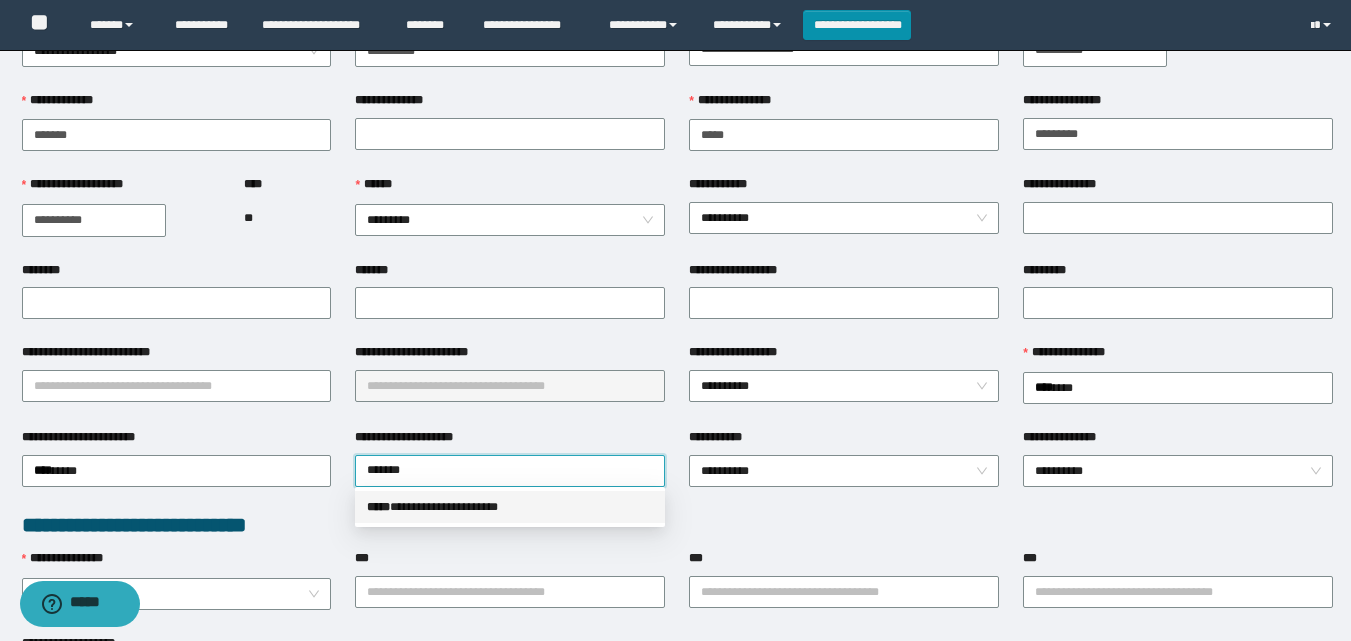 click on "**********" at bounding box center [510, 507] 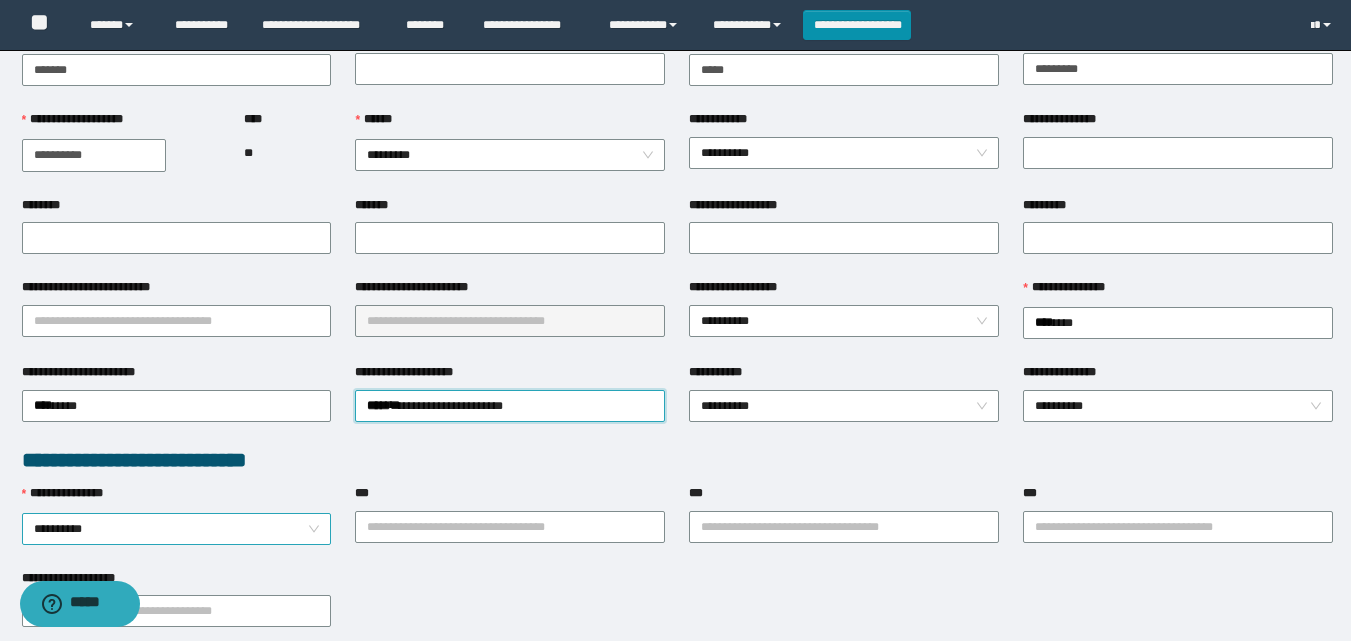 scroll, scrollTop: 200, scrollLeft: 0, axis: vertical 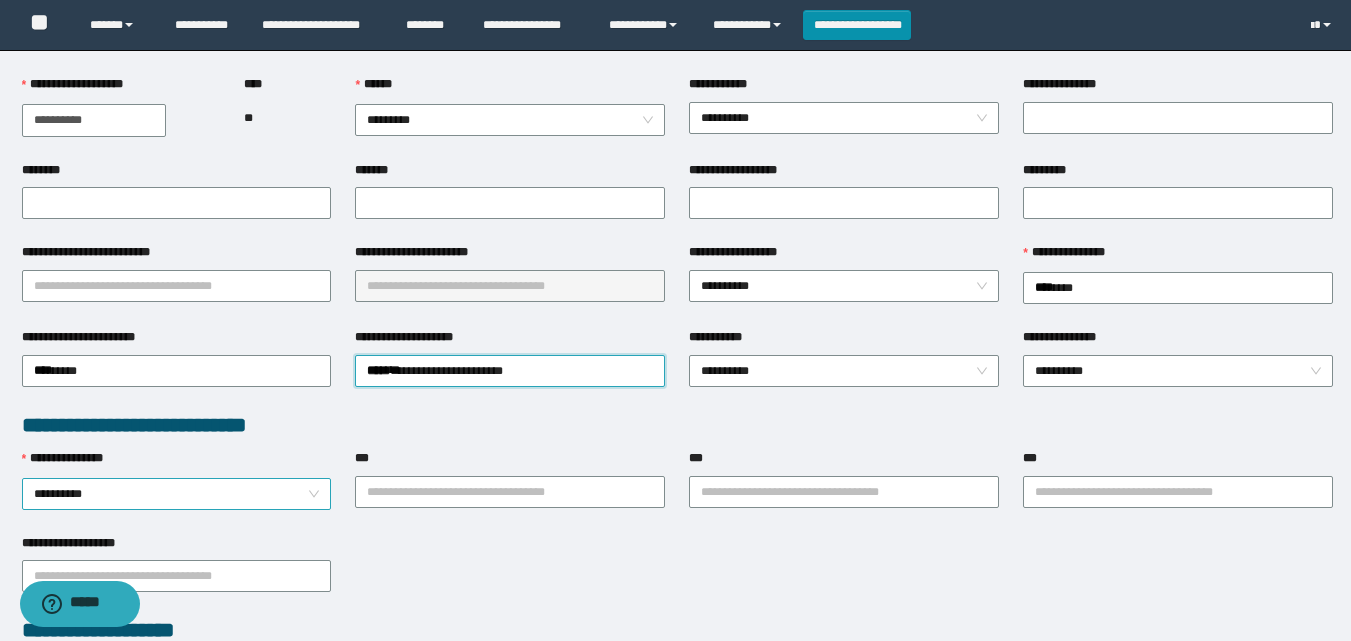 click on "**********" at bounding box center [177, 494] 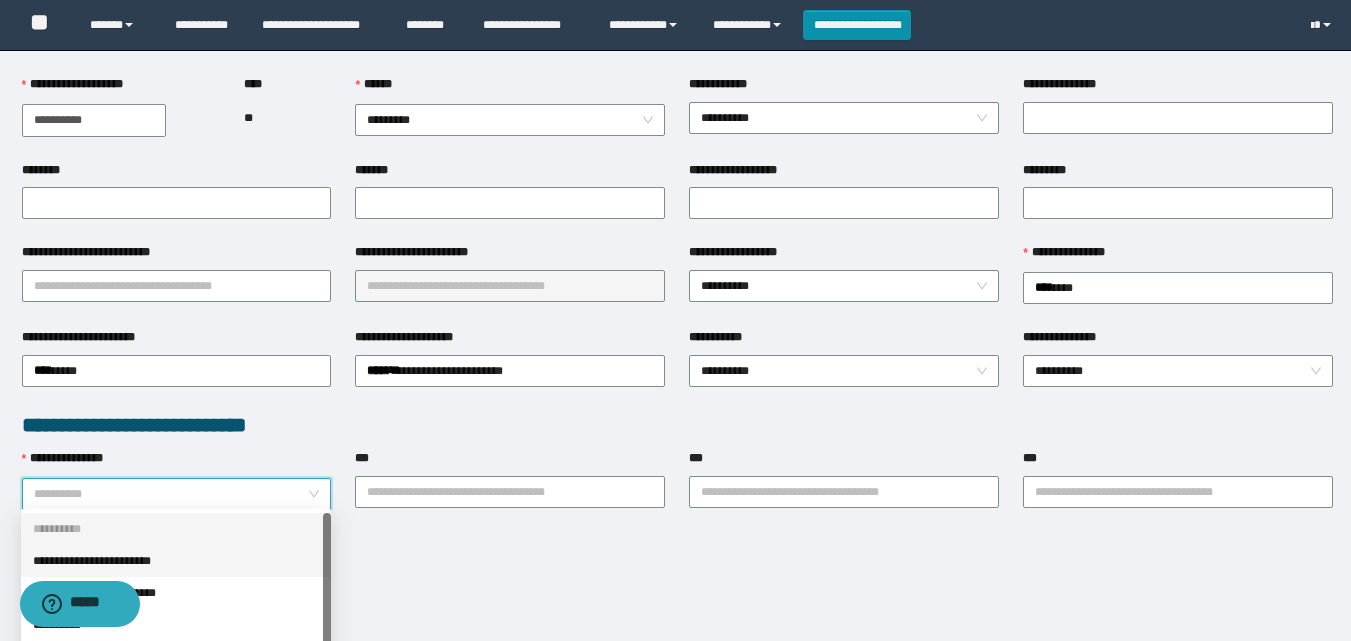 click on "**********" at bounding box center [176, 561] 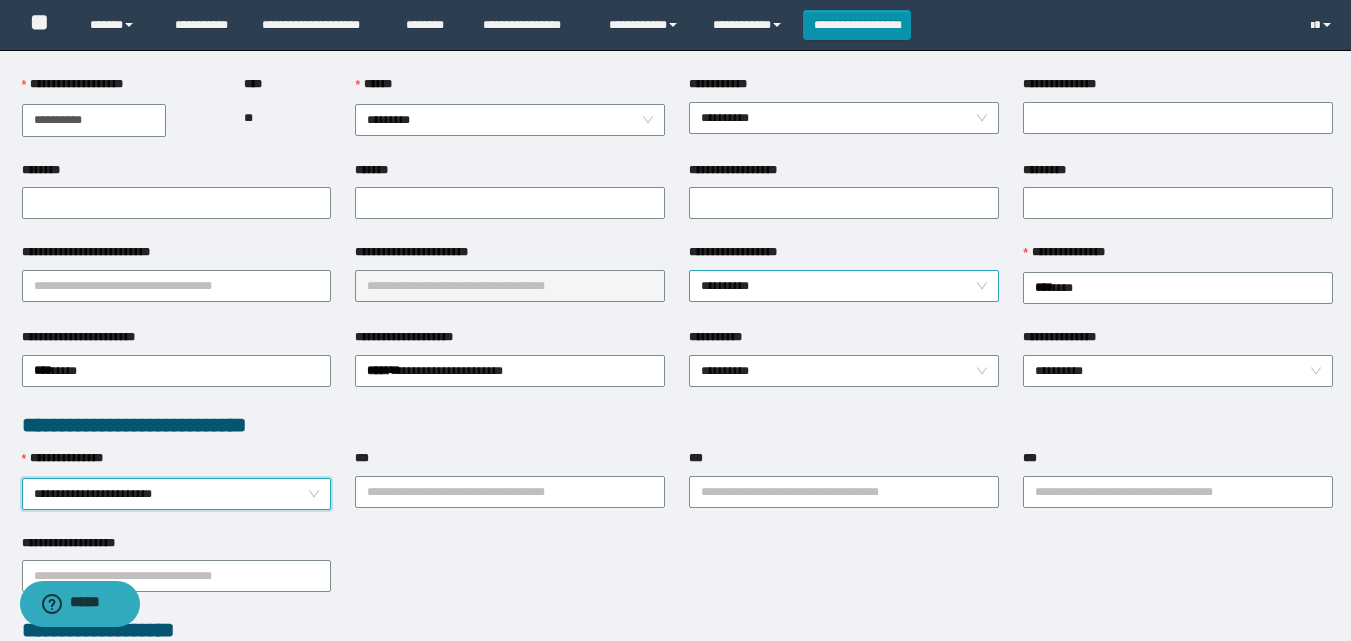click on "**********" at bounding box center [844, 286] 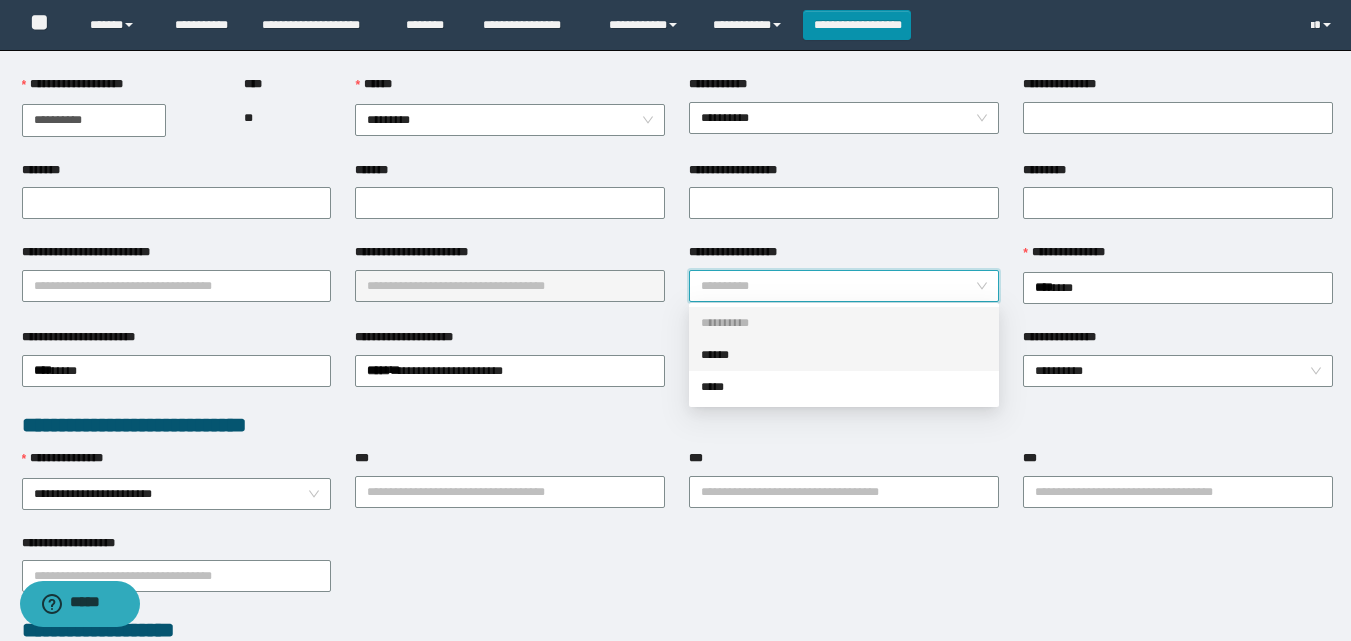 click on "******" at bounding box center [844, 355] 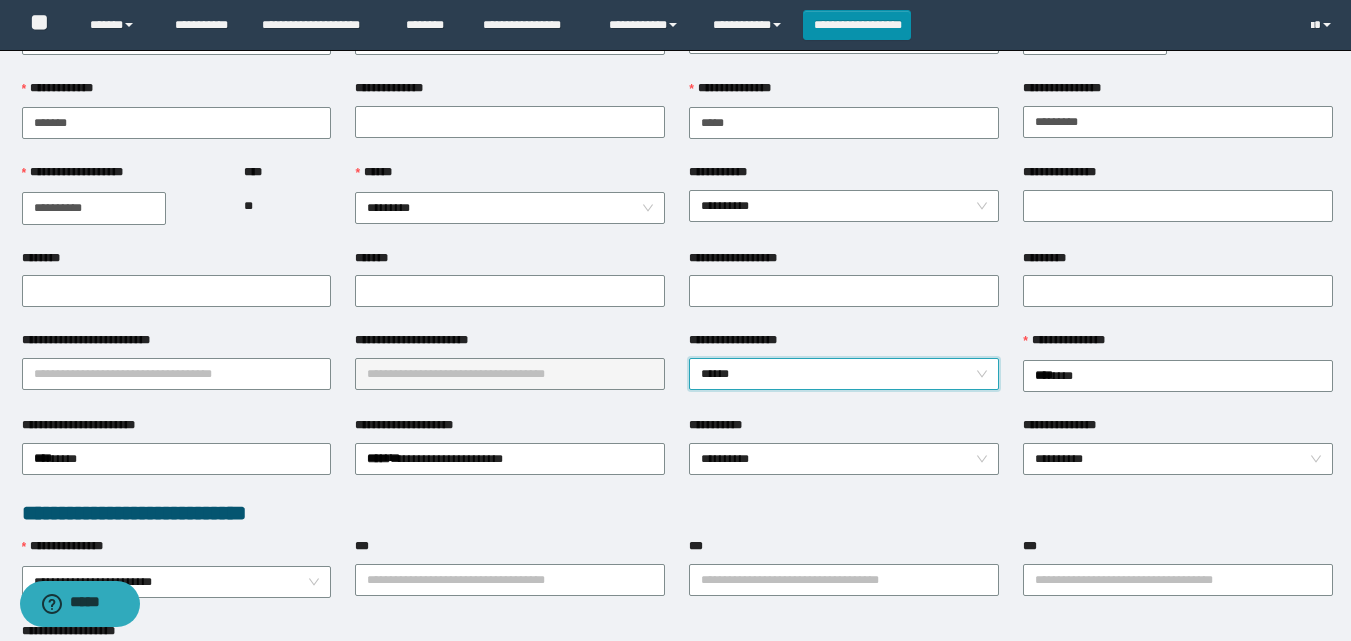 scroll, scrollTop: 0, scrollLeft: 0, axis: both 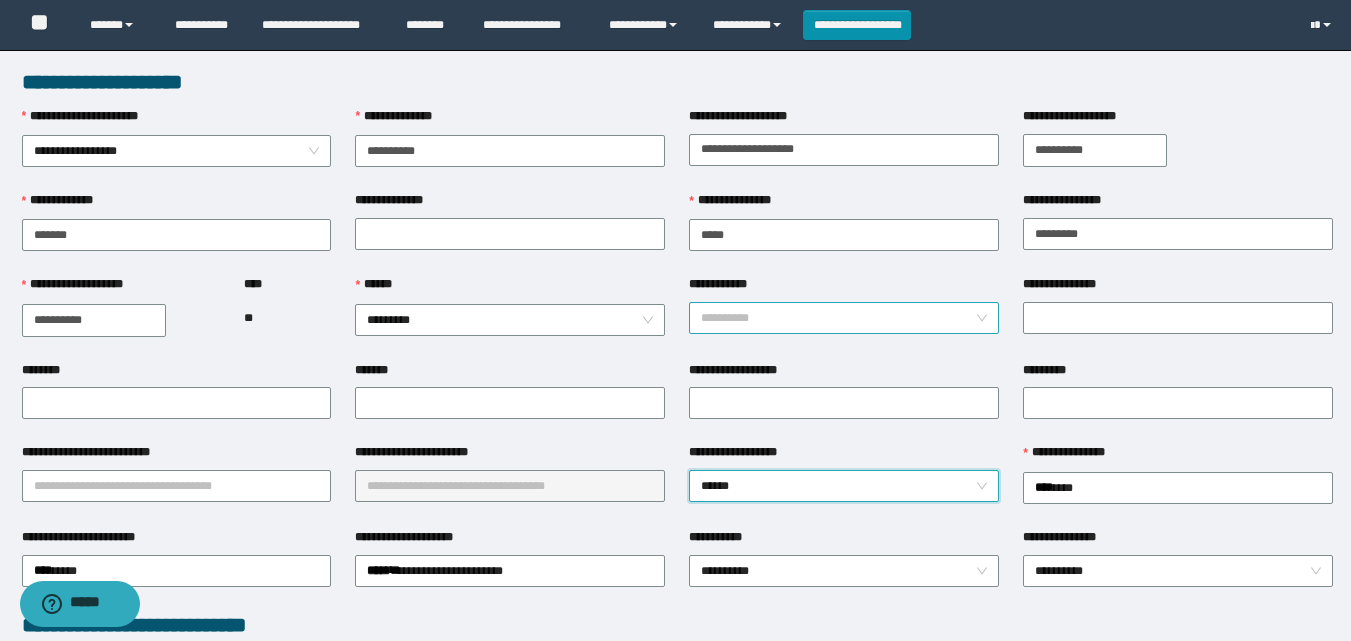 click on "**********" at bounding box center [844, 318] 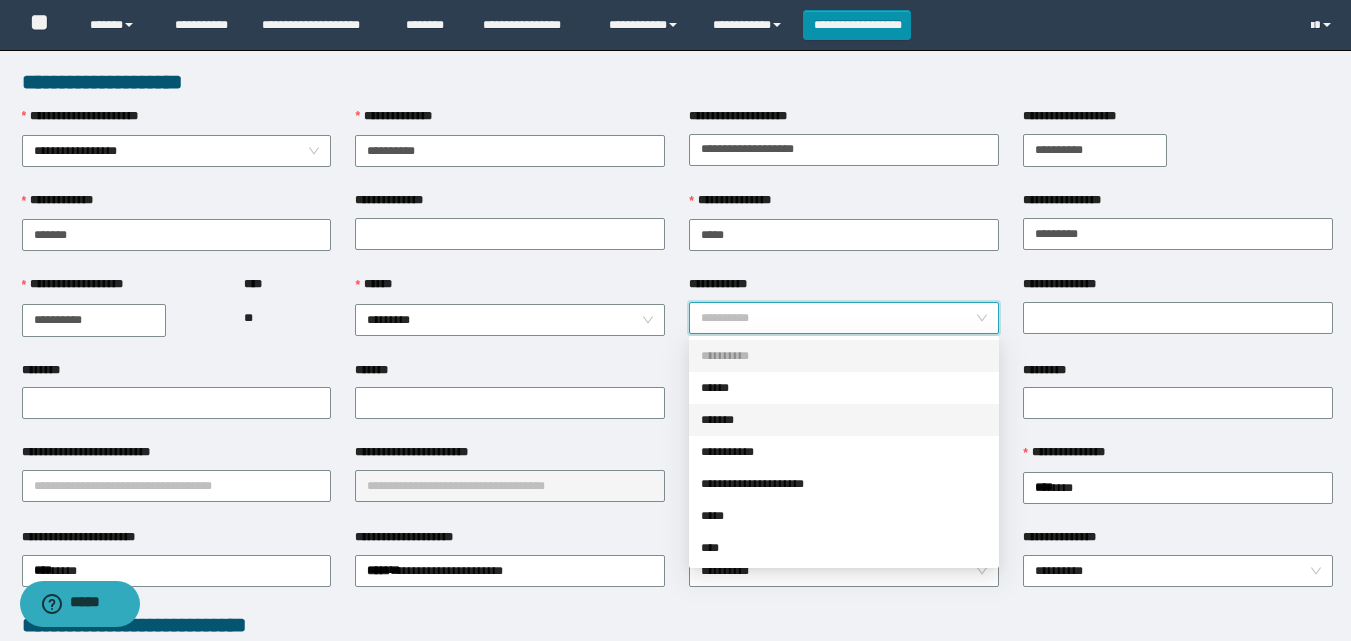 click on "*******" at bounding box center (844, 420) 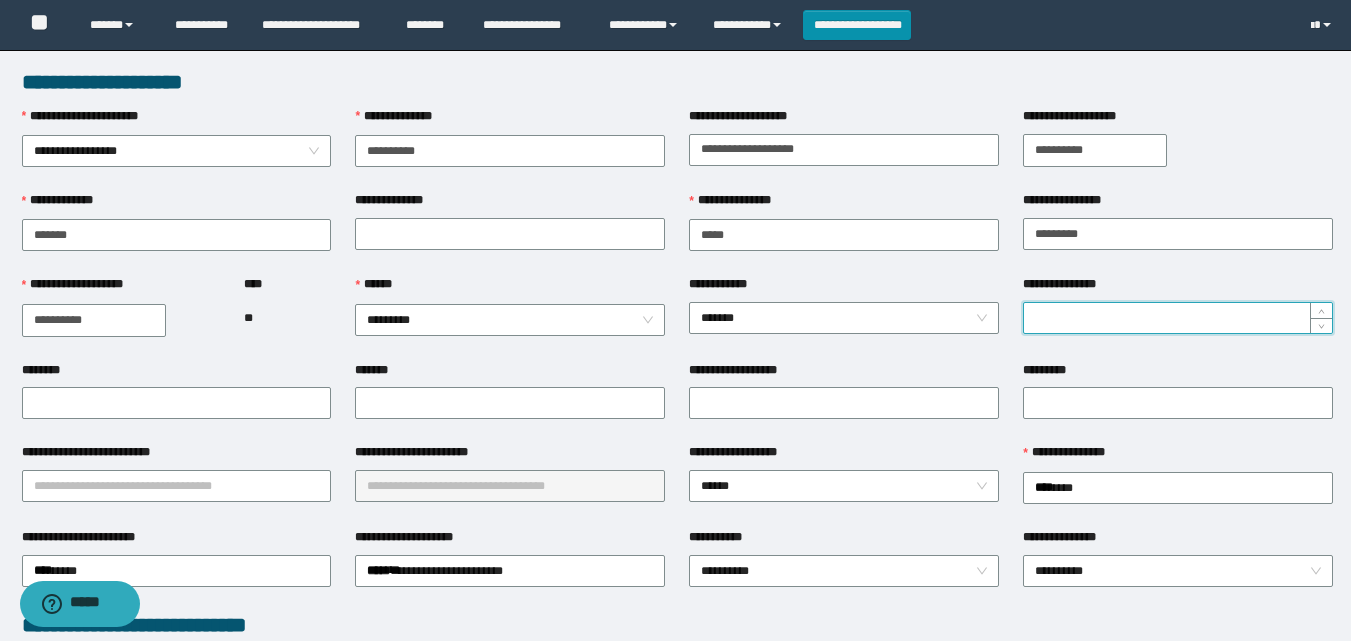 click on "**********" at bounding box center (1178, 318) 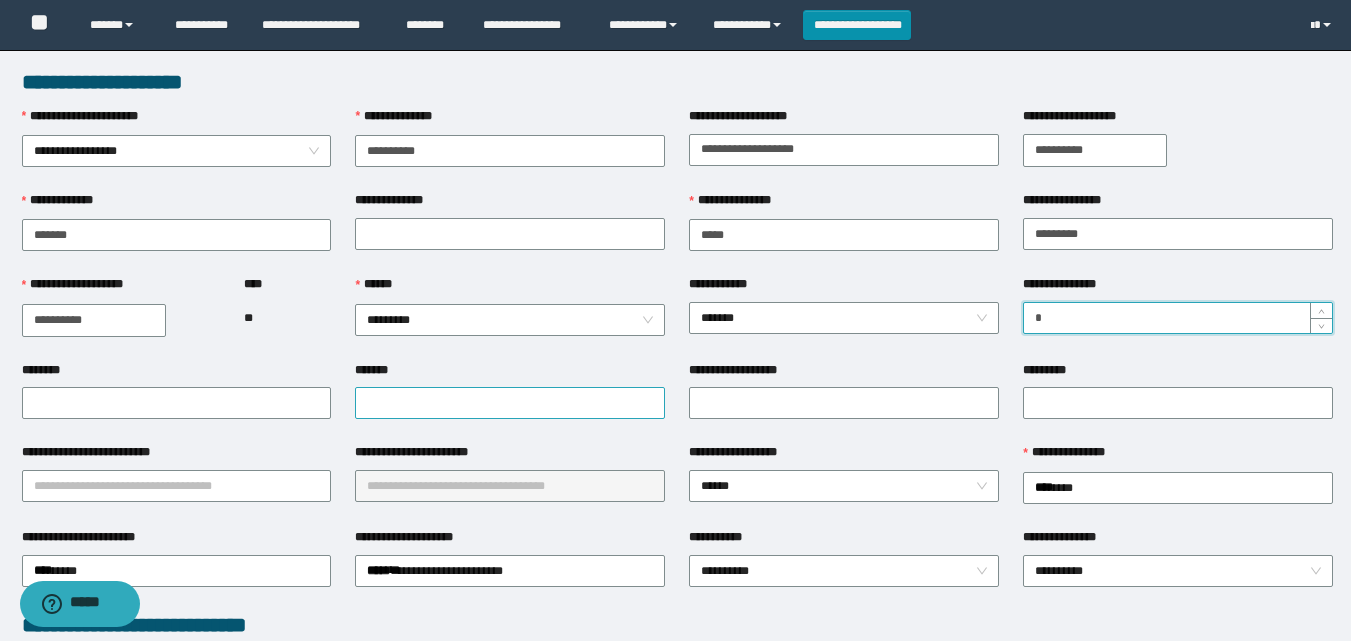type on "*" 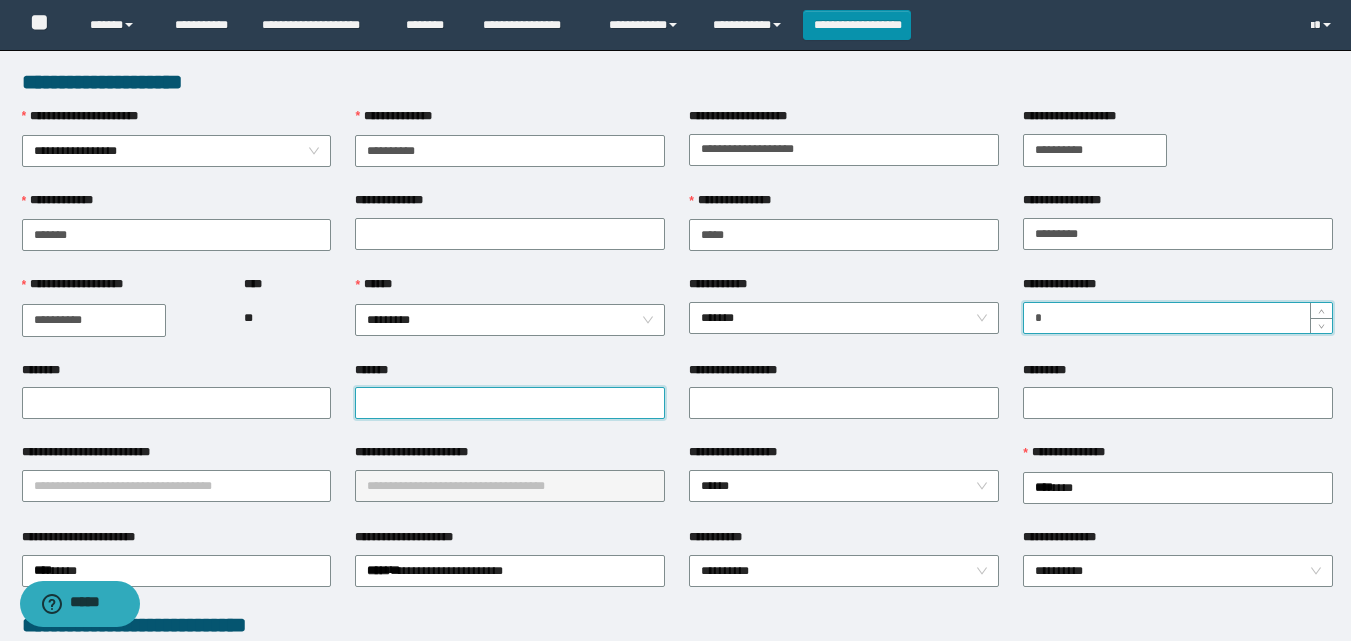 click on "*******" at bounding box center (510, 403) 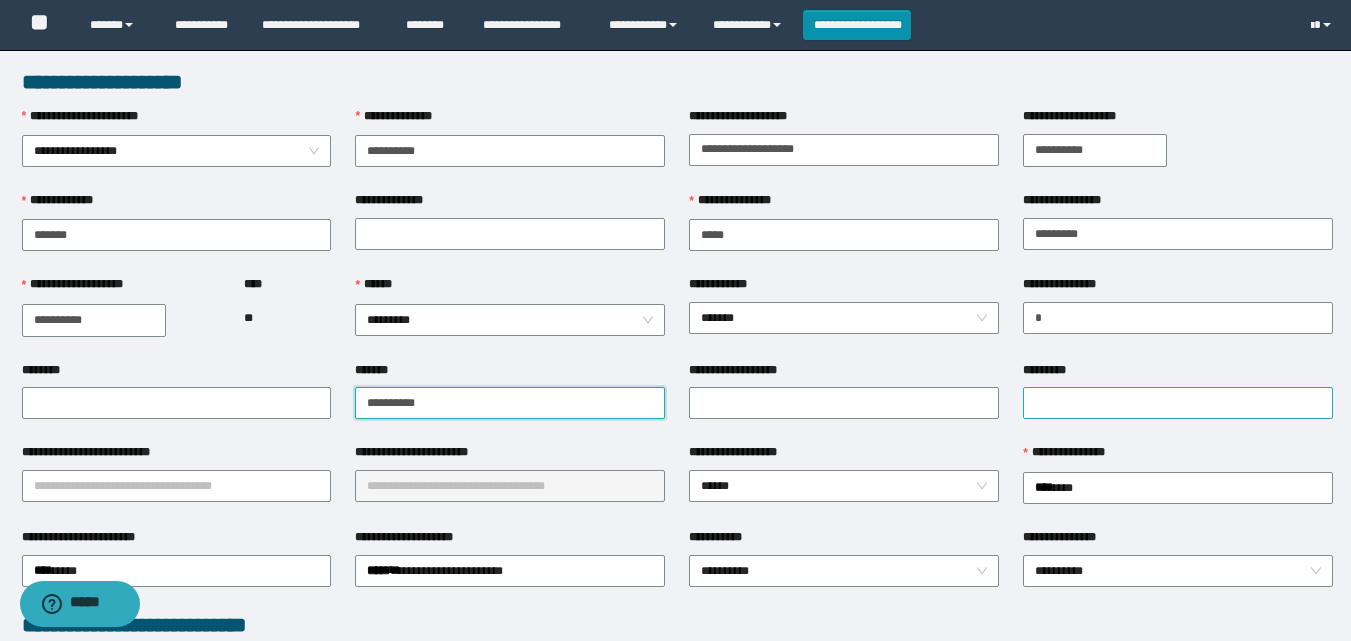 type on "**********" 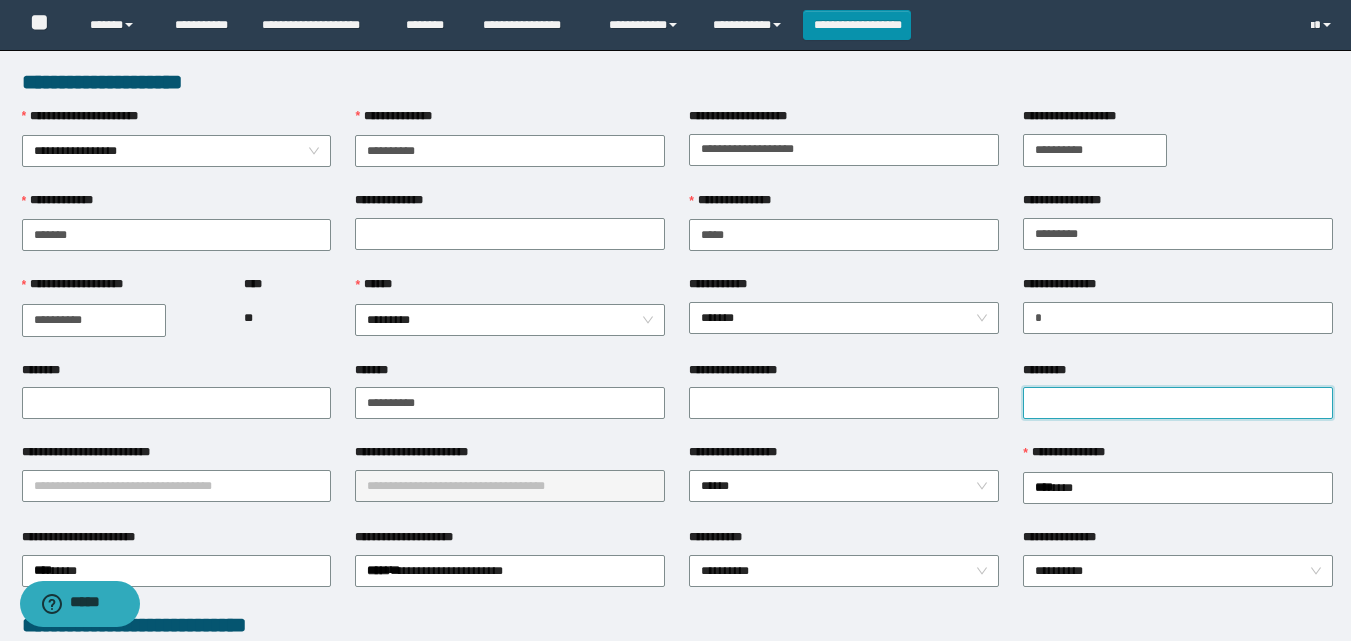 click on "*********" at bounding box center (1178, 403) 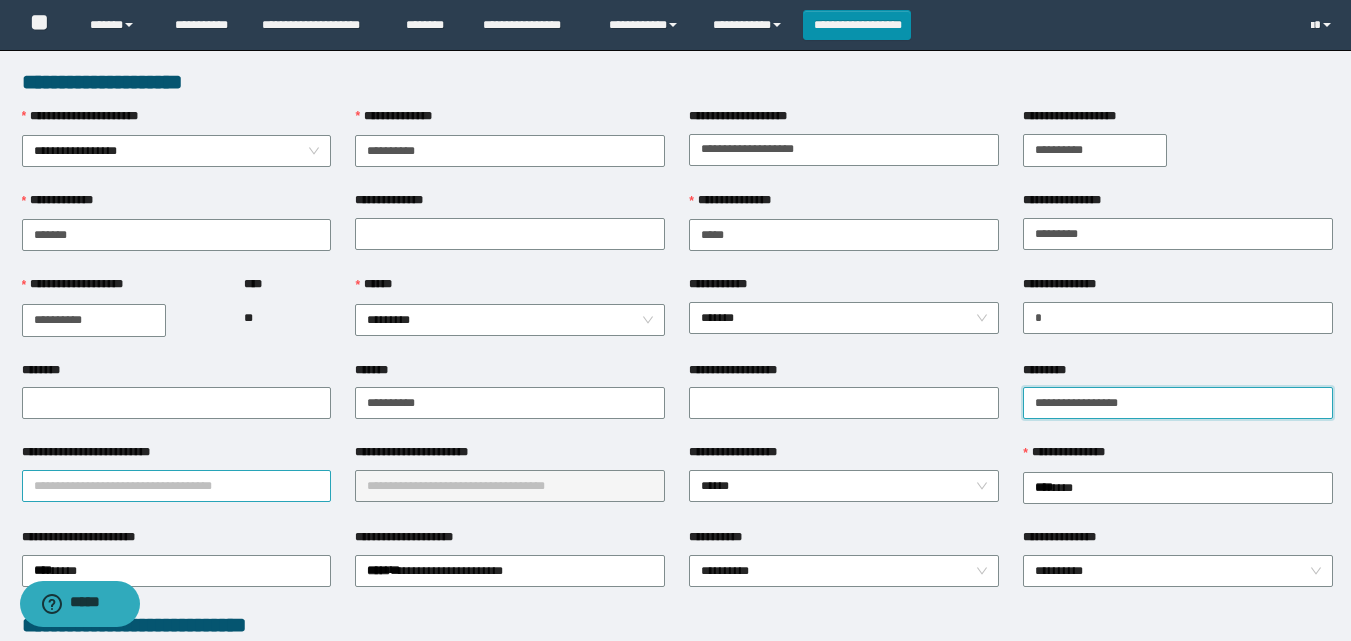 type on "**********" 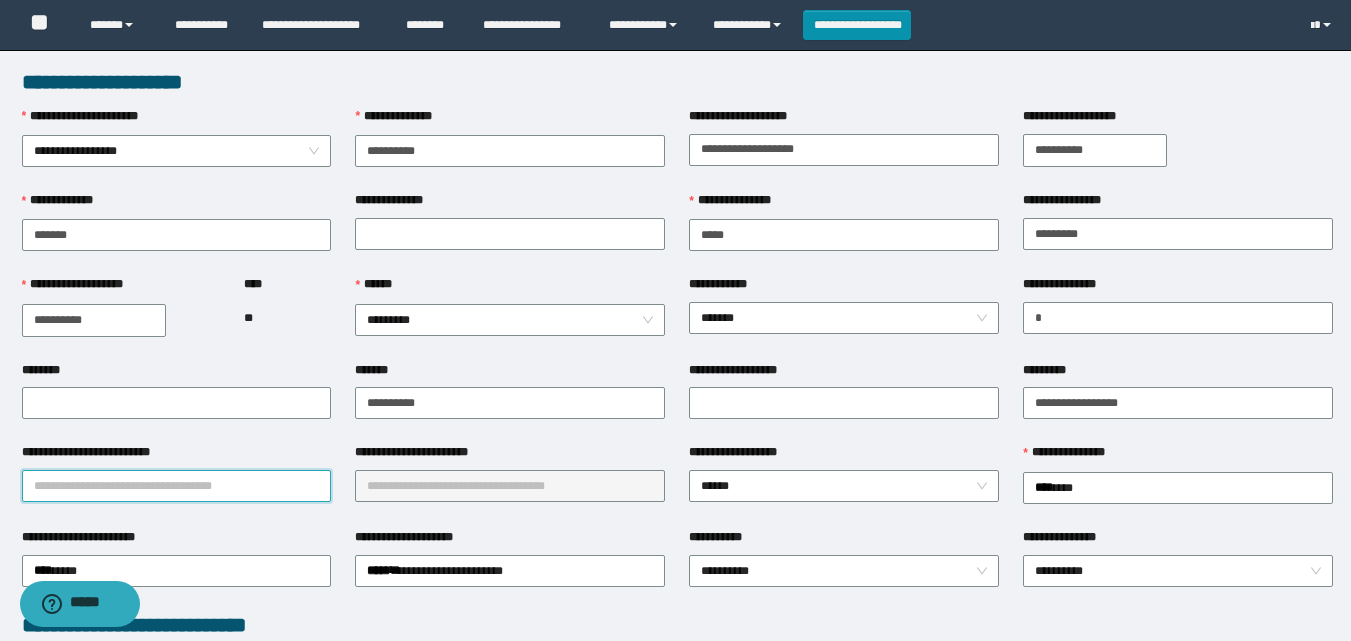 click on "**********" at bounding box center [177, 486] 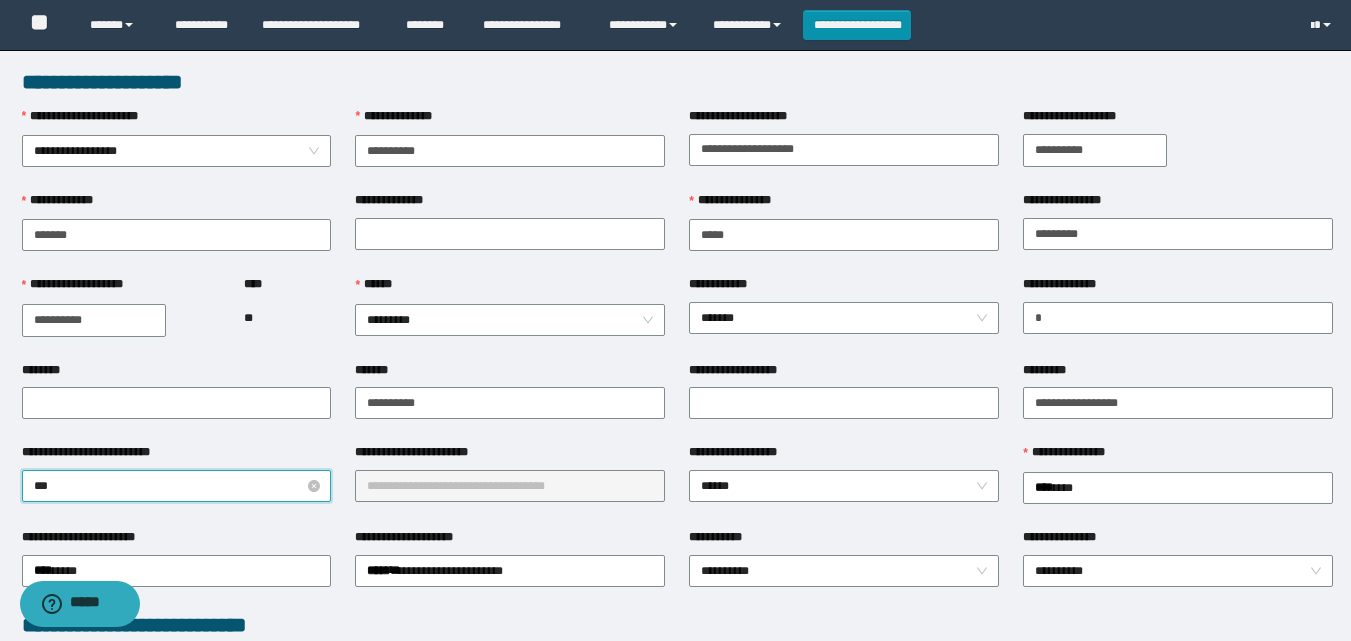 type on "****" 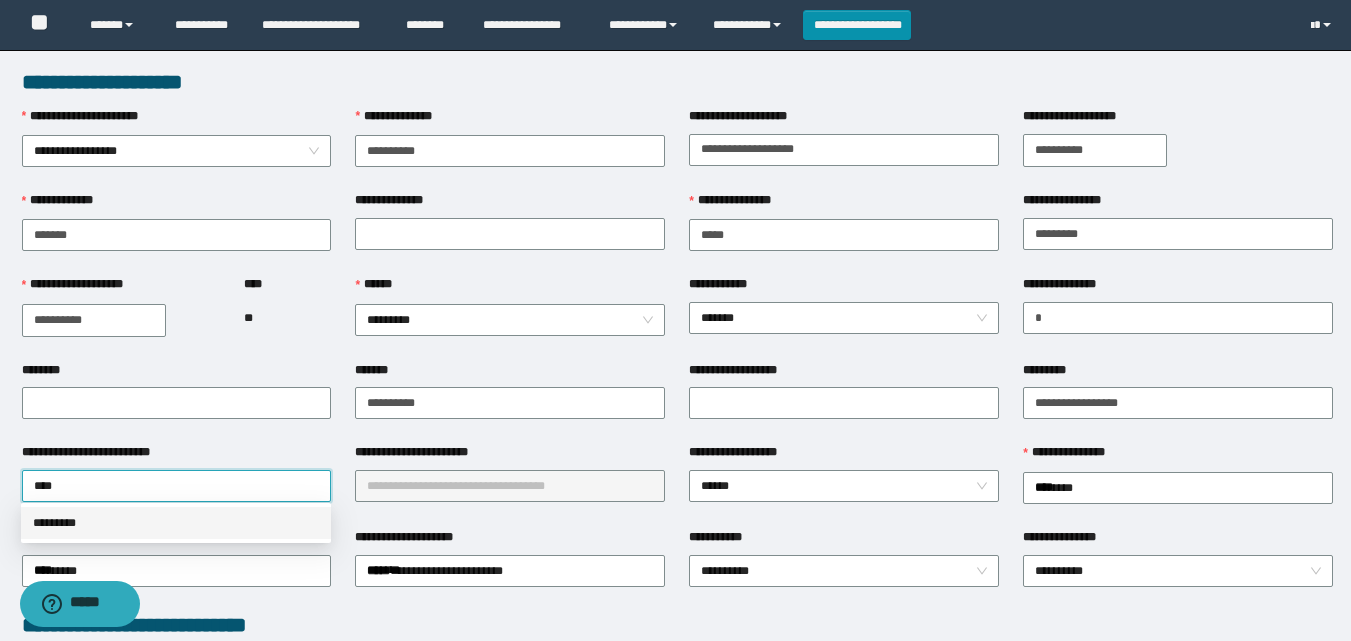 click on "*********" at bounding box center [176, 523] 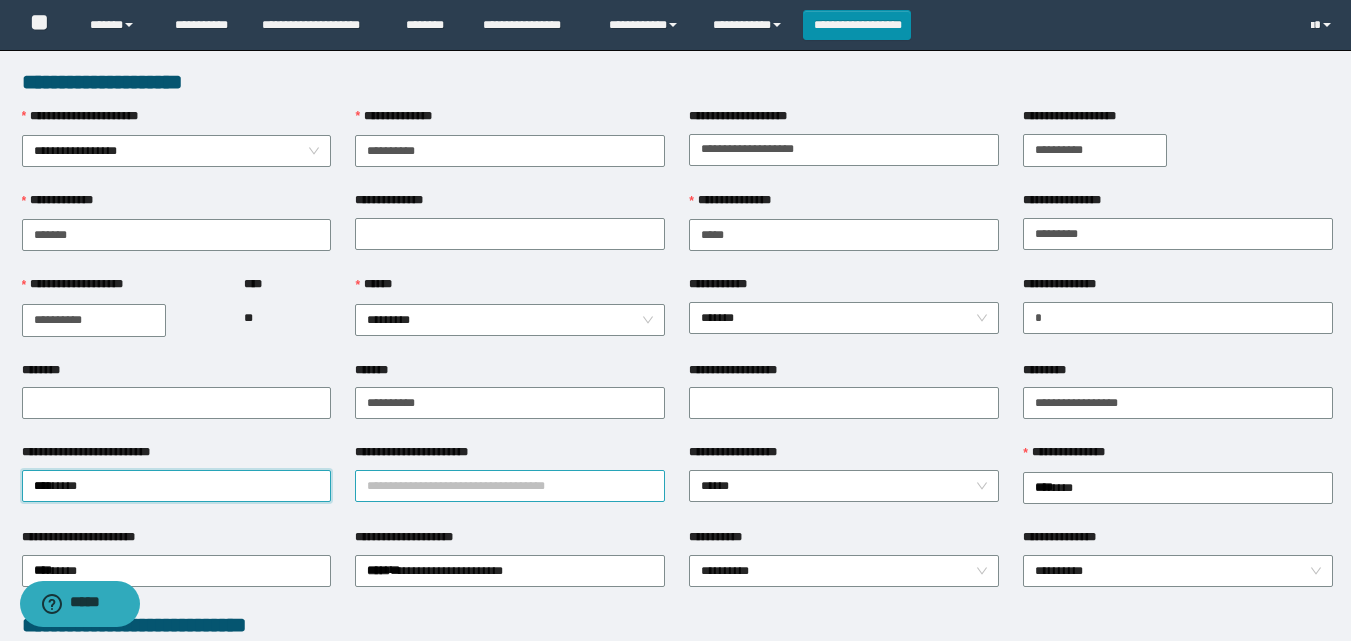 click on "**********" at bounding box center (510, 486) 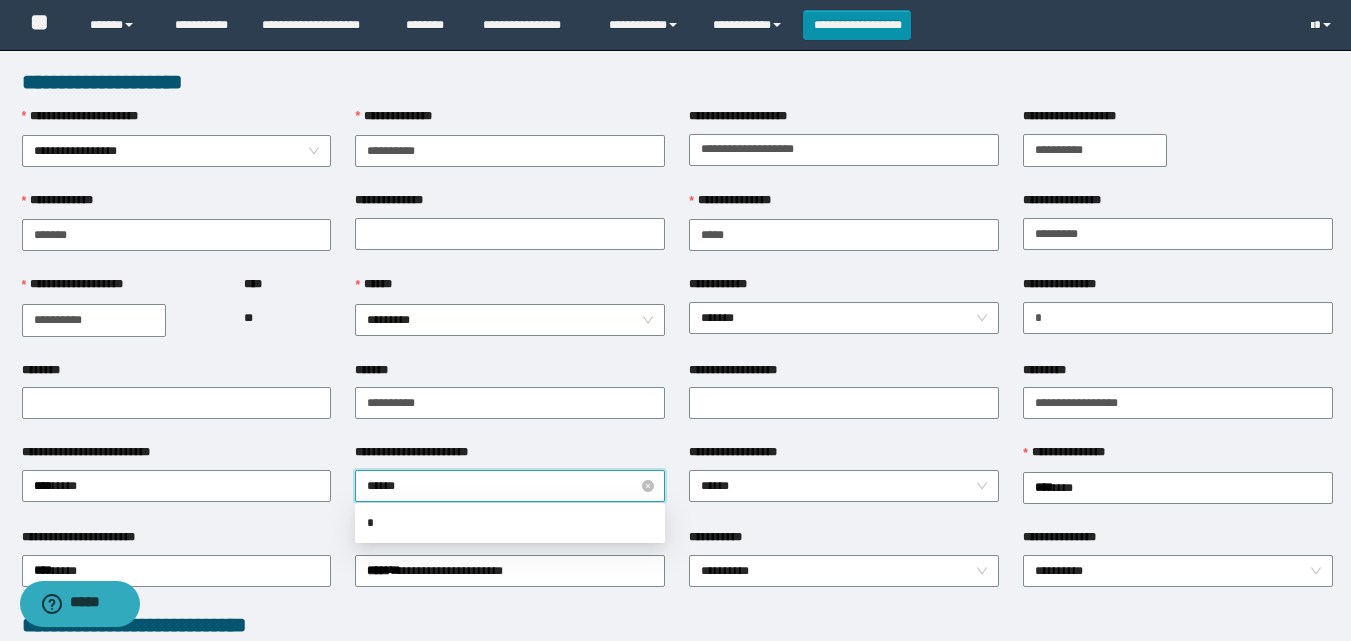 type on "*******" 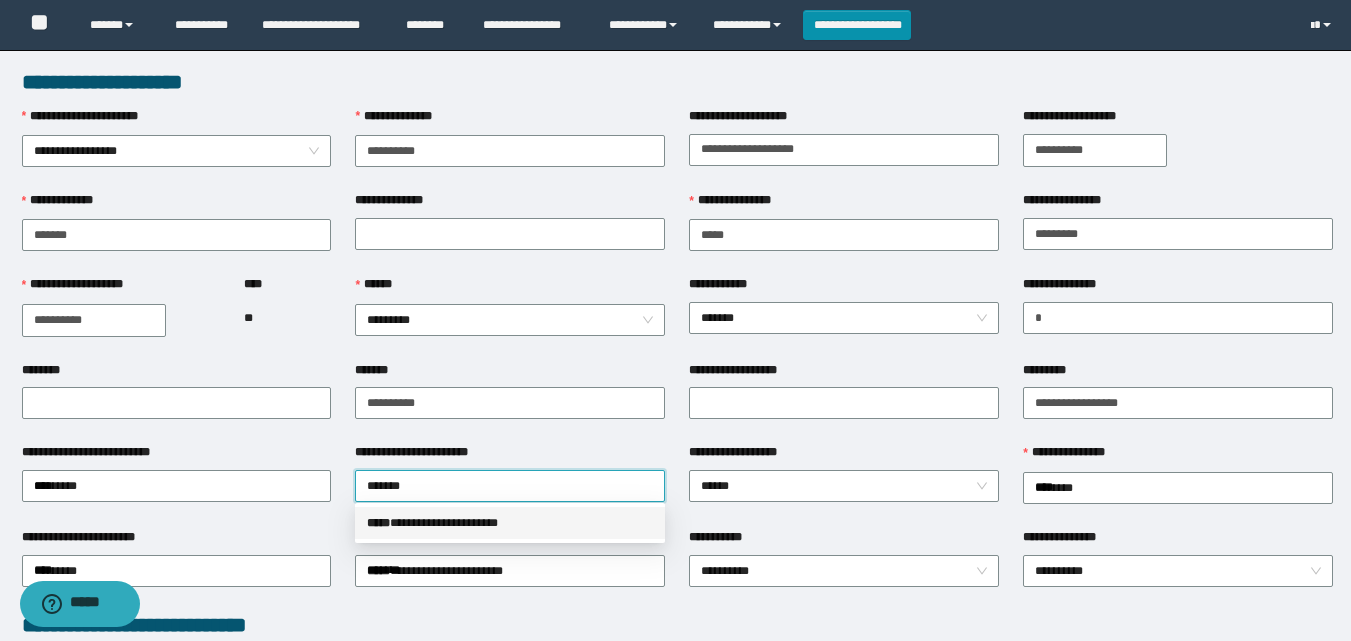 click on "**********" at bounding box center (510, 523) 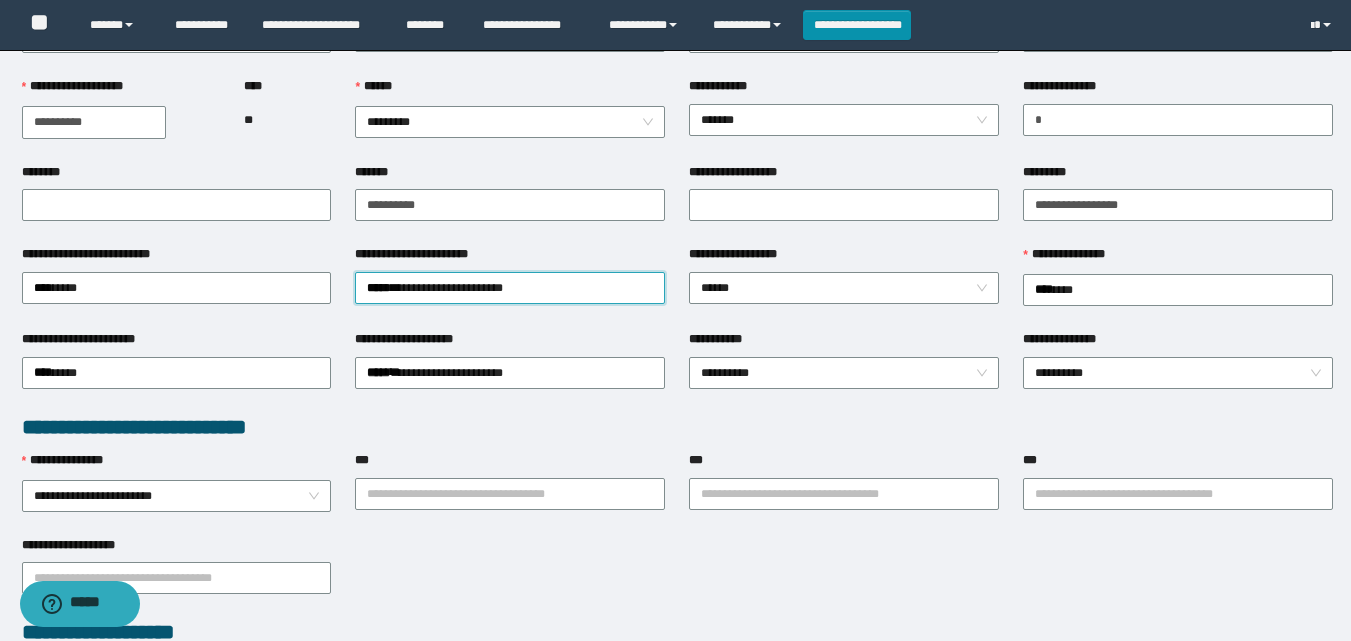 scroll, scrollTop: 200, scrollLeft: 0, axis: vertical 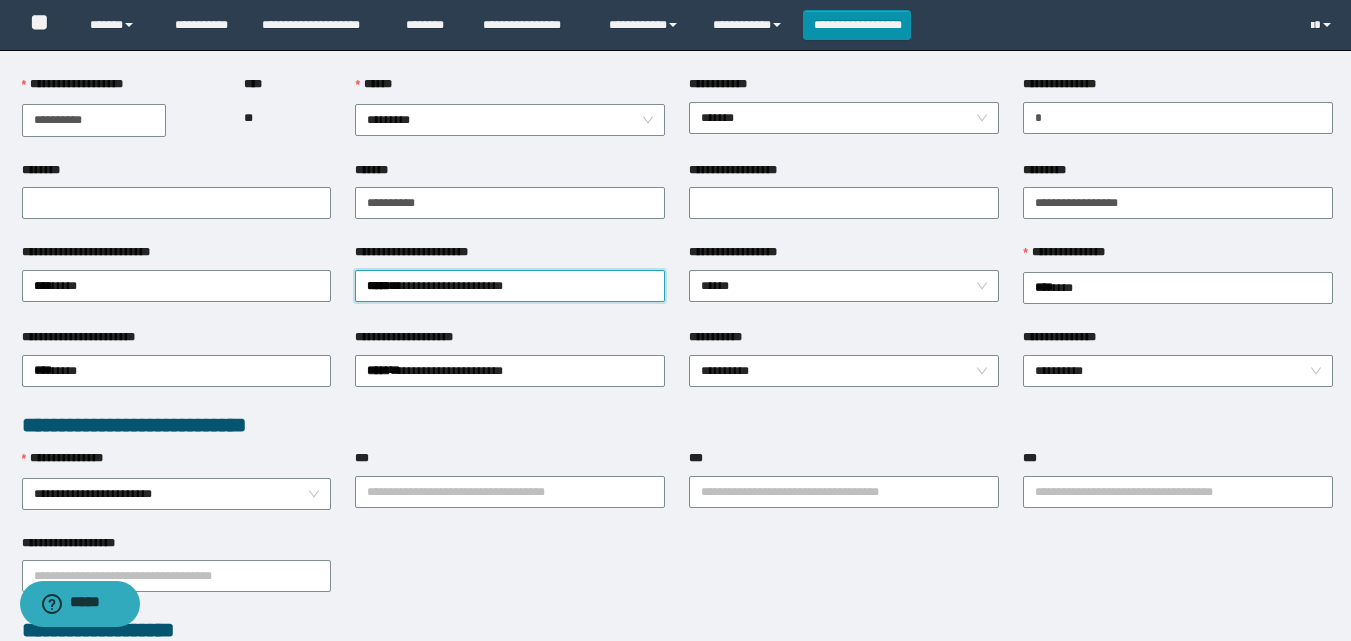click on "**********" at bounding box center (1178, 369) 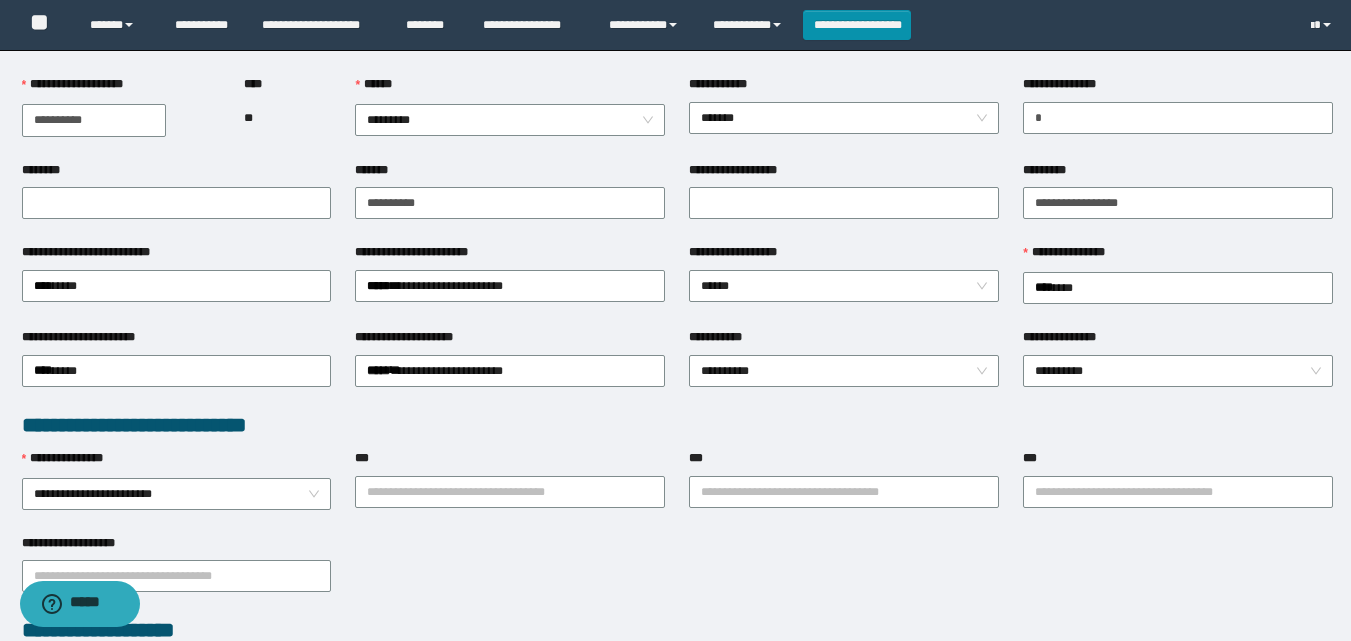 click on "**********" at bounding box center [1178, 341] 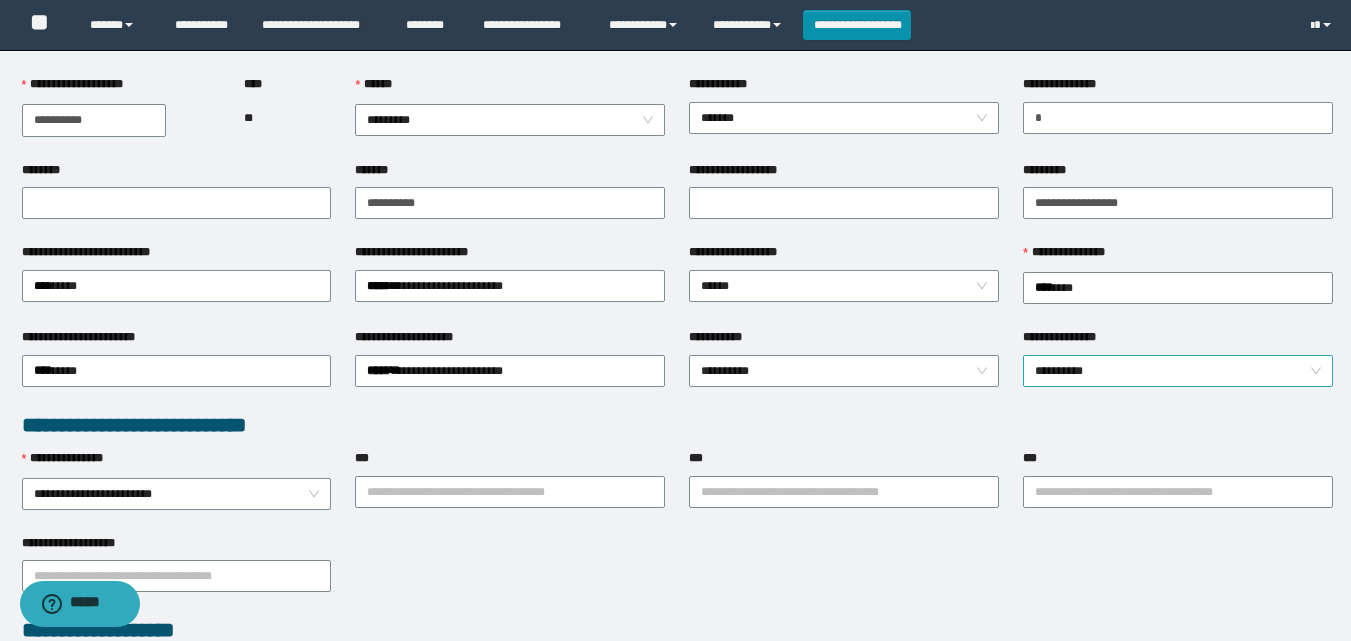 click on "**********" at bounding box center [1178, 371] 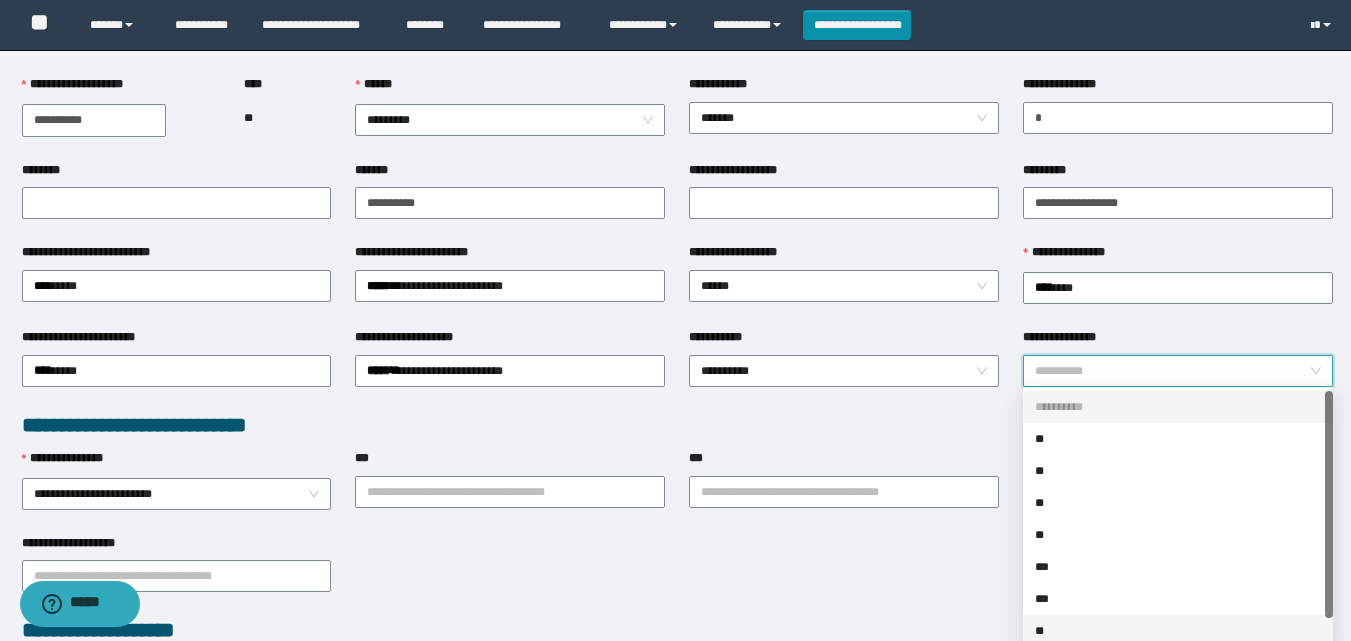 click on "**" at bounding box center (1178, 631) 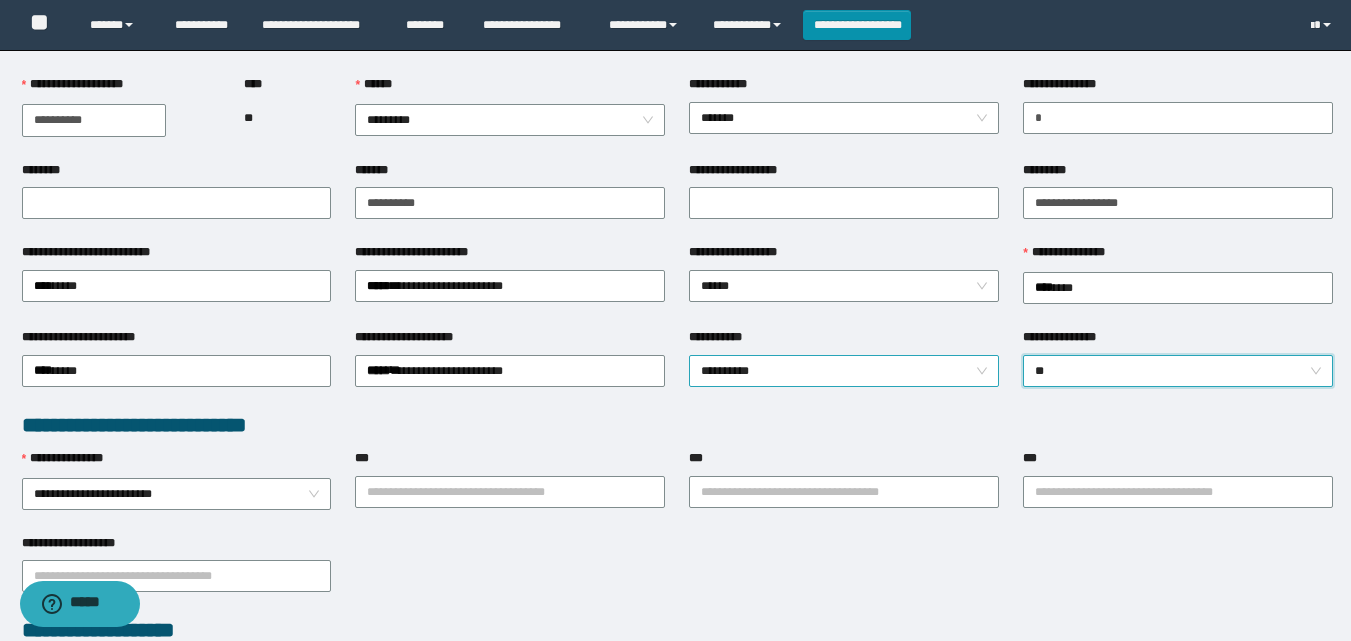 click on "**********" at bounding box center (844, 371) 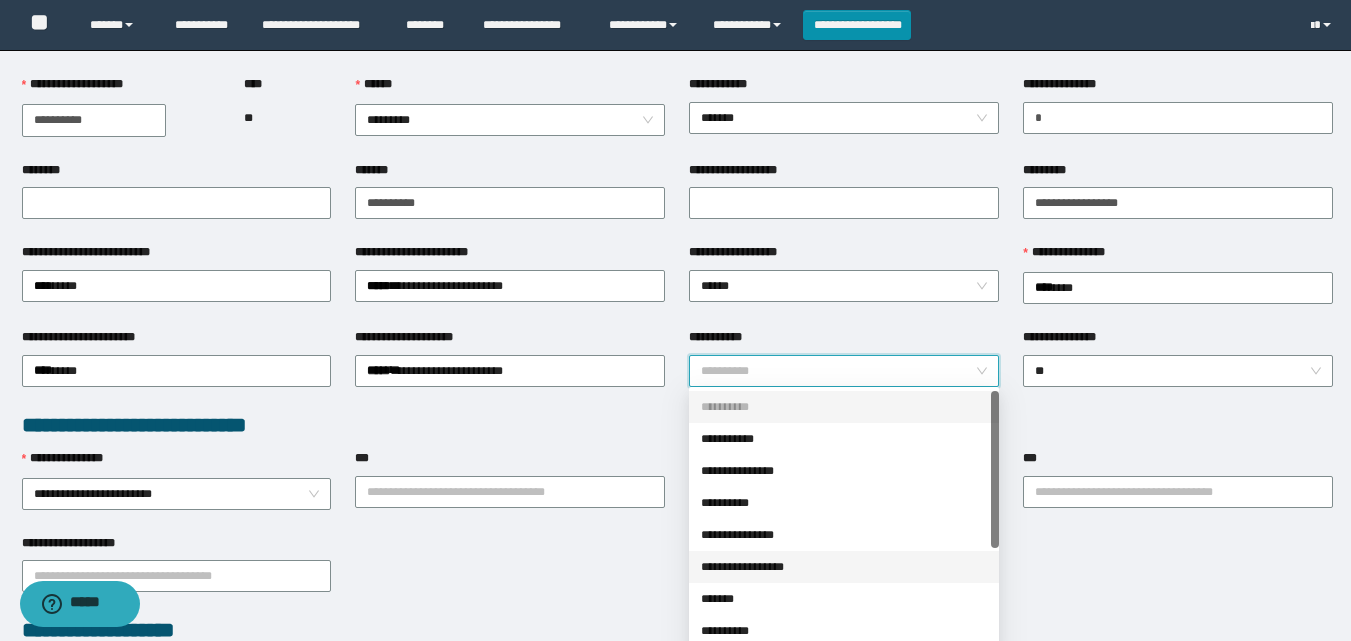 scroll, scrollTop: 100, scrollLeft: 0, axis: vertical 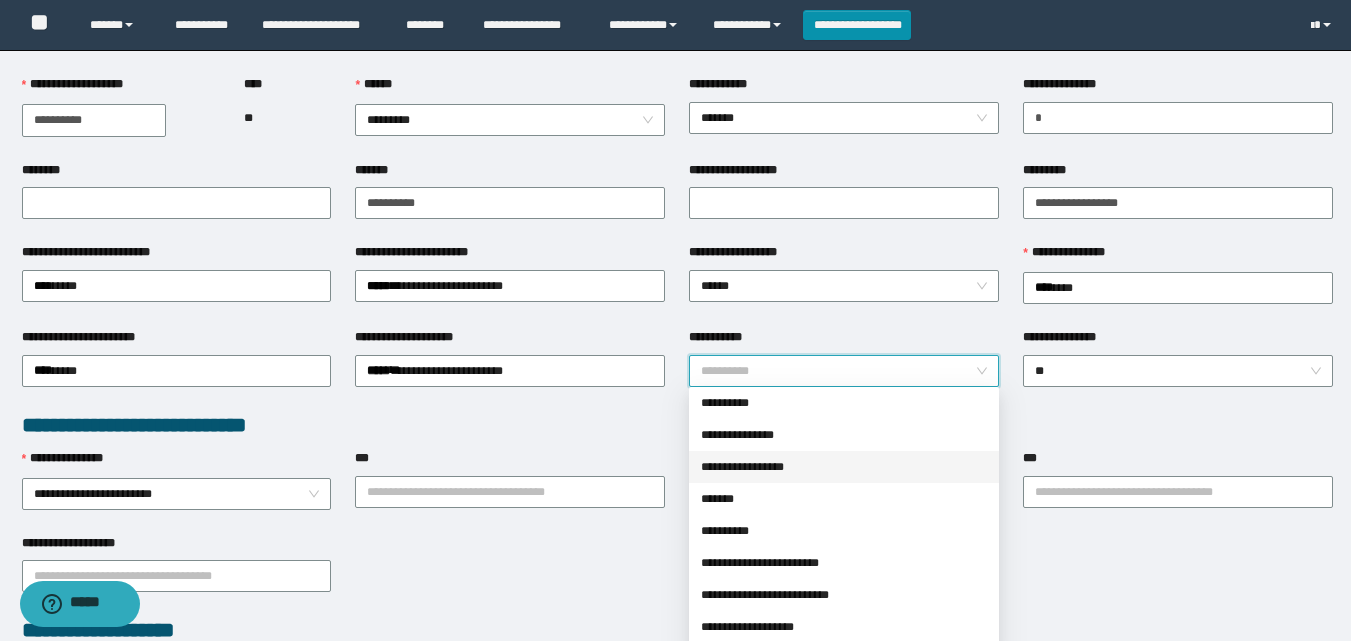 drag, startPoint x: 776, startPoint y: 458, endPoint x: 1073, endPoint y: 508, distance: 301.17935 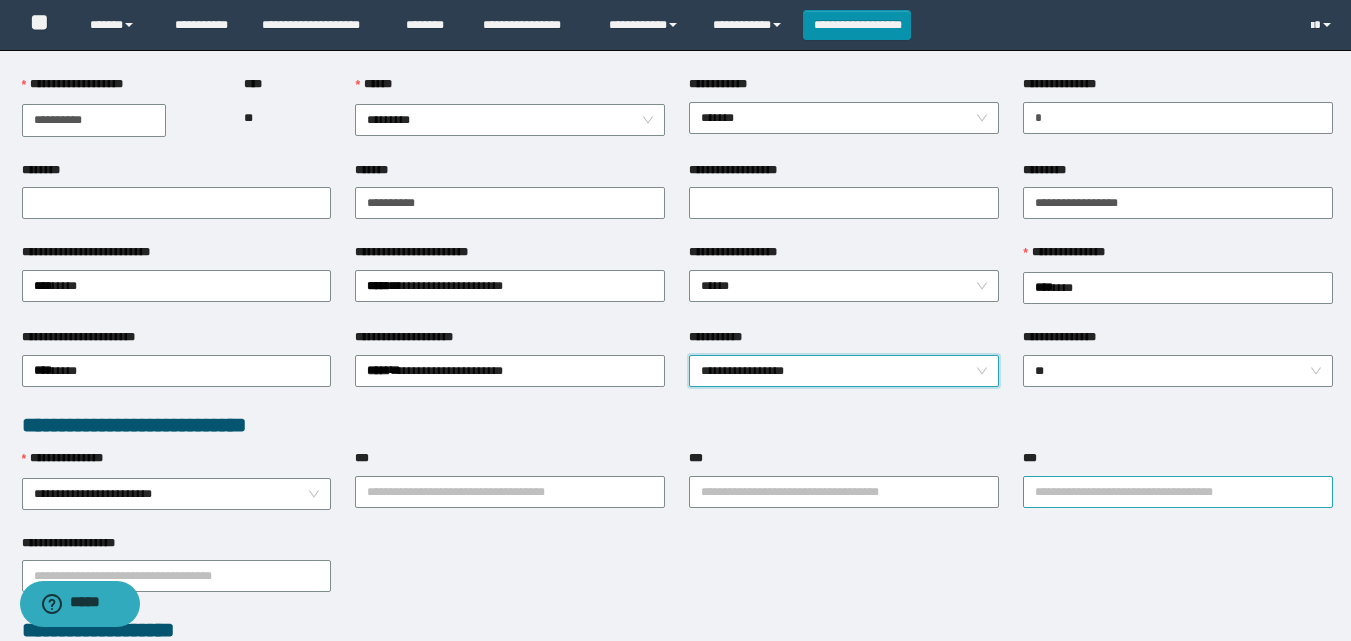 click on "***" at bounding box center (1178, 492) 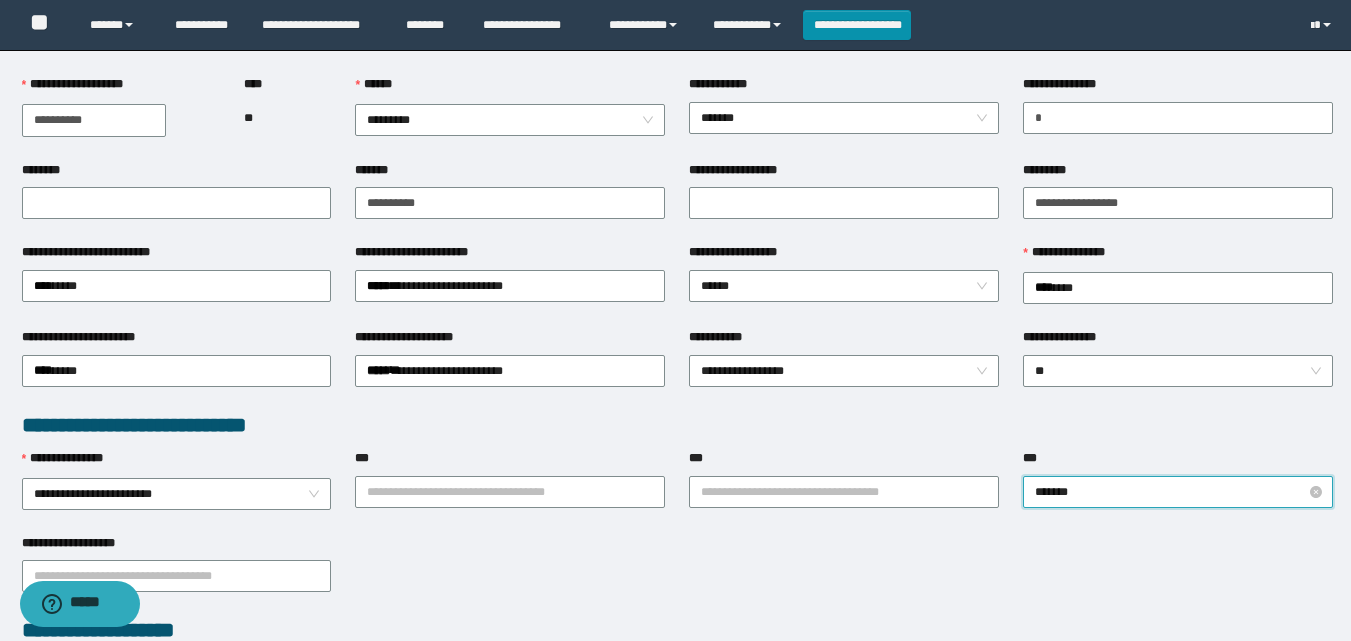 type on "********" 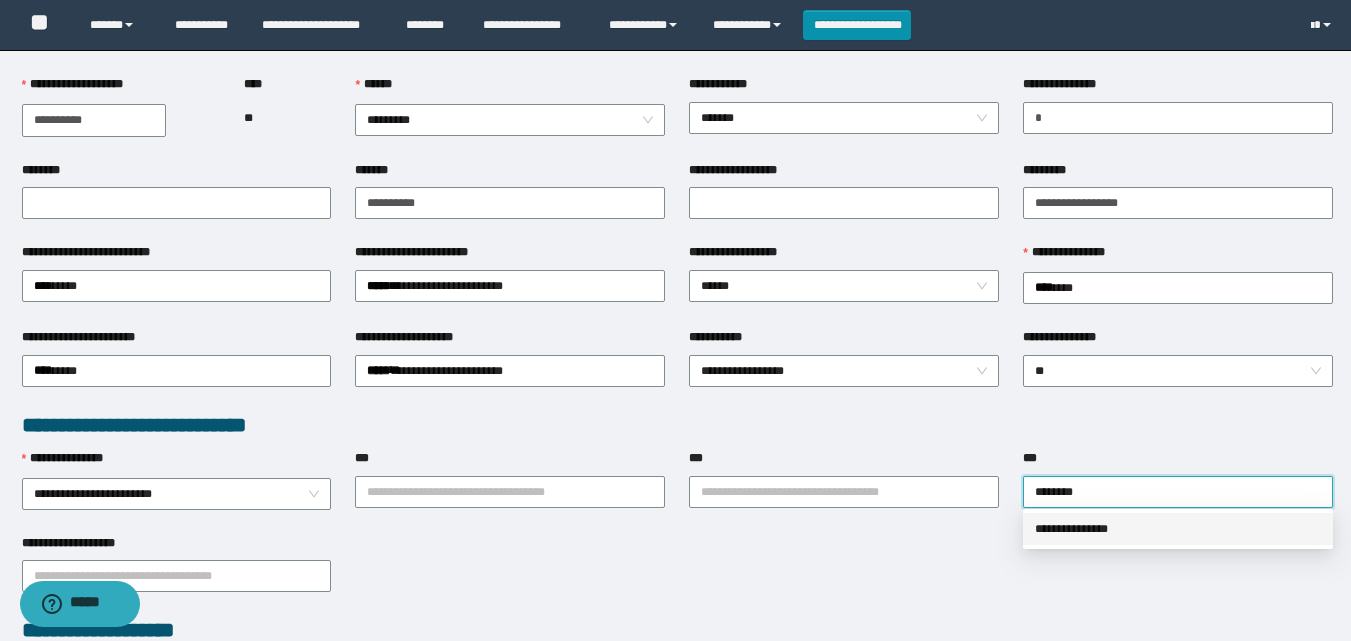 click on "**********" at bounding box center (1178, 529) 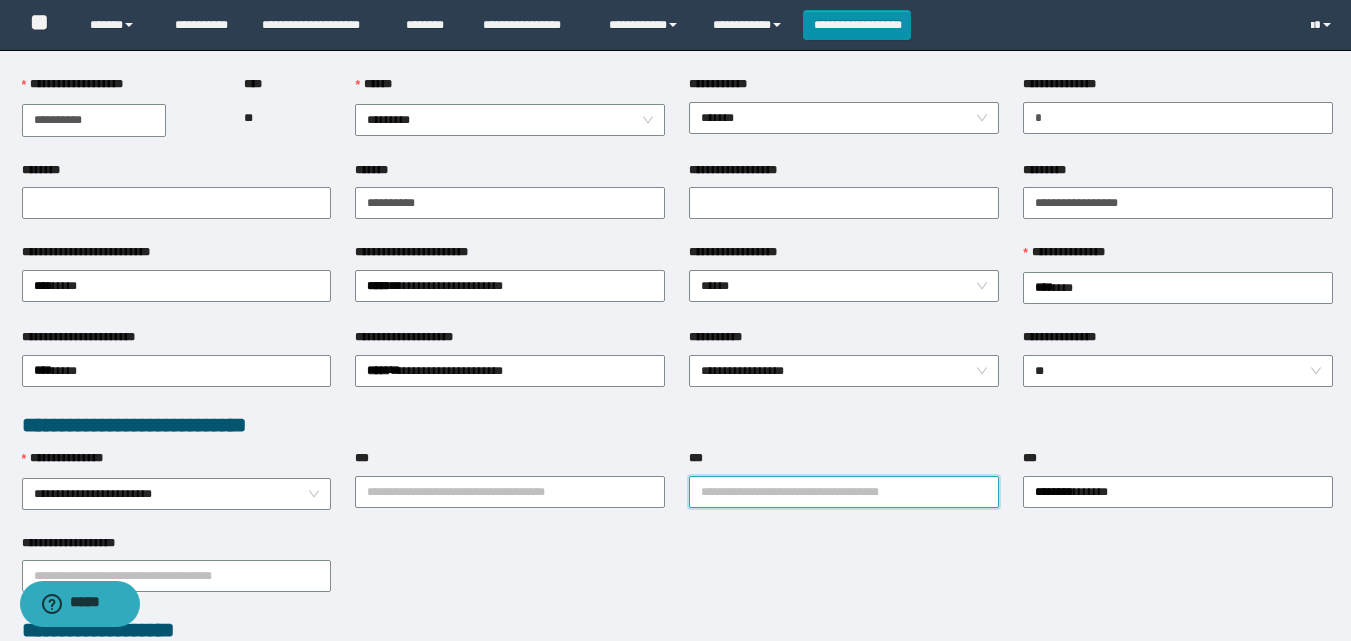 click on "***" at bounding box center (844, 492) 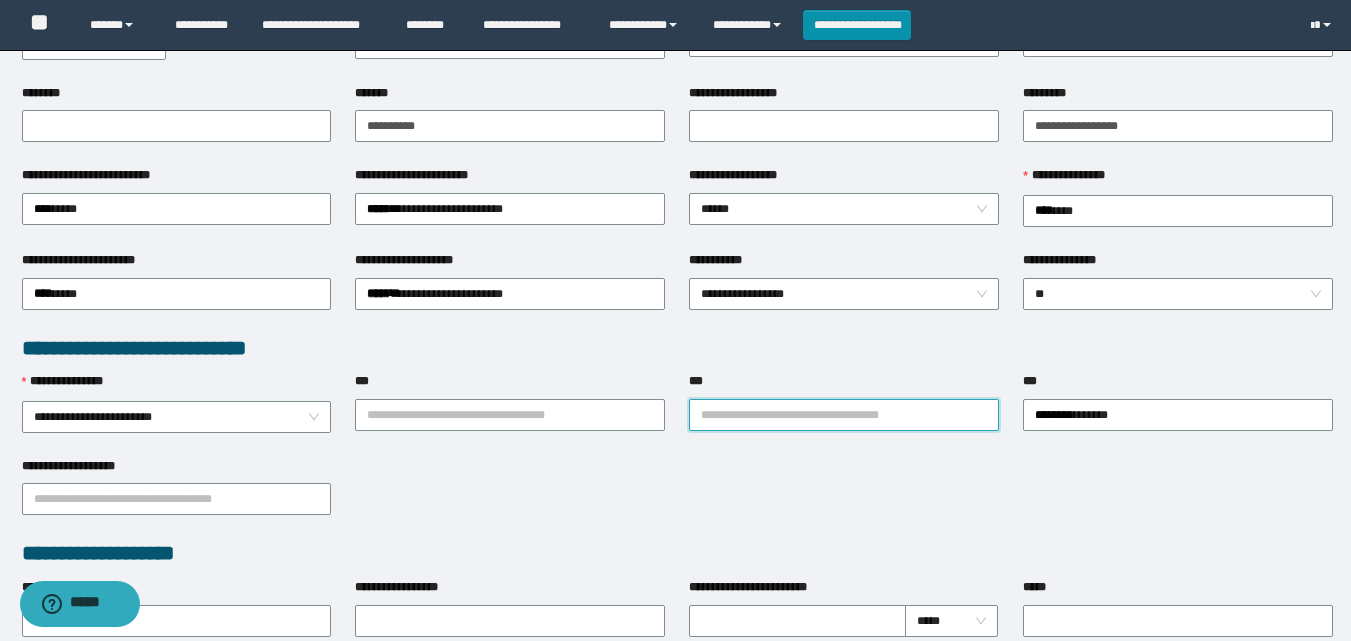 scroll, scrollTop: 300, scrollLeft: 0, axis: vertical 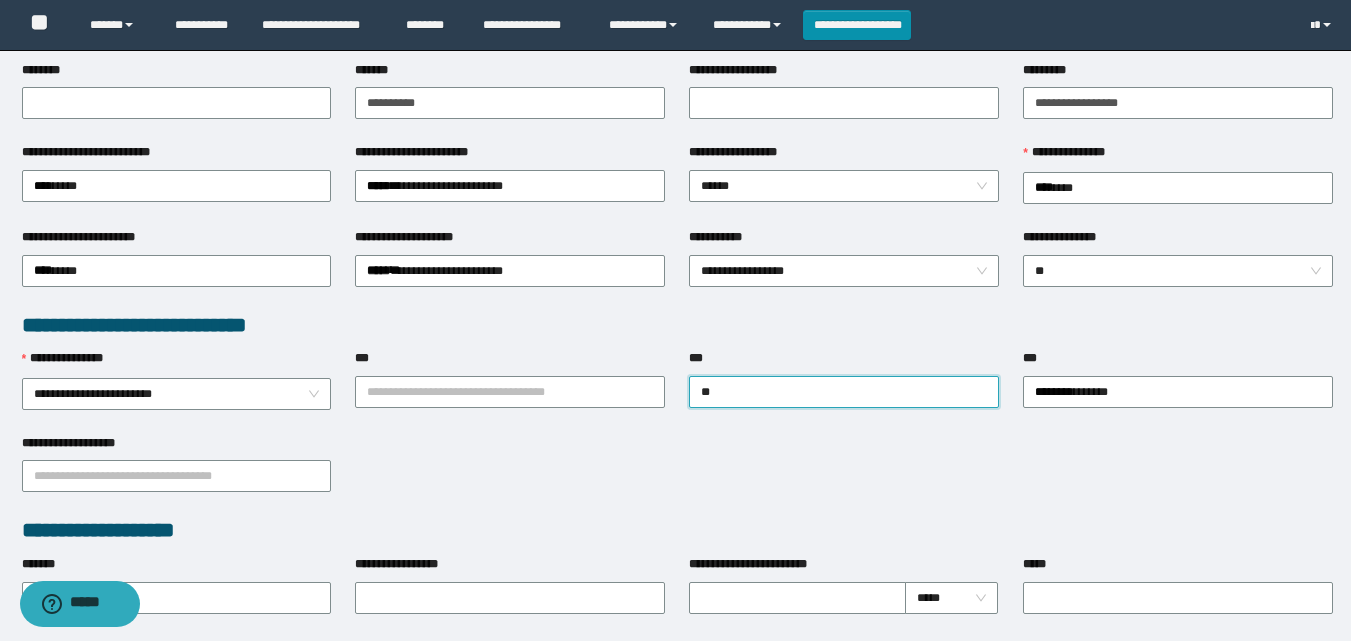 type on "*" 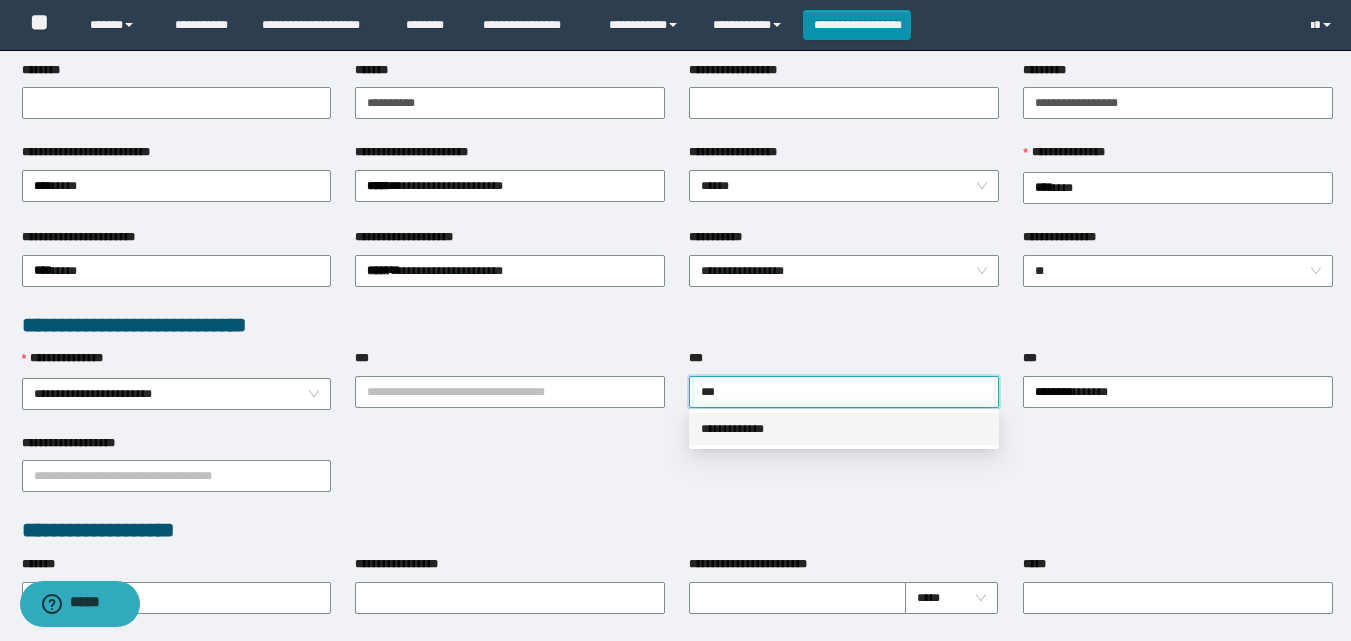click on "**********" at bounding box center [844, 429] 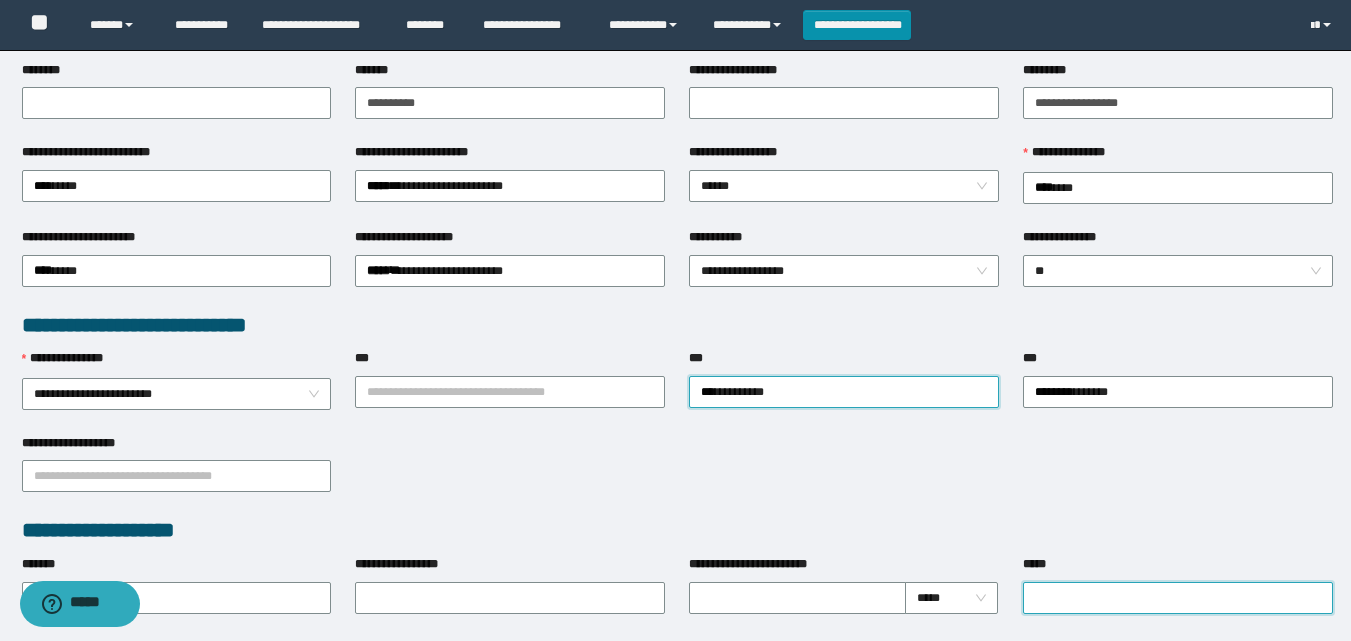 click on "*****" at bounding box center (1178, 598) 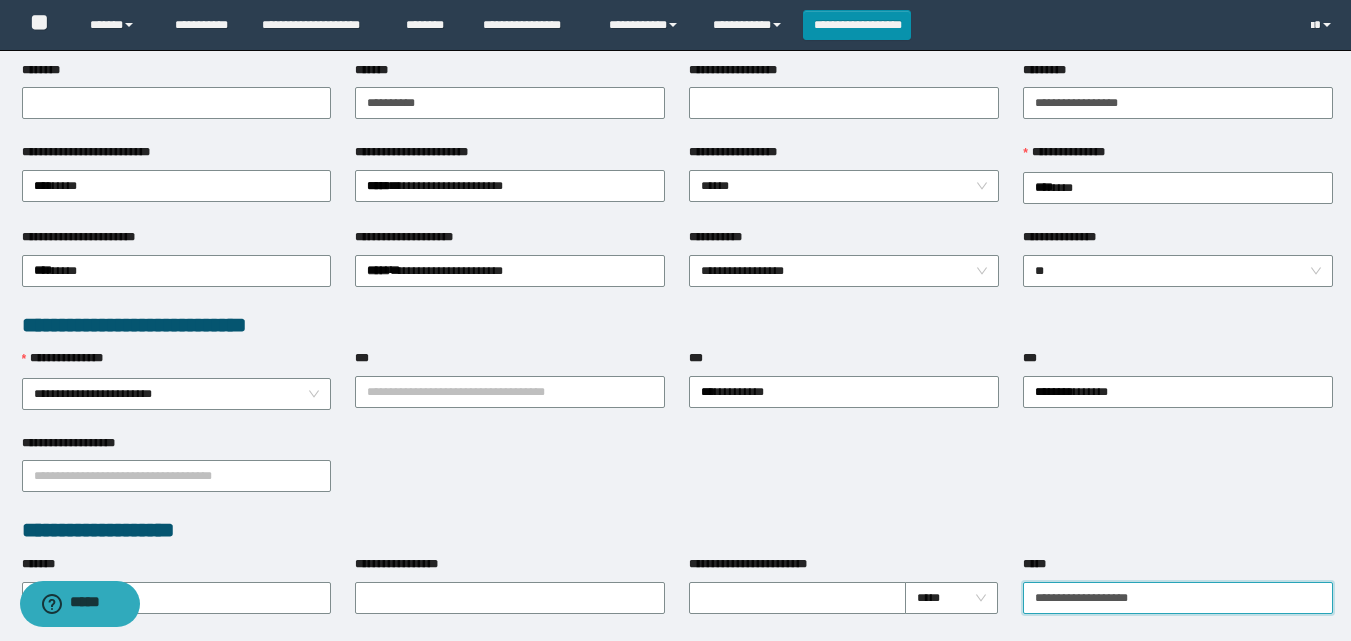 type on "**********" 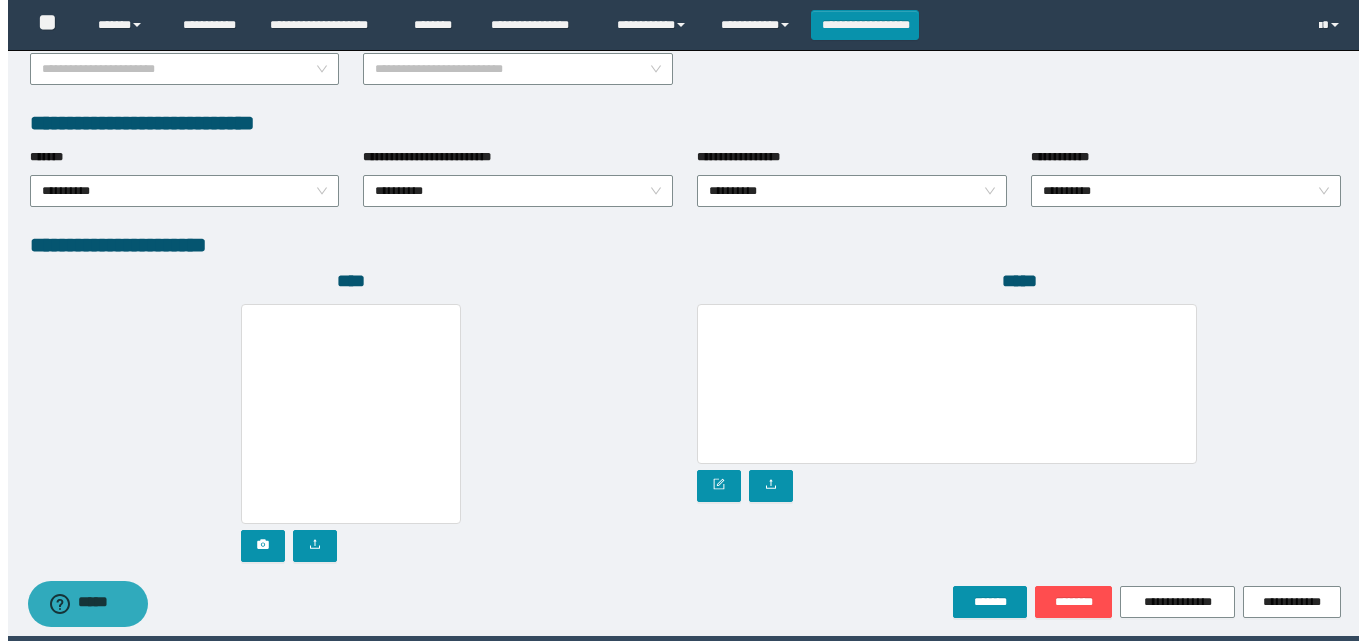scroll, scrollTop: 1000, scrollLeft: 0, axis: vertical 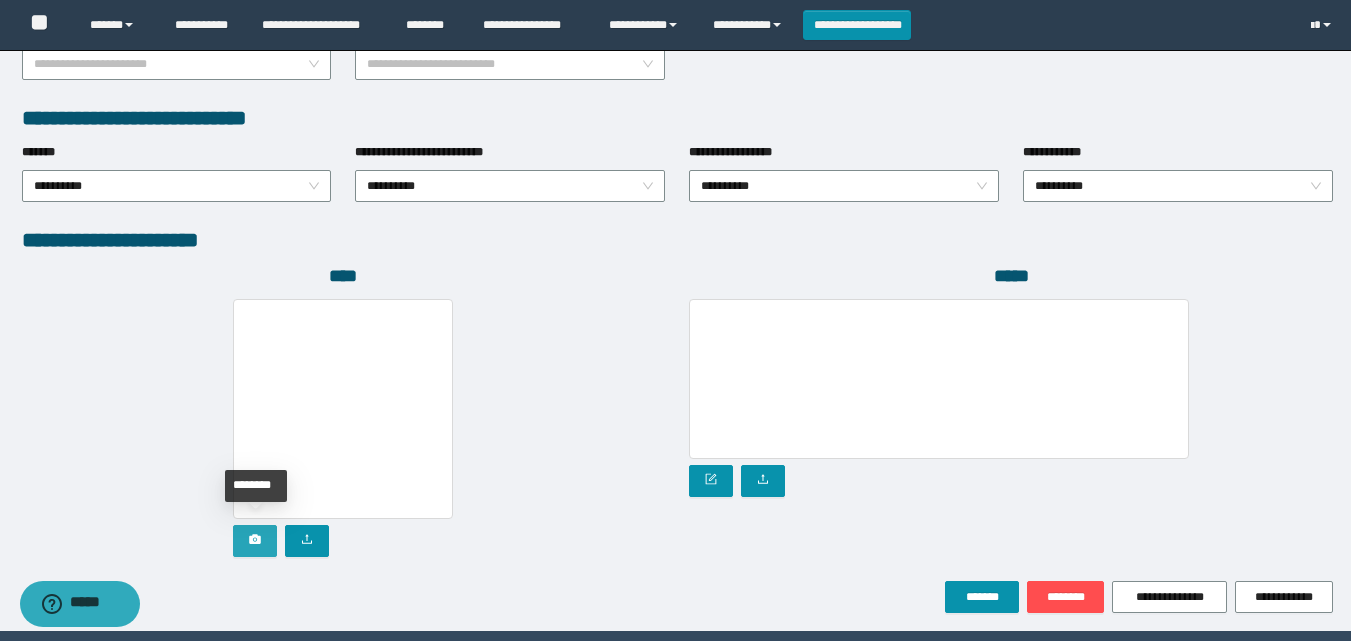 click 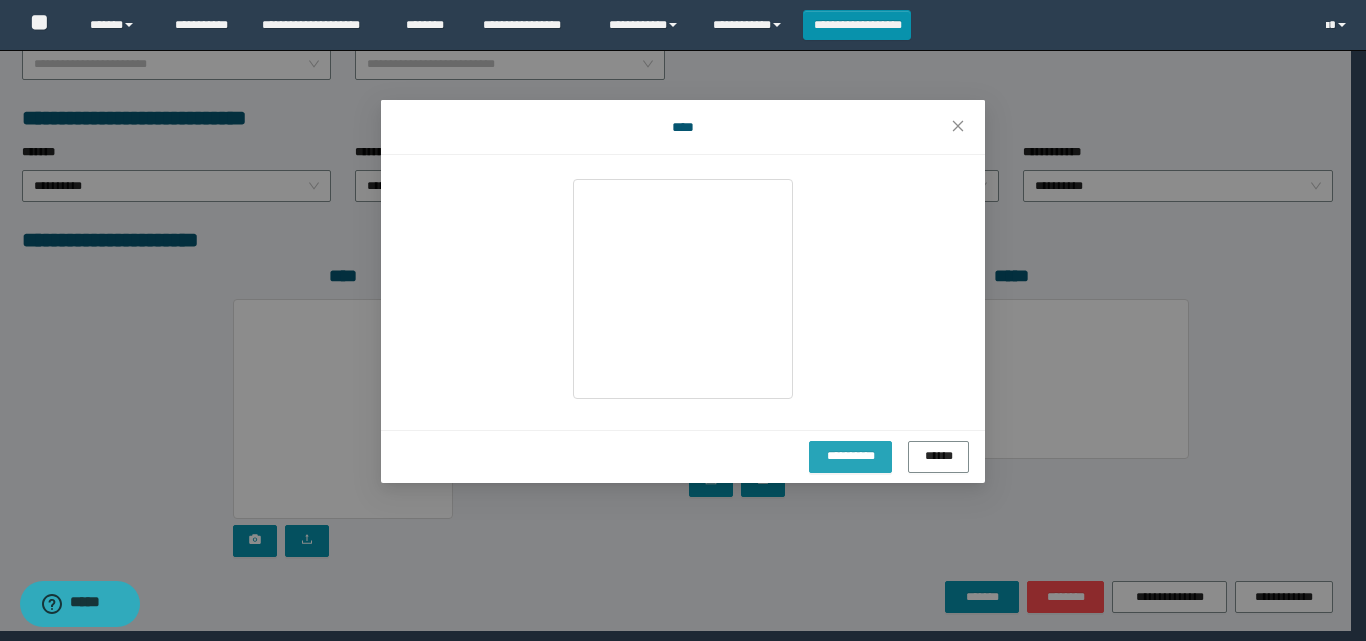 click on "**********" at bounding box center [851, 455] 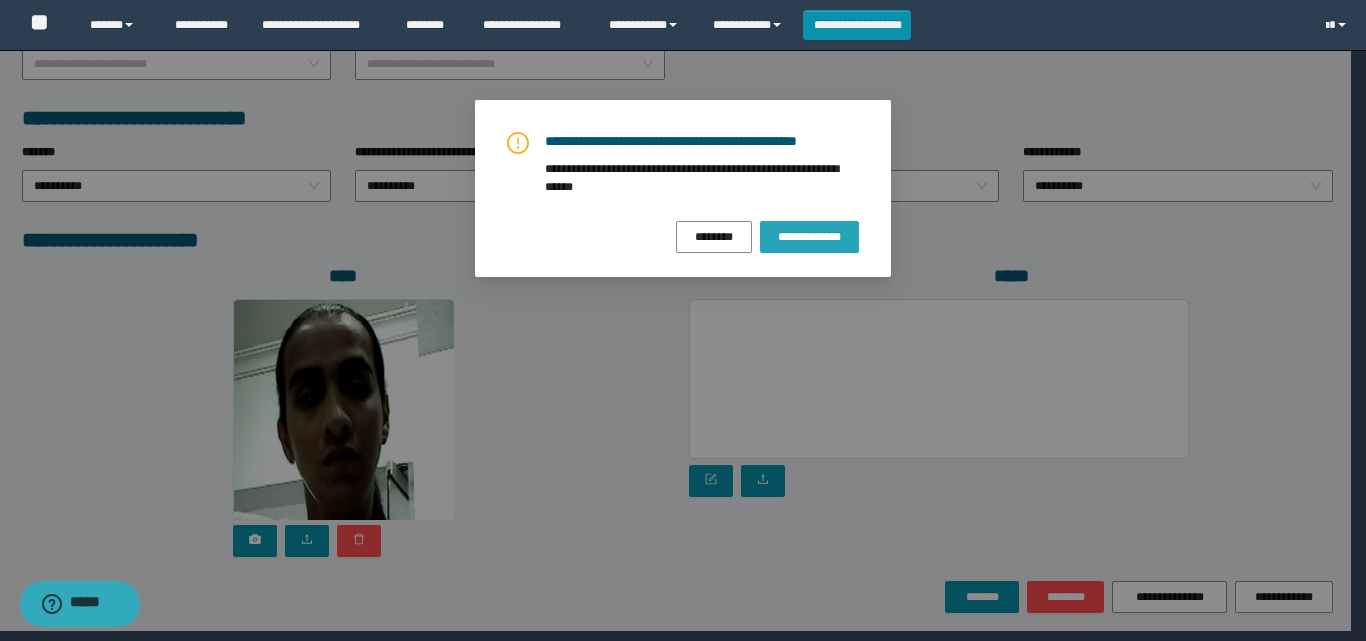 click on "**********" at bounding box center [809, 237] 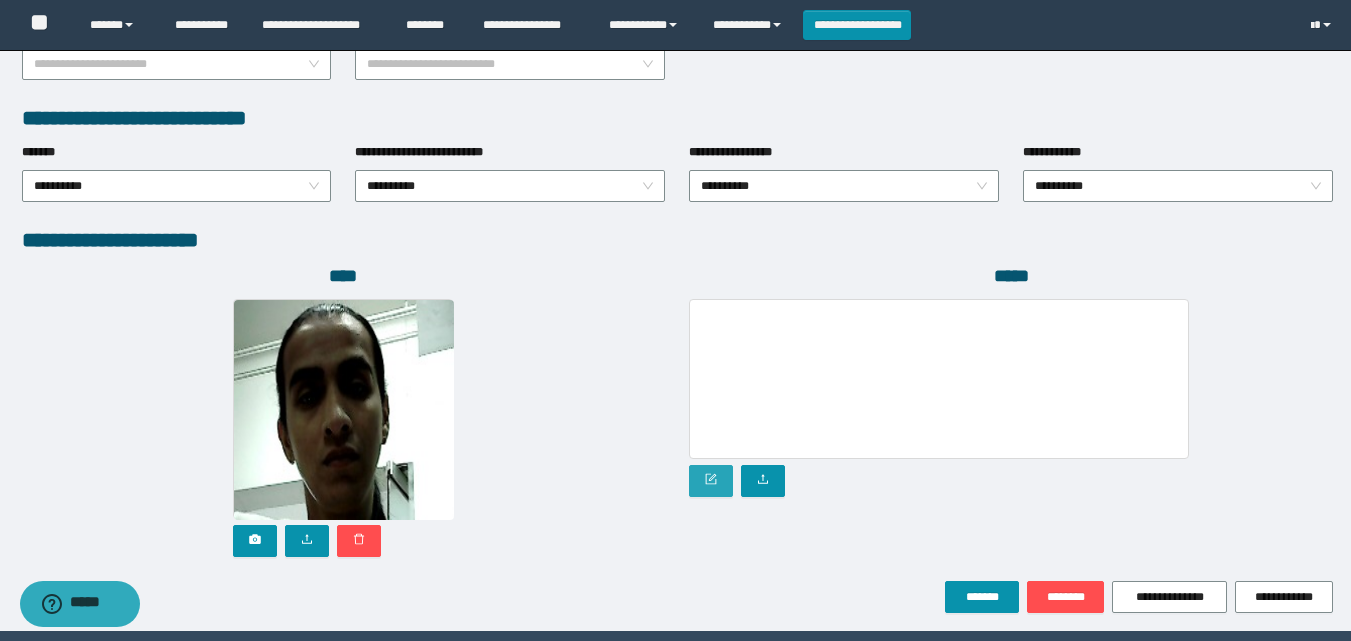 click 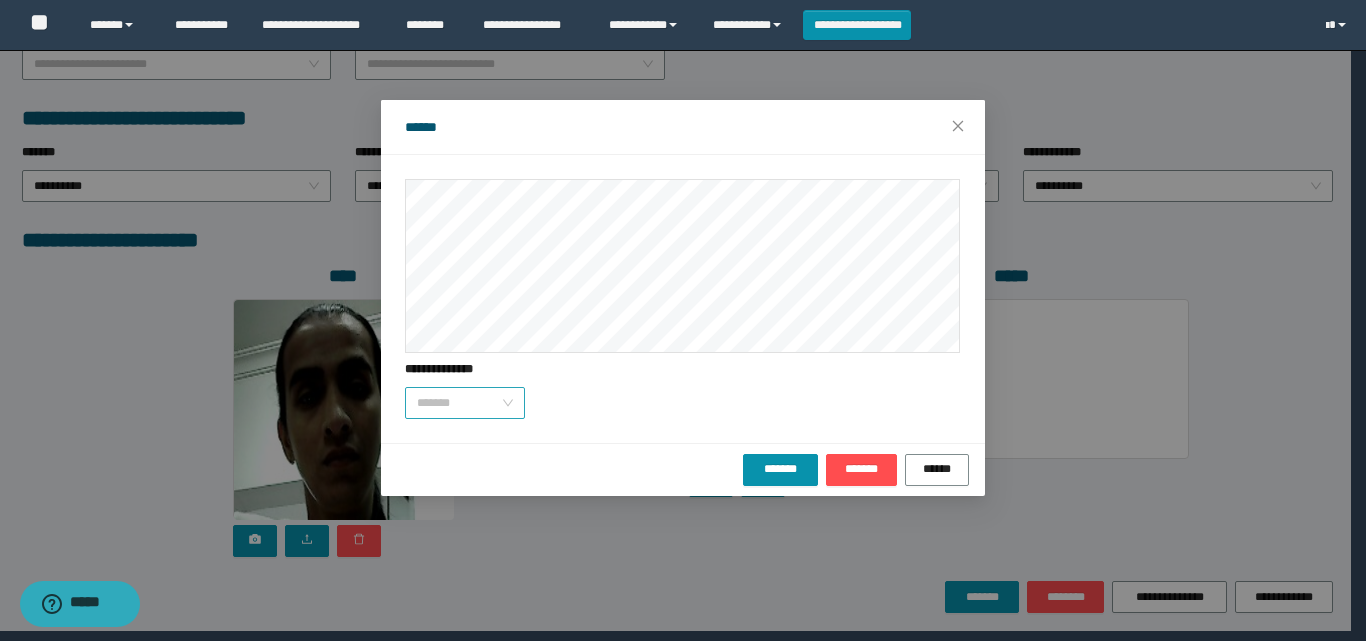 click on "*******" at bounding box center [465, 403] 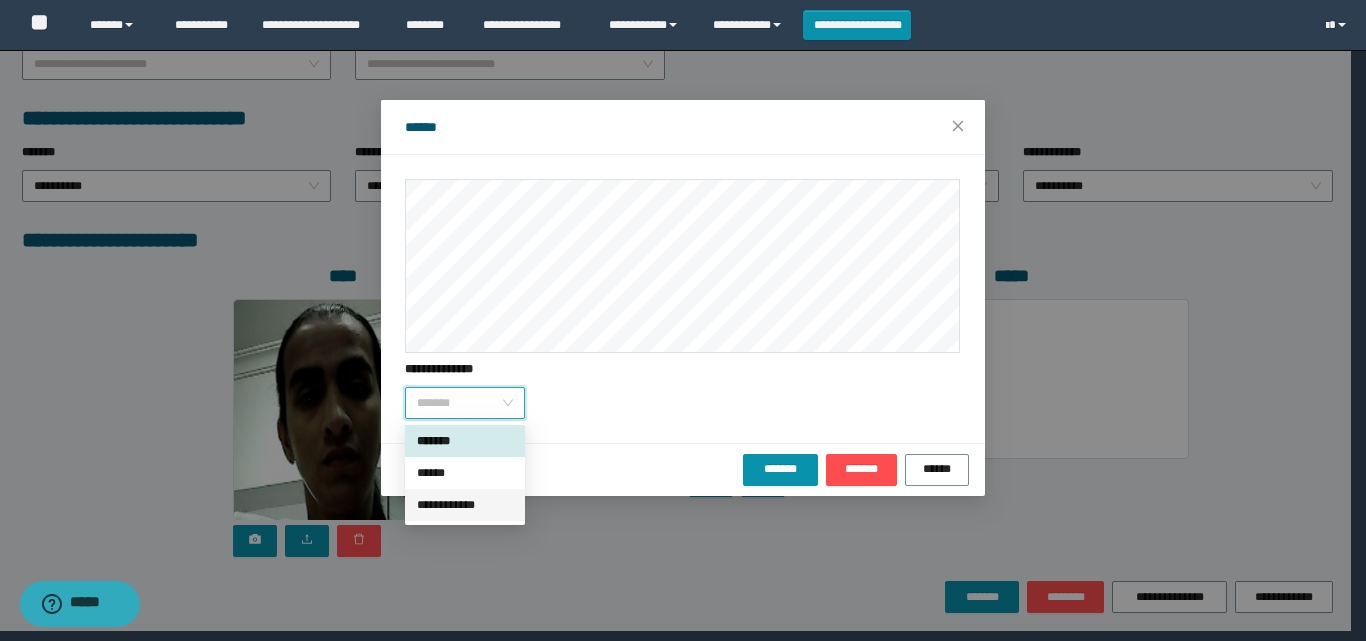 click on "**********" at bounding box center [465, 505] 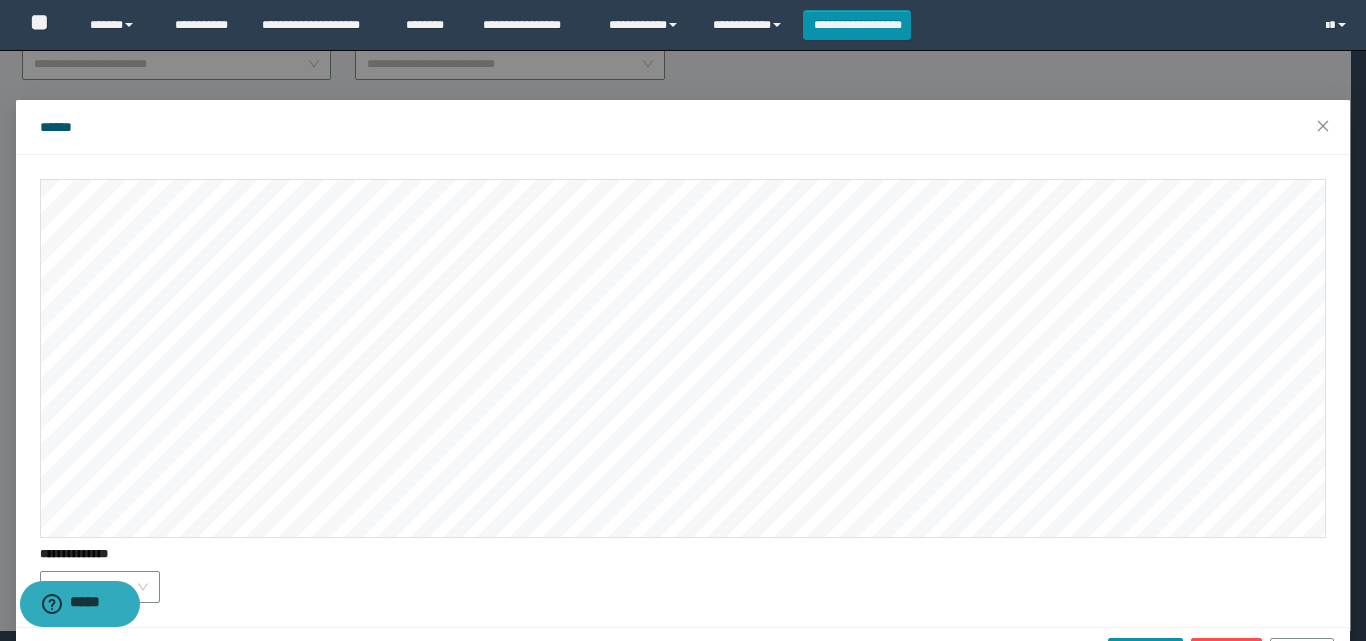 drag, startPoint x: 189, startPoint y: 607, endPoint x: 217, endPoint y: 594, distance: 30.870699 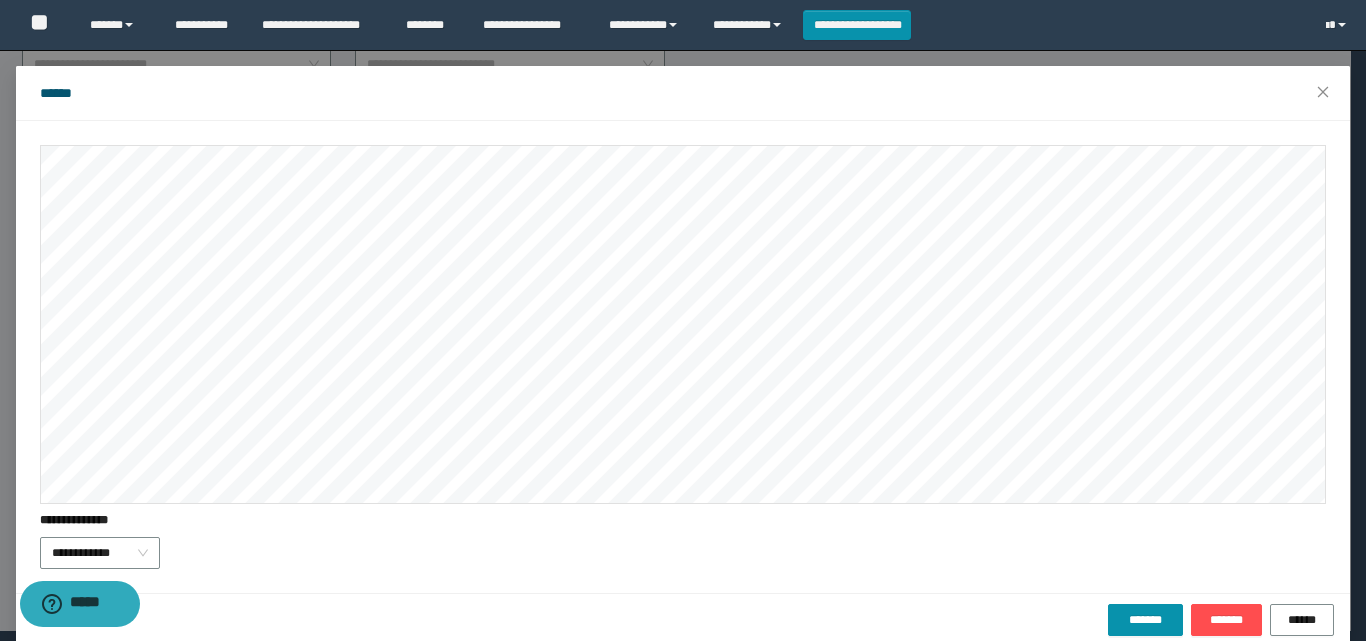 scroll, scrollTop: 61, scrollLeft: 0, axis: vertical 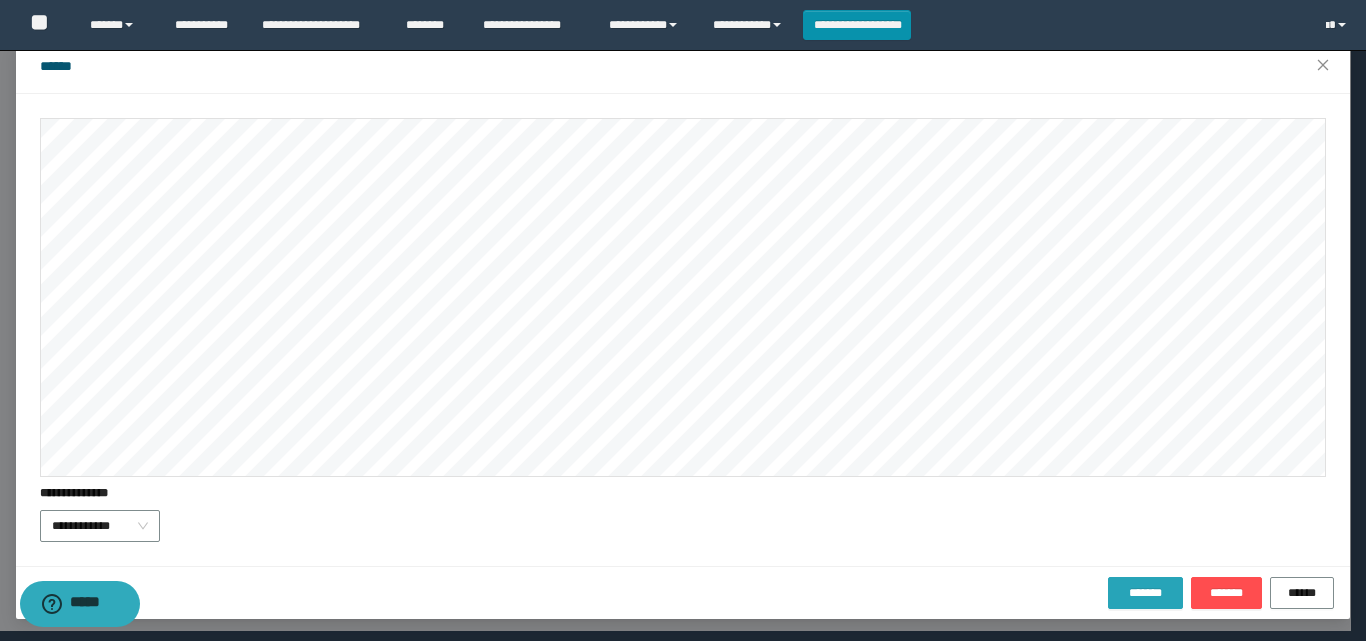click on "*******" at bounding box center (1145, 593) 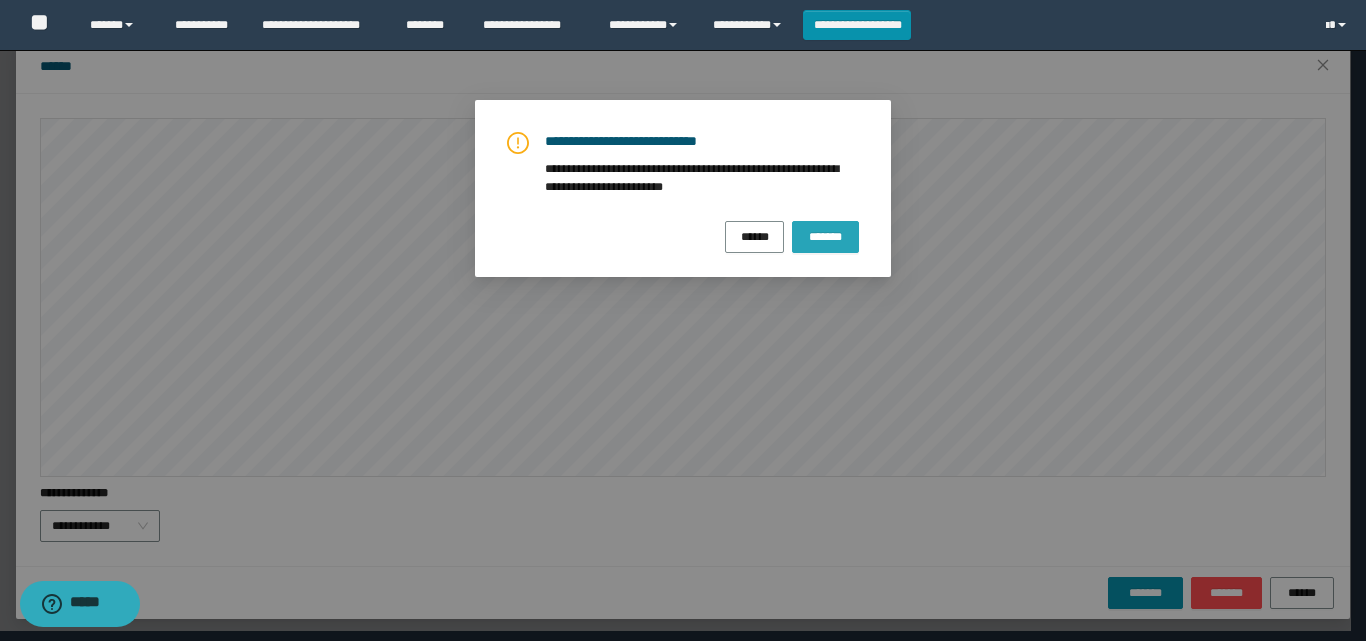 click on "*******" at bounding box center [825, 237] 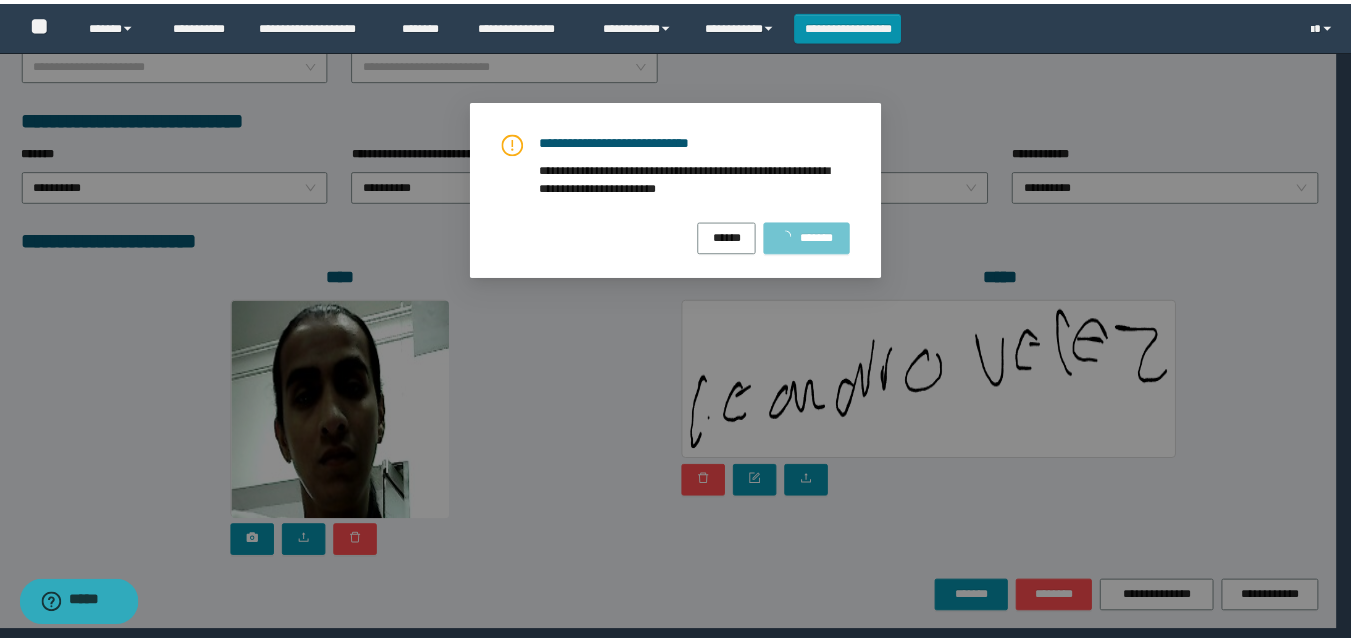 scroll, scrollTop: 0, scrollLeft: 0, axis: both 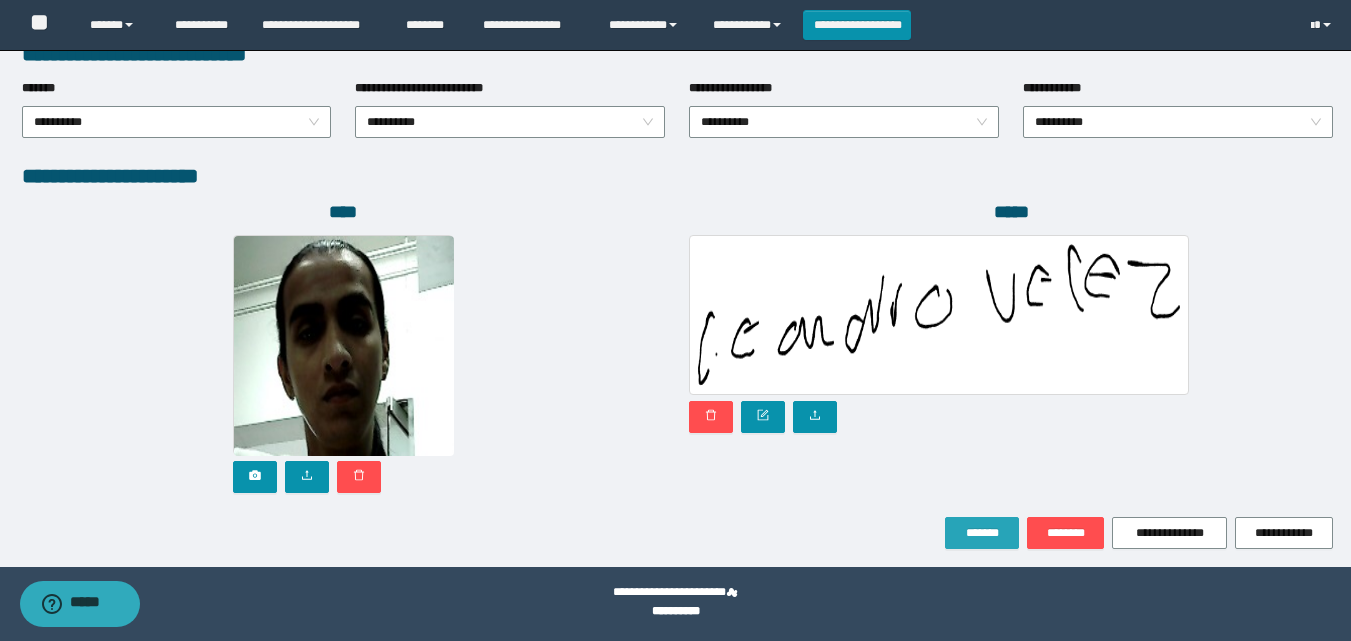 click on "*******" at bounding box center [982, 533] 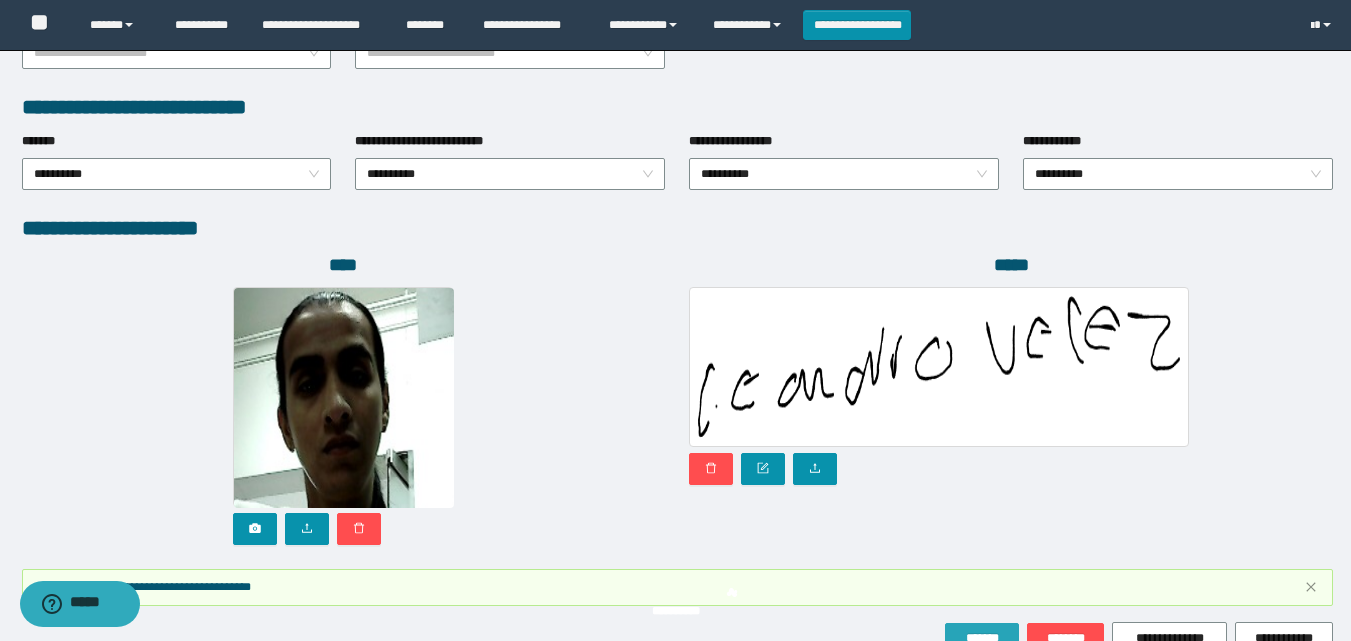 scroll, scrollTop: 1117, scrollLeft: 0, axis: vertical 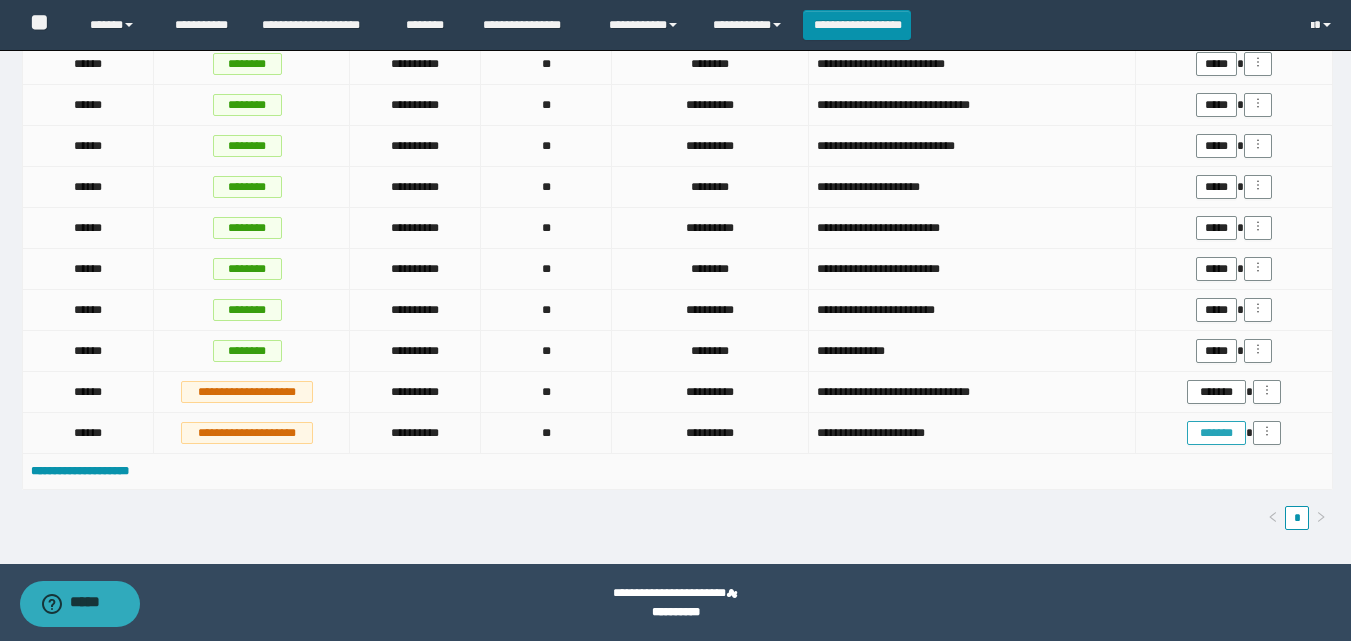 click on "*******" at bounding box center [1216, 433] 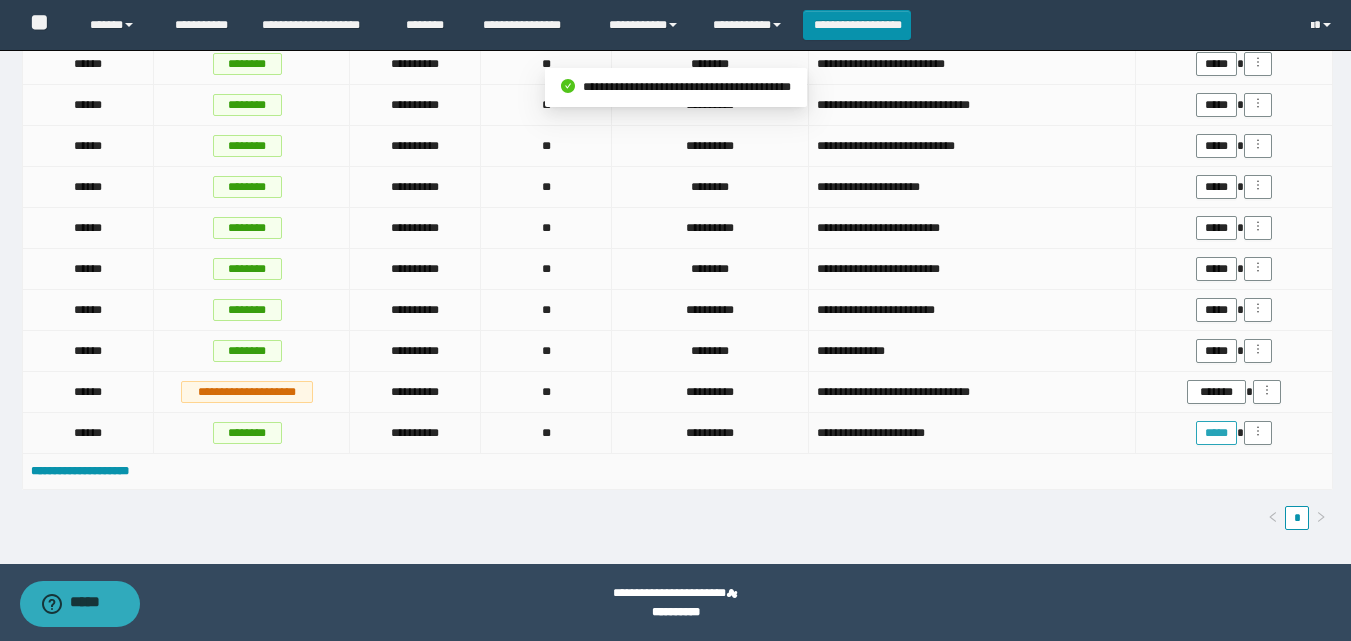 click on "*****" at bounding box center (1216, 433) 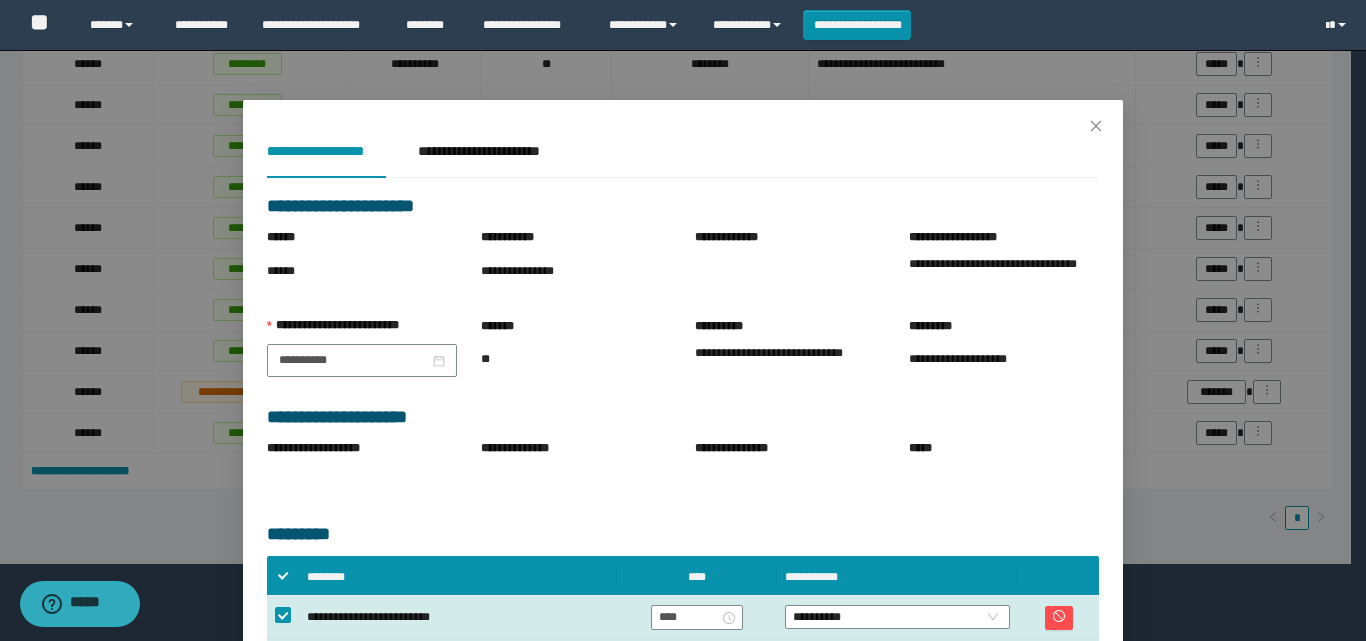 scroll, scrollTop: 132, scrollLeft: 0, axis: vertical 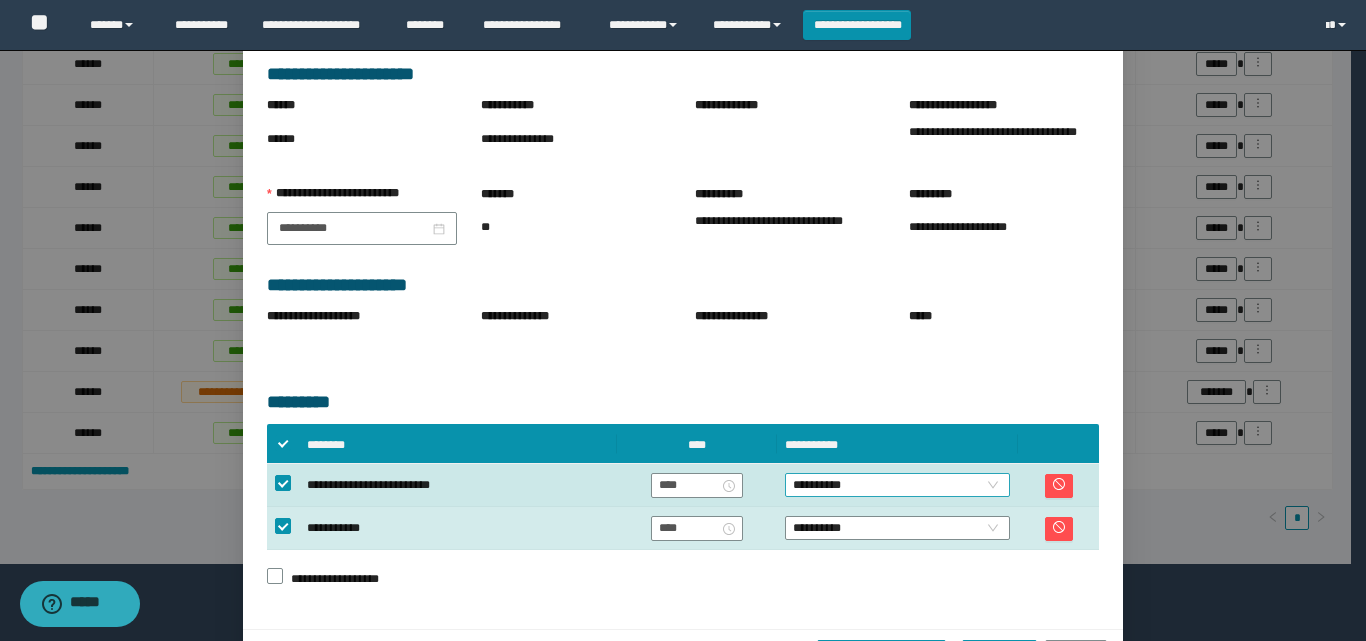 click on "**********" at bounding box center (897, 485) 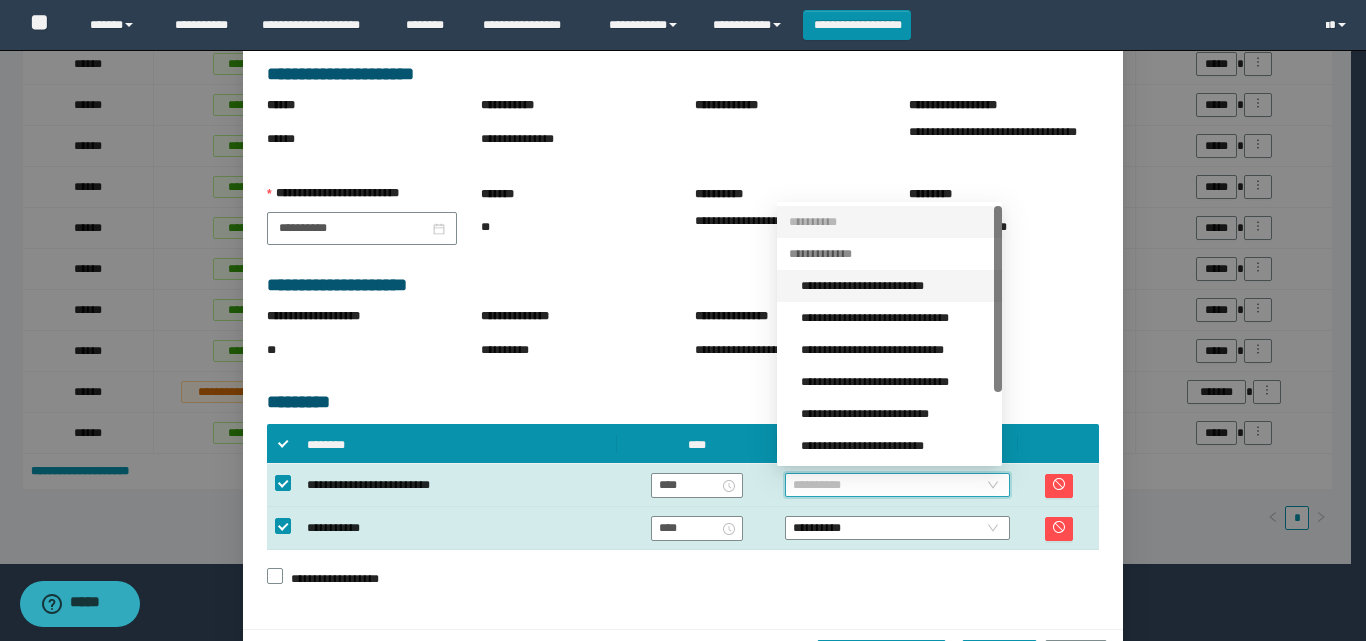 click on "**********" at bounding box center [895, 286] 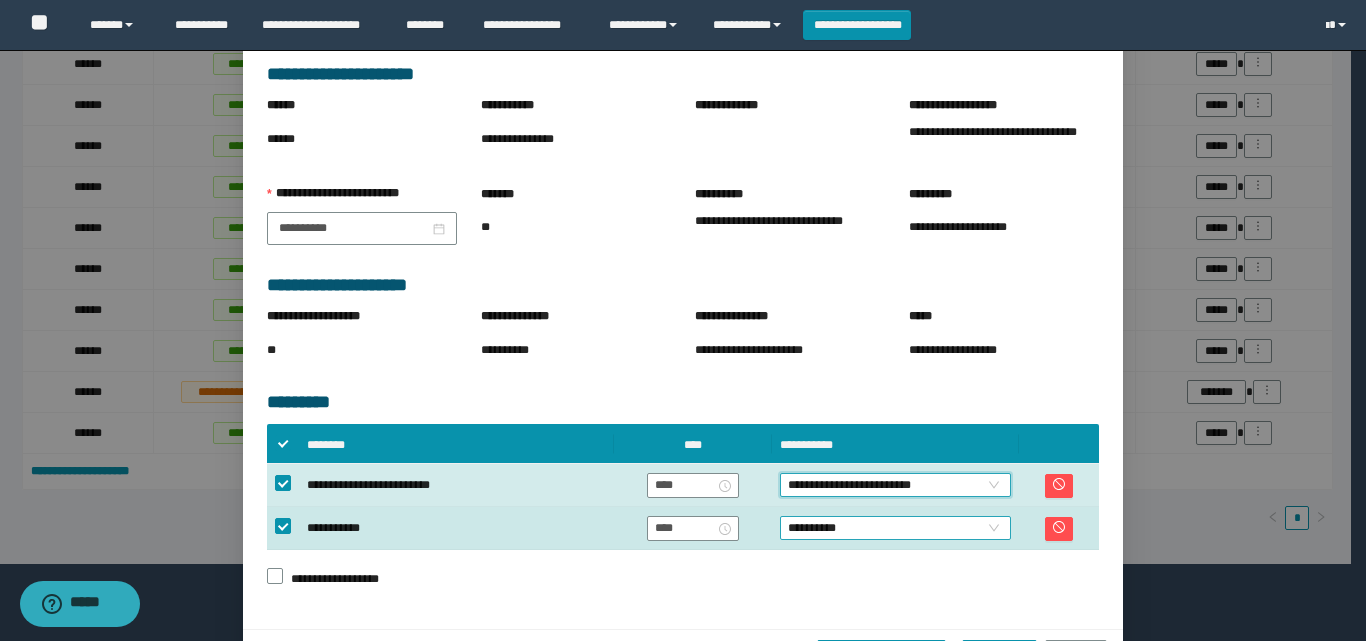 click on "**********" at bounding box center [895, 528] 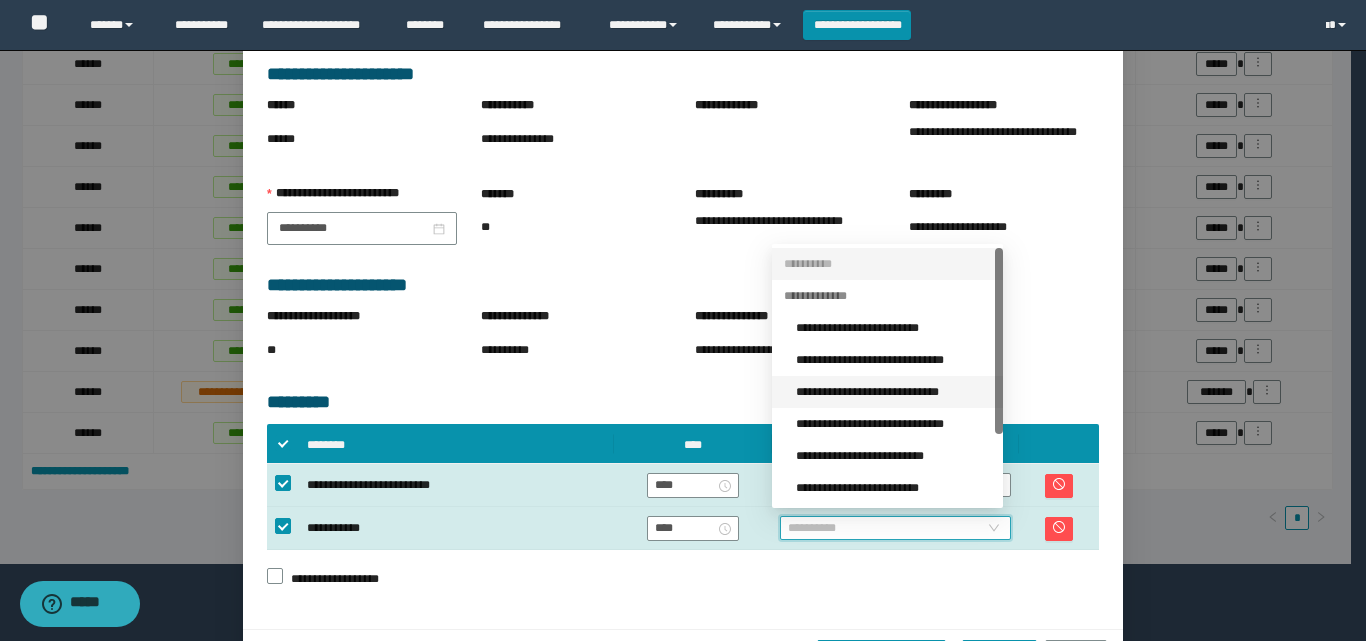 click on "**********" at bounding box center [893, 392] 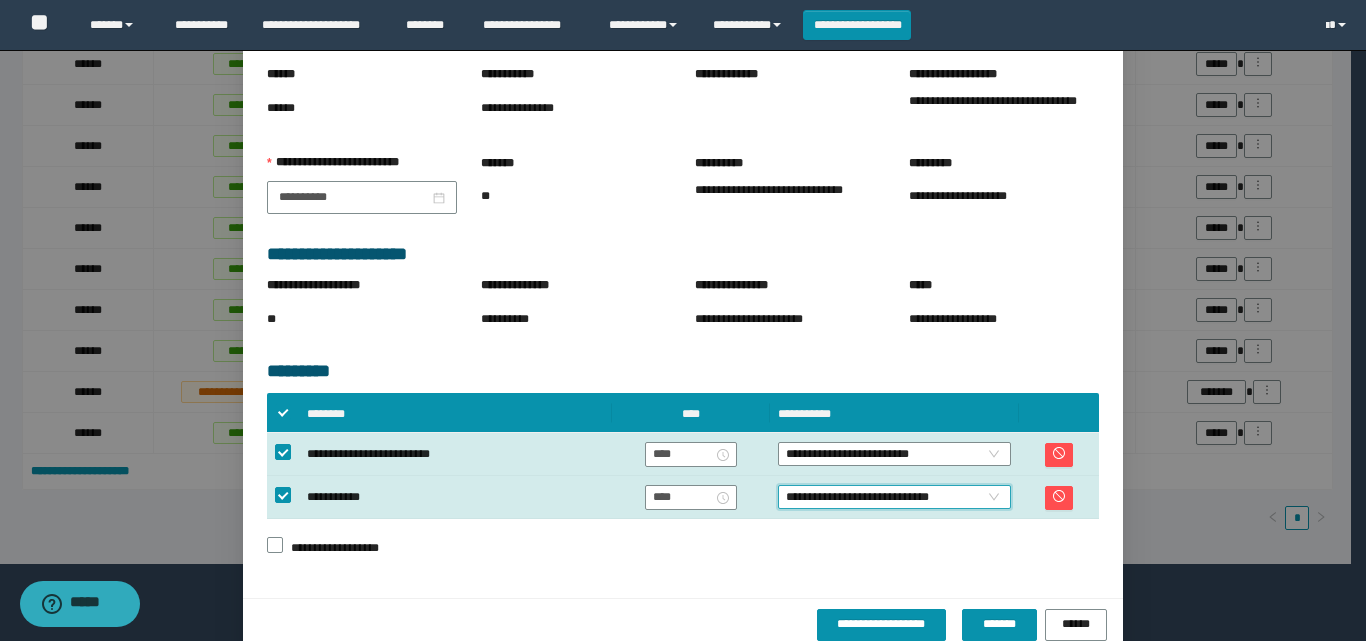scroll, scrollTop: 191, scrollLeft: 0, axis: vertical 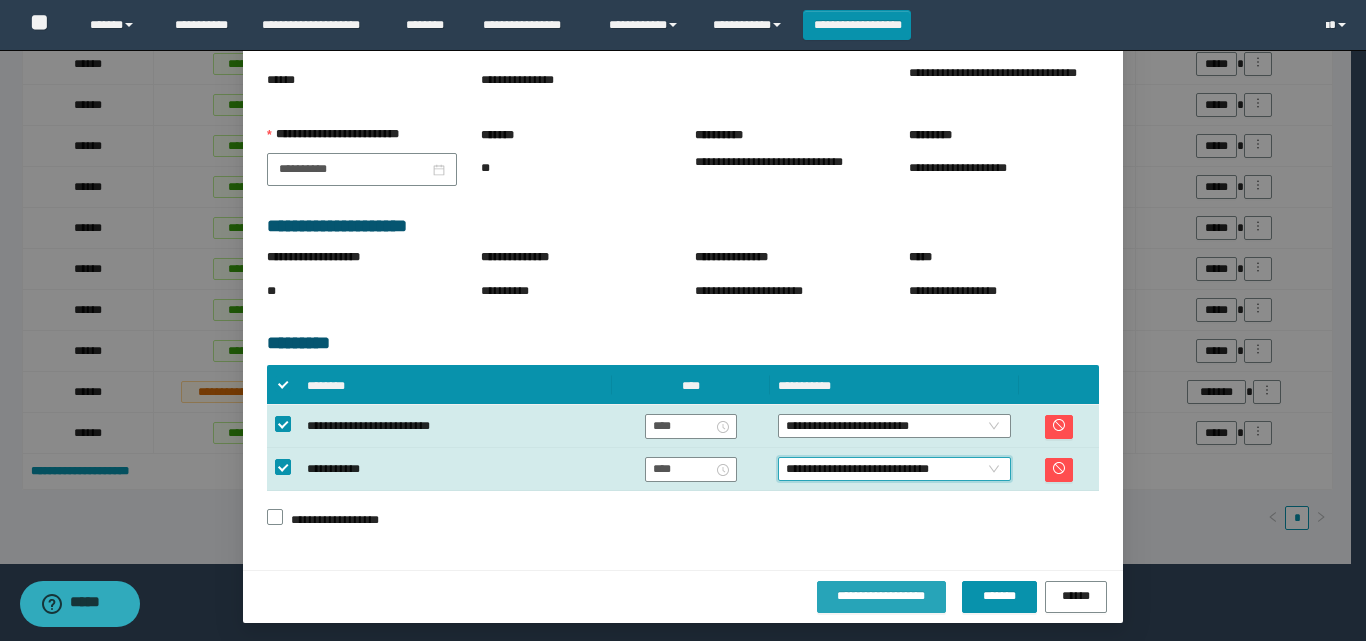 click on "**********" at bounding box center (882, 596) 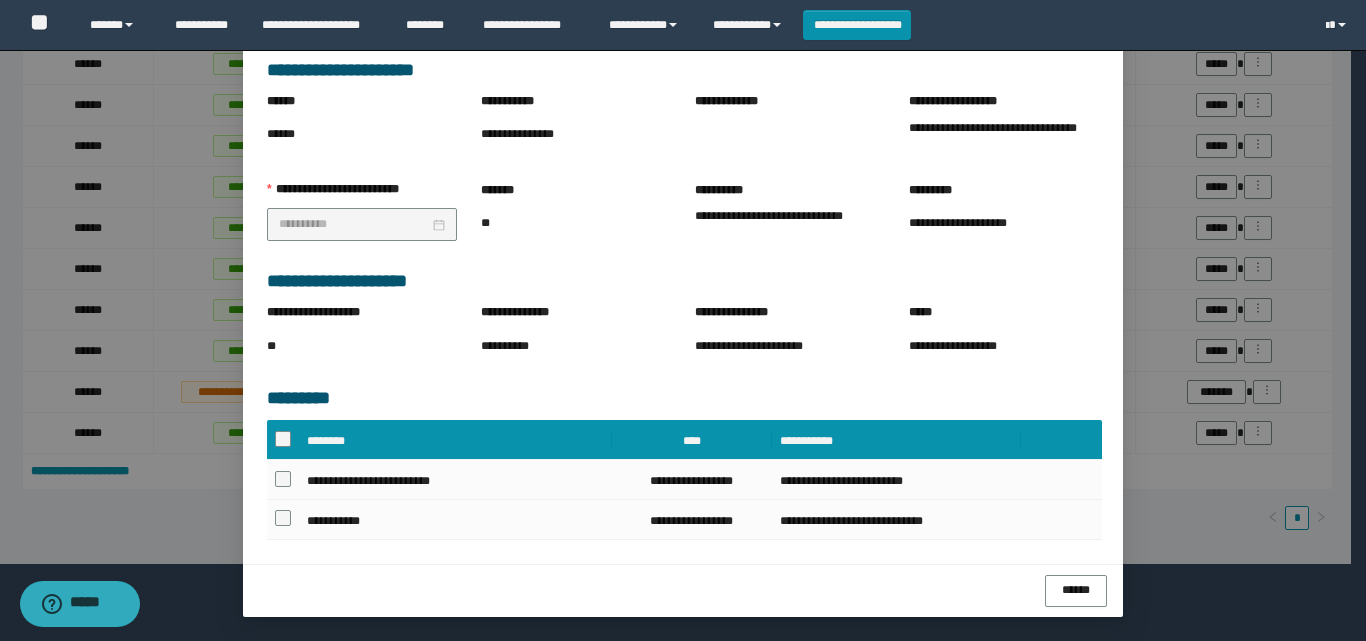 scroll, scrollTop: 183, scrollLeft: 0, axis: vertical 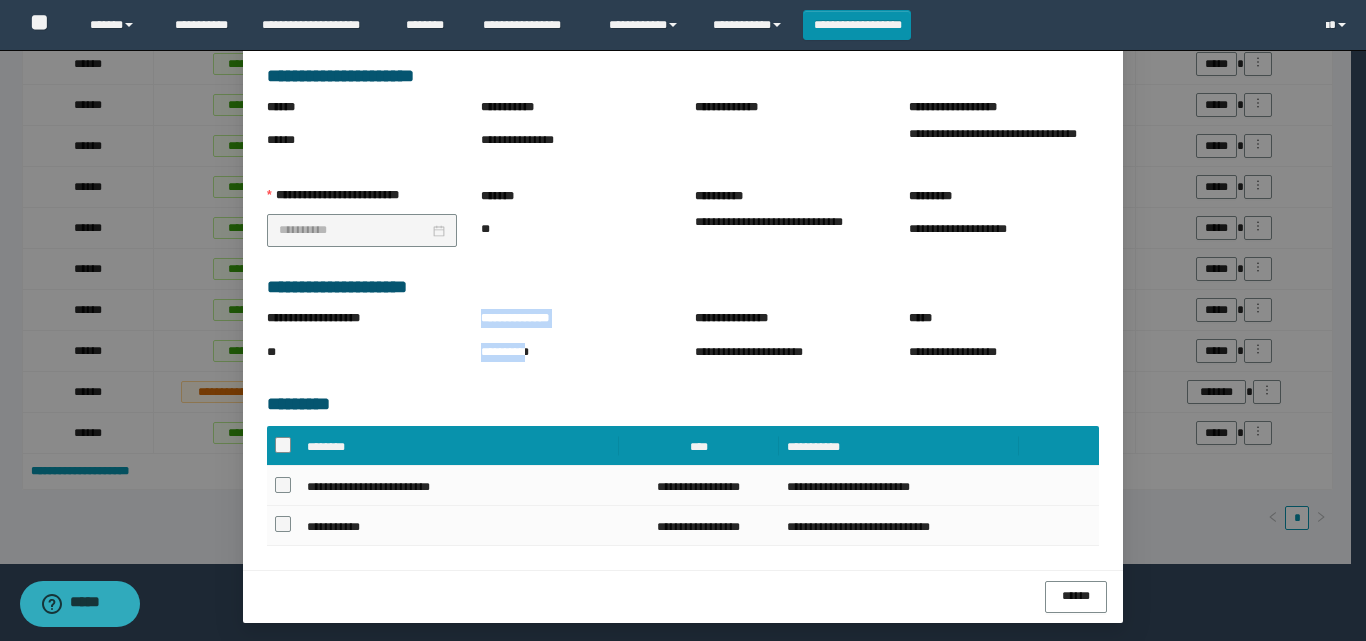 click on "**********" at bounding box center [517, 352] 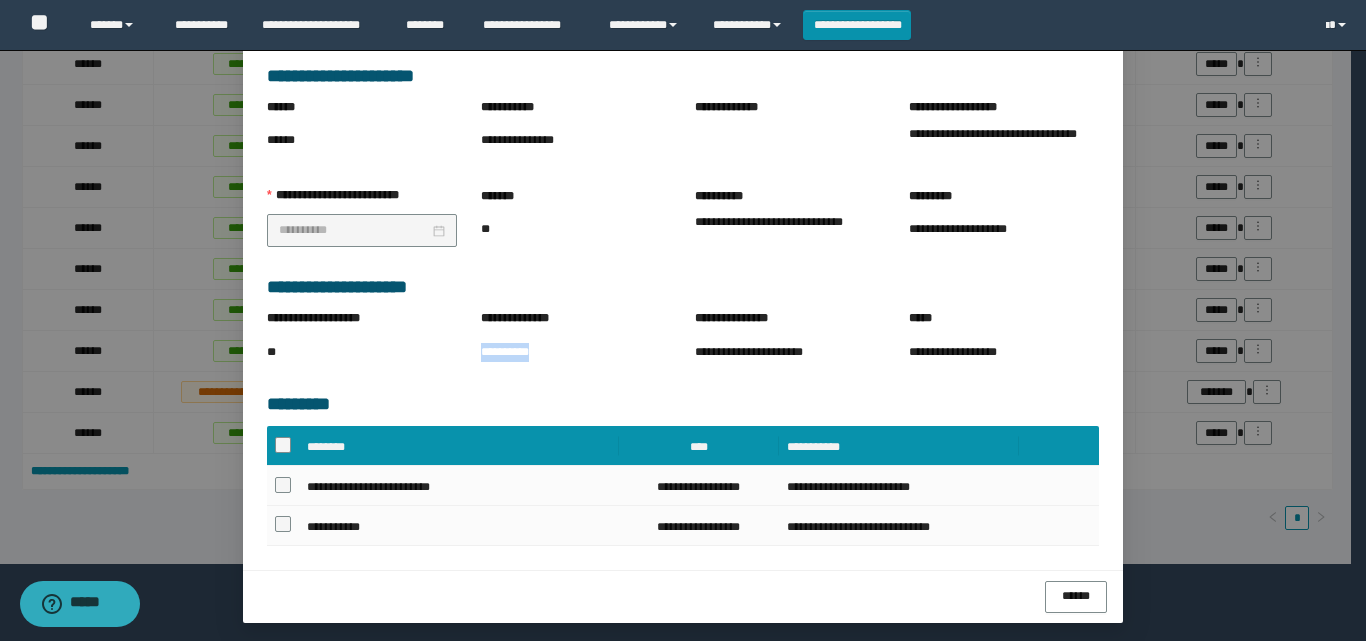 drag, startPoint x: 544, startPoint y: 356, endPoint x: 472, endPoint y: 362, distance: 72.249565 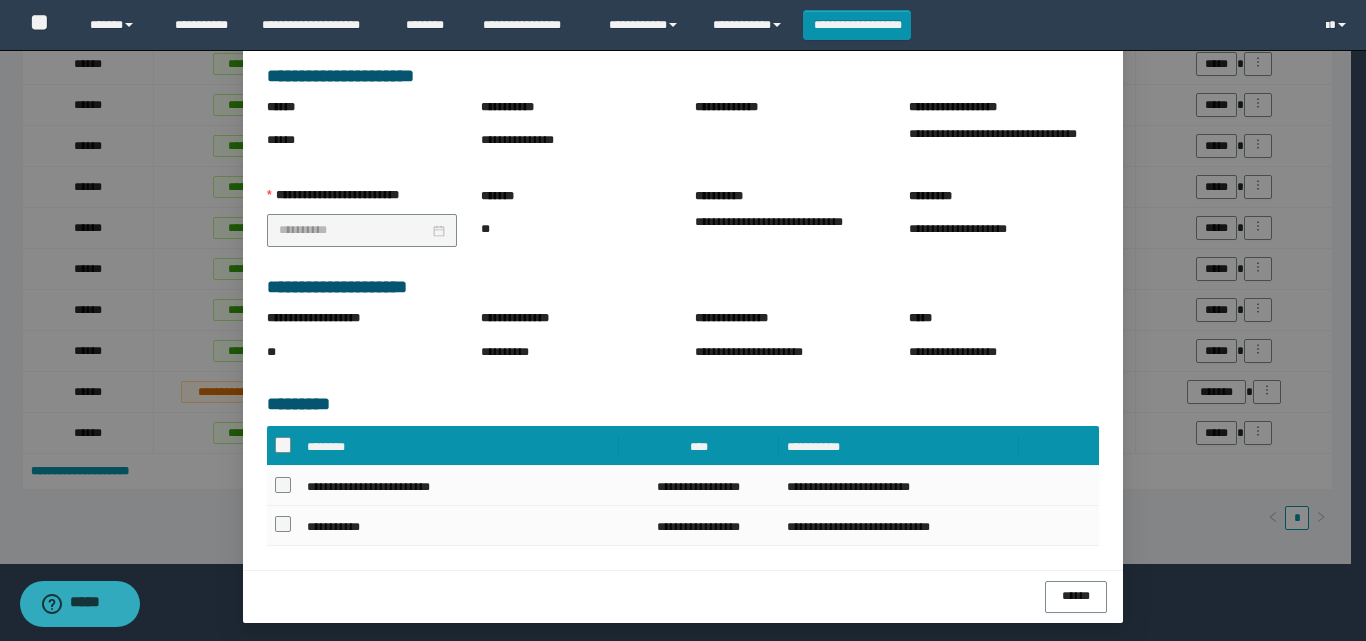 click on "******" at bounding box center (683, 596) 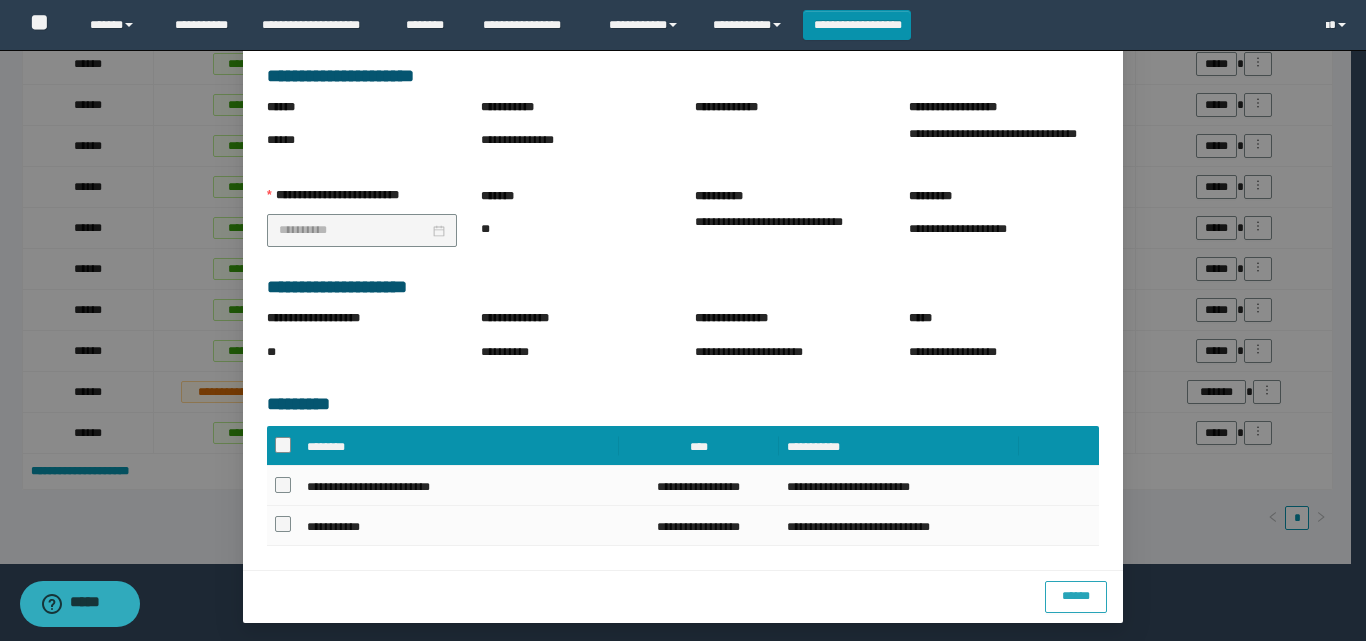 click on "******" at bounding box center [1076, 596] 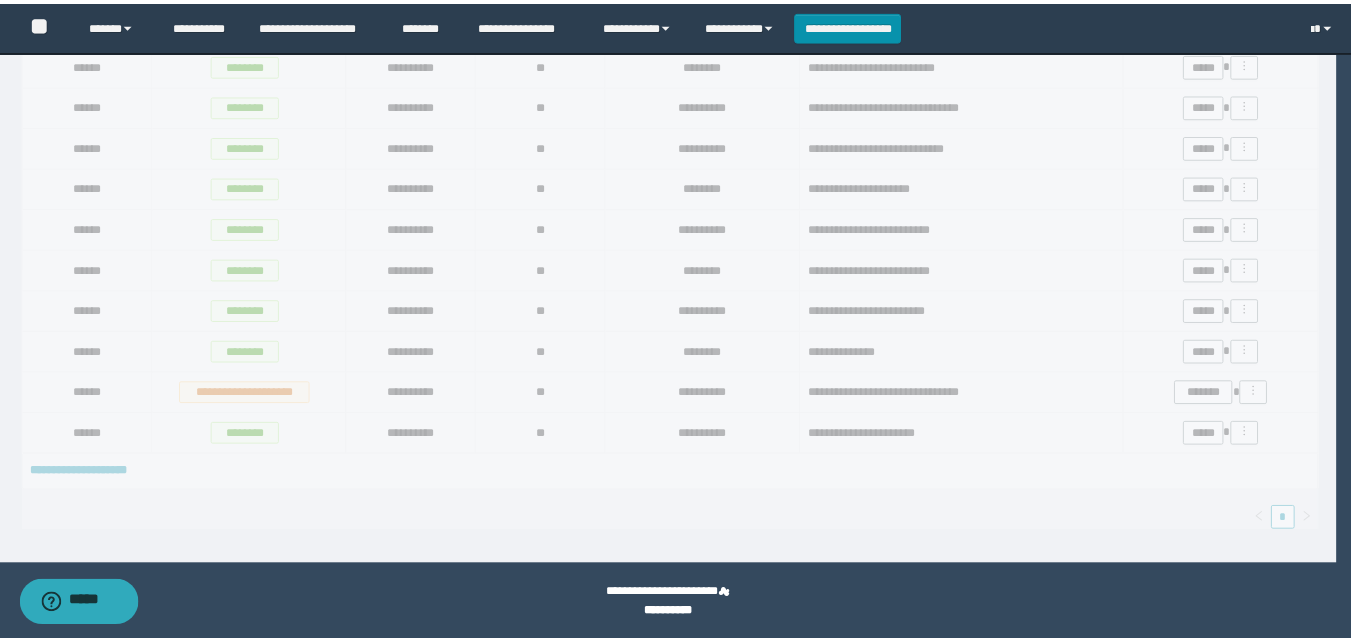 scroll, scrollTop: 83, scrollLeft: 0, axis: vertical 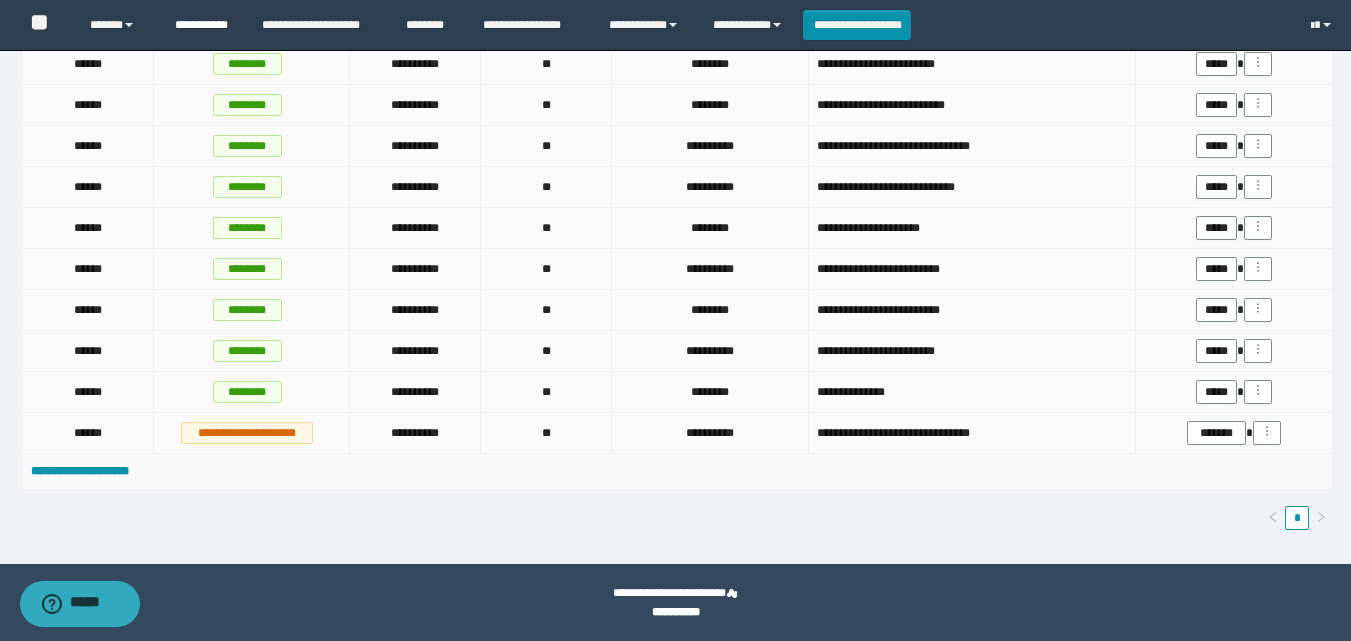 click on "**********" at bounding box center [203, 25] 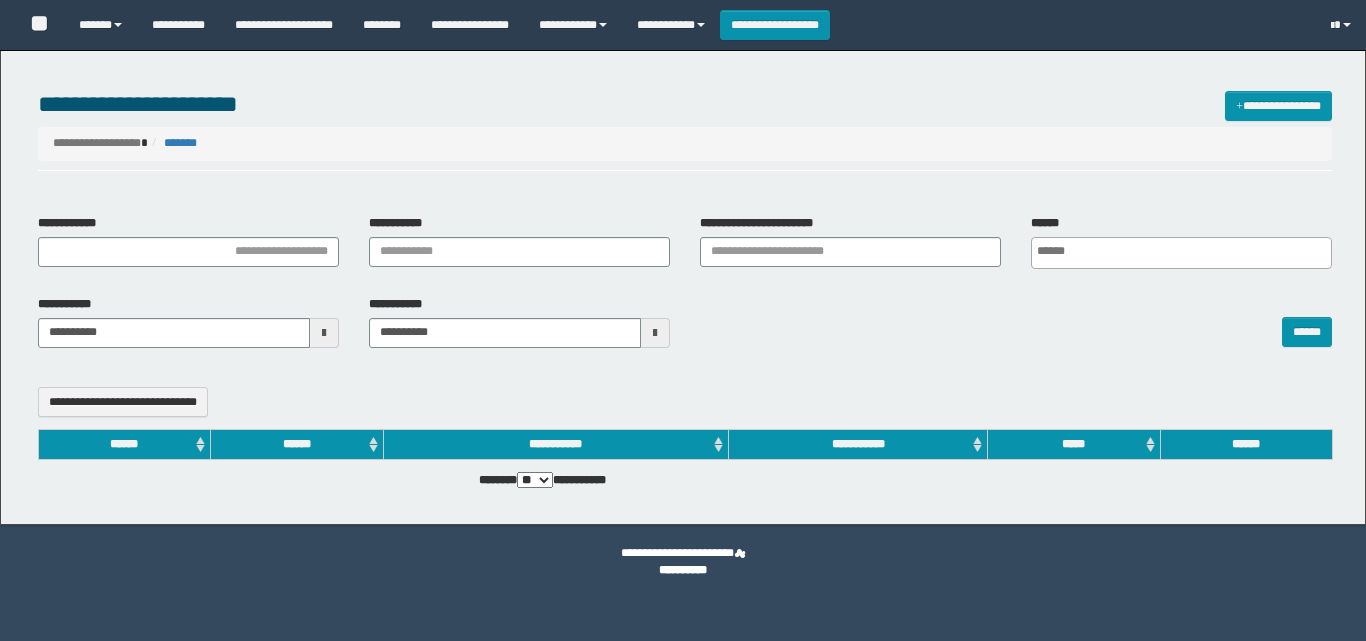 select 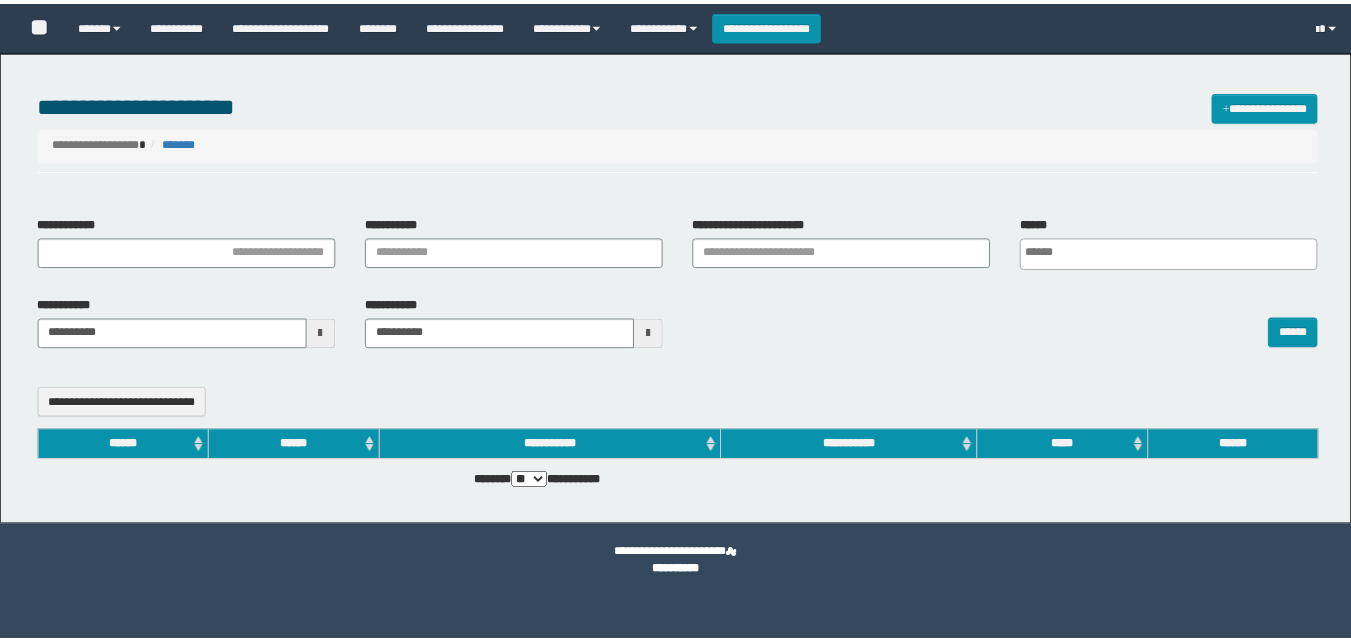 scroll, scrollTop: 0, scrollLeft: 0, axis: both 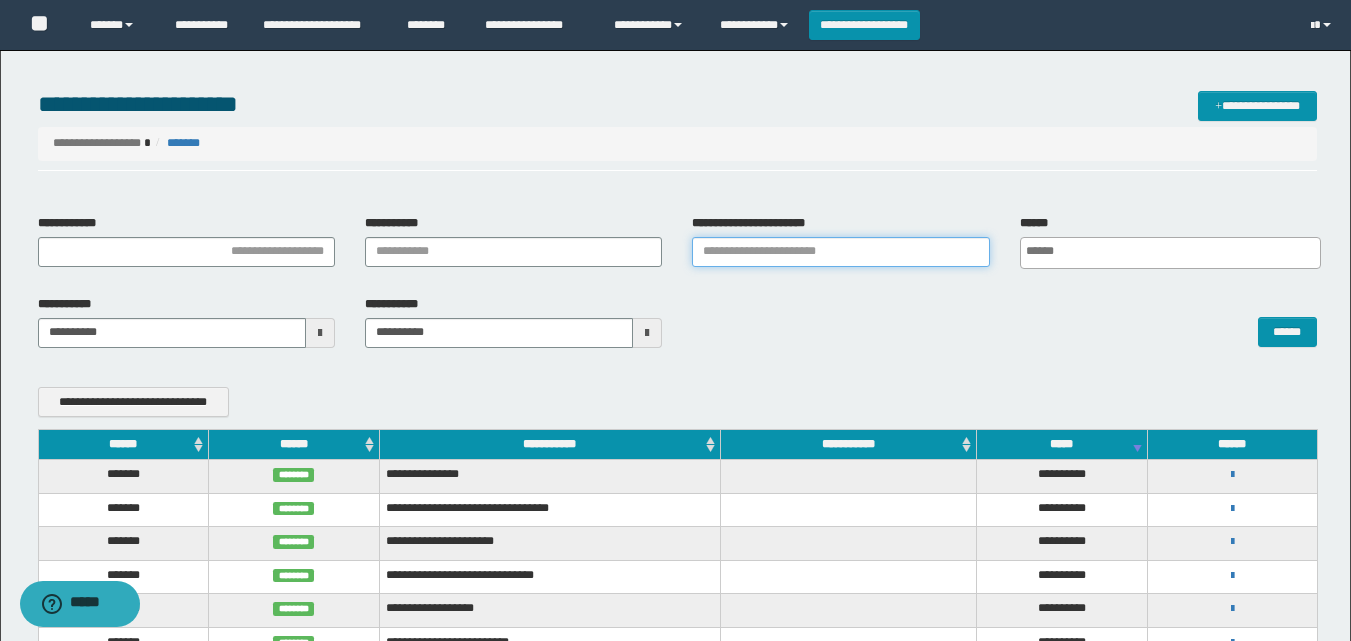 click on "**********" at bounding box center (840, 252) 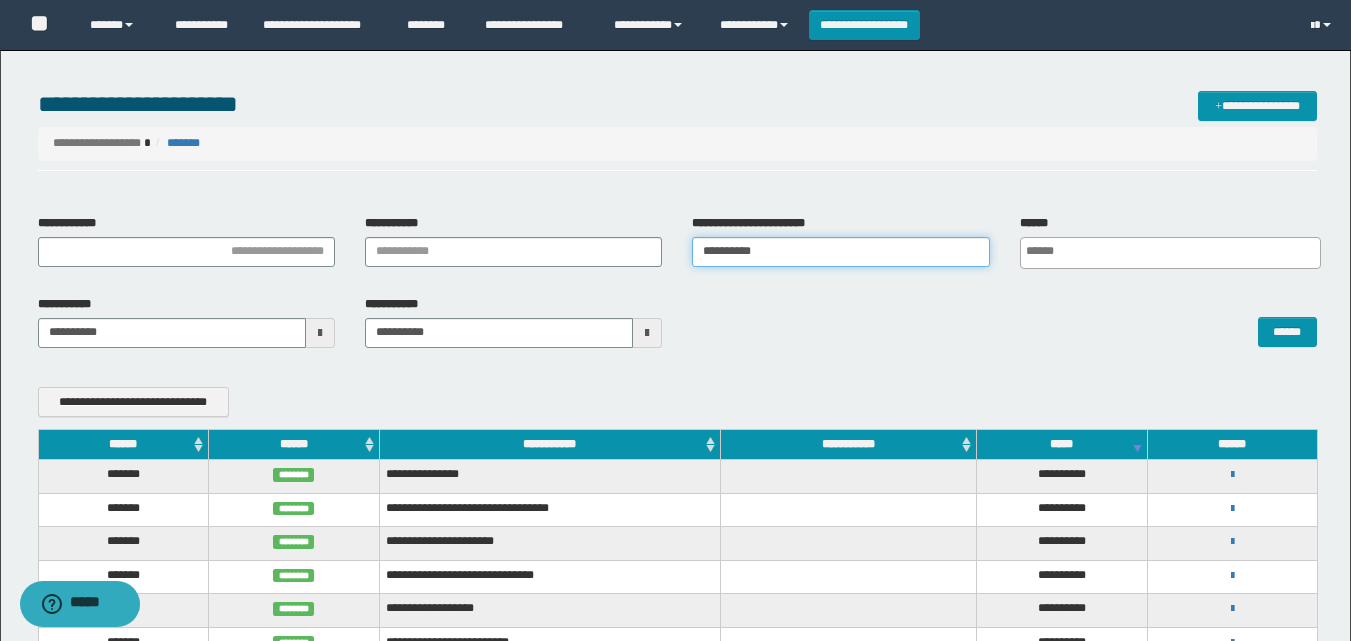 type on "**********" 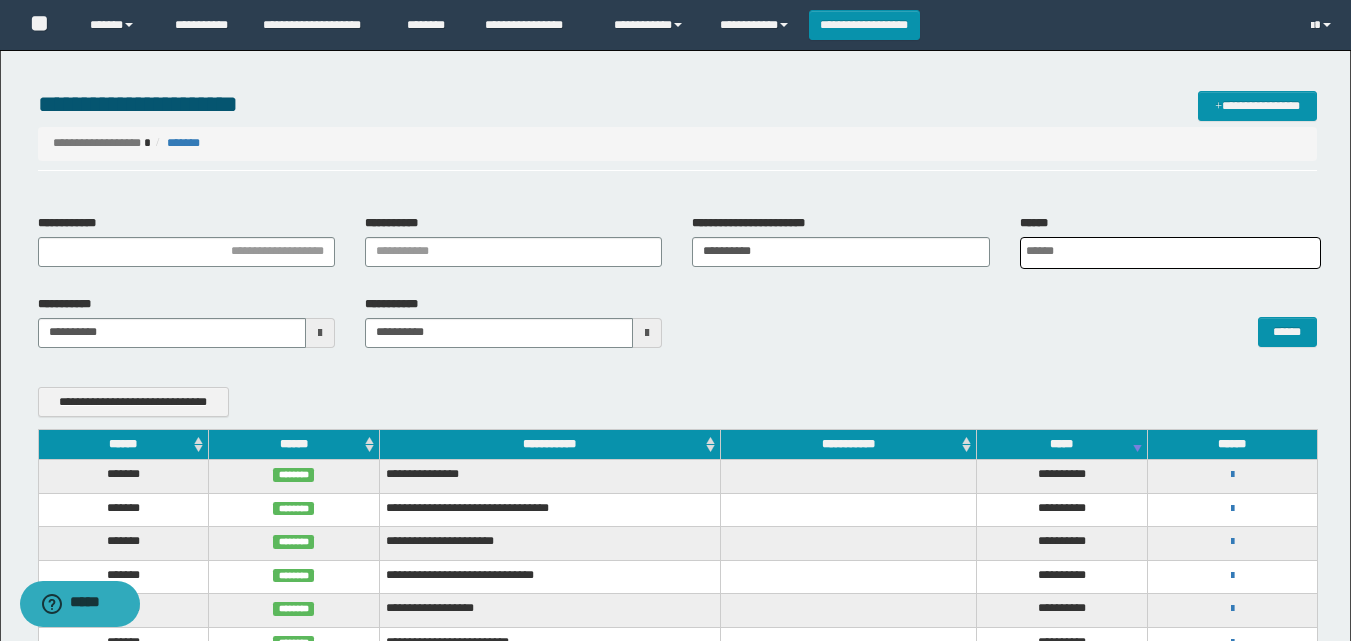 scroll, scrollTop: 0, scrollLeft: 5, axis: horizontal 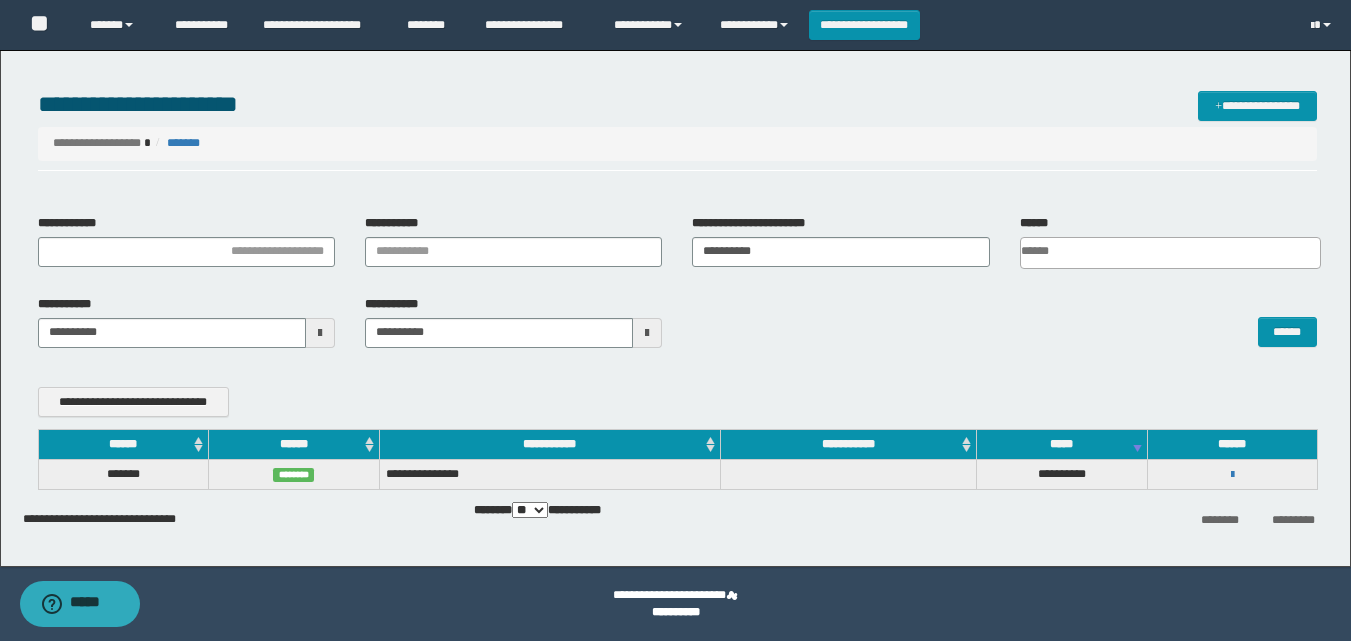 click on "**********" at bounding box center [1232, 474] 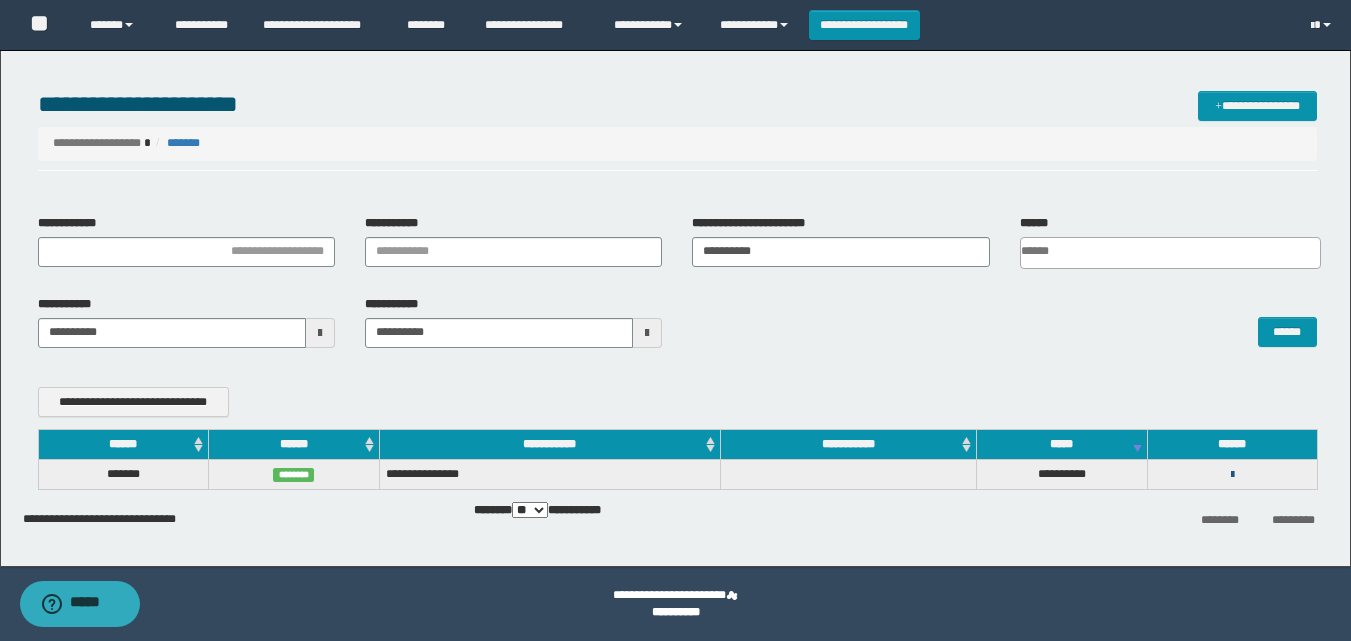 click at bounding box center (1232, 475) 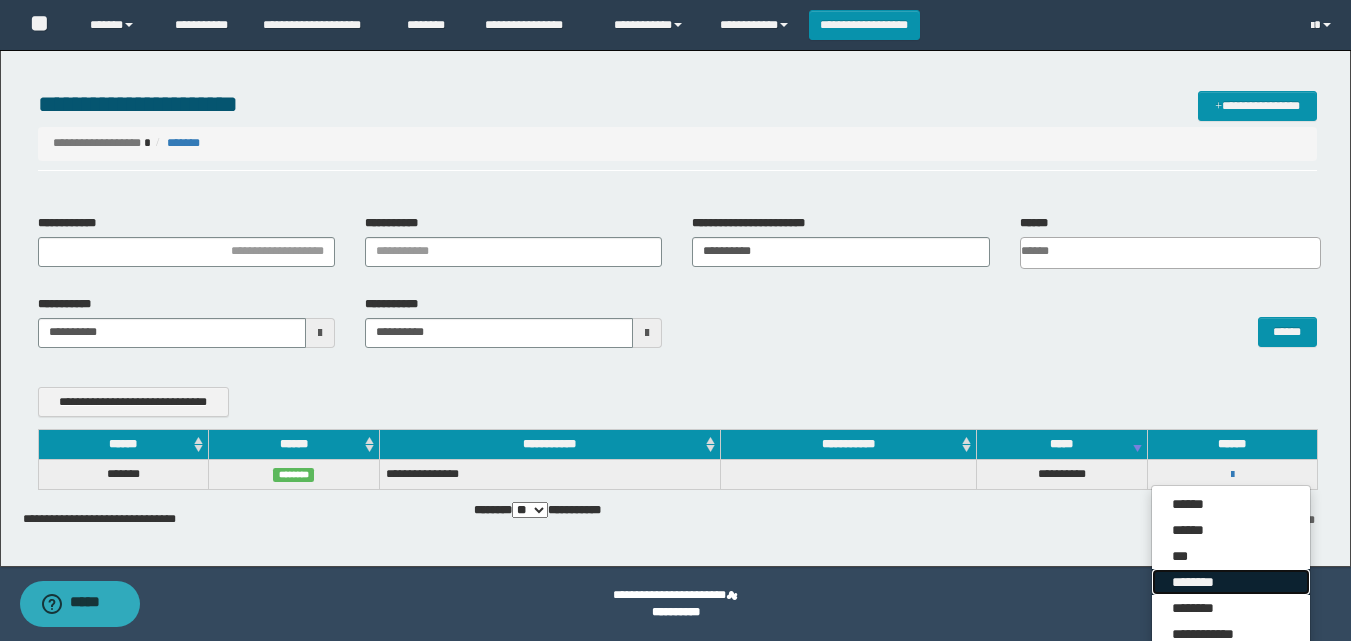 click on "********" at bounding box center [1231, 582] 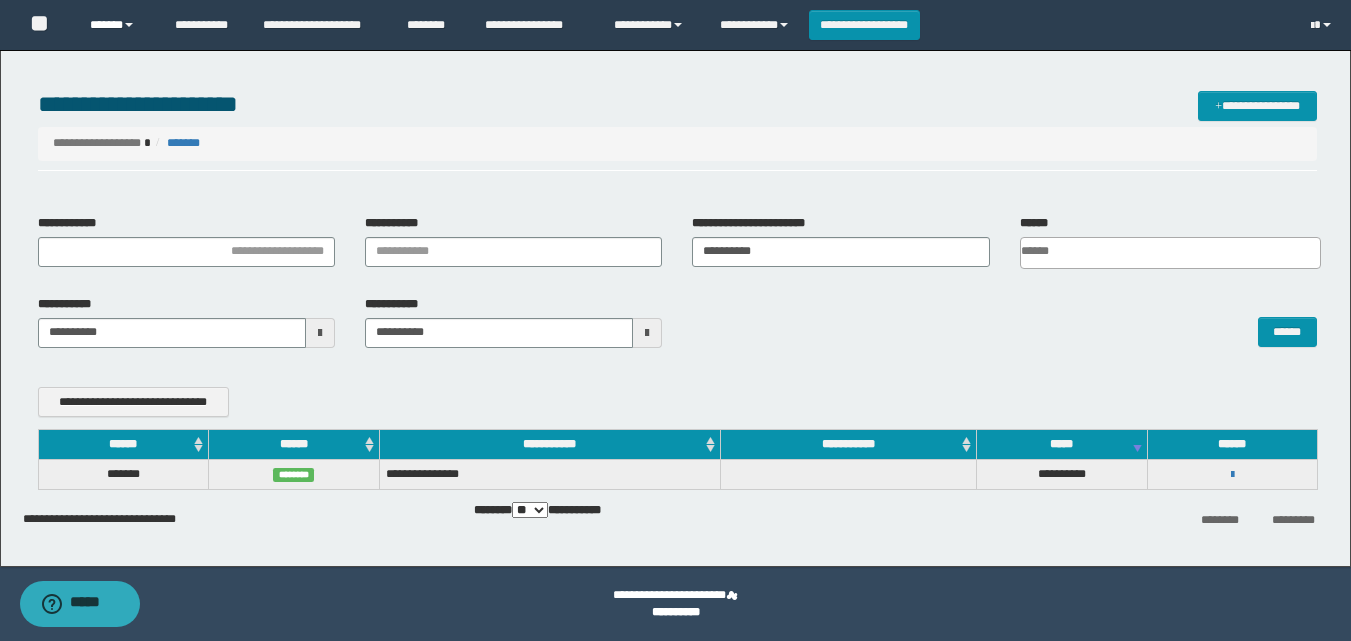 click on "******" at bounding box center [117, 25] 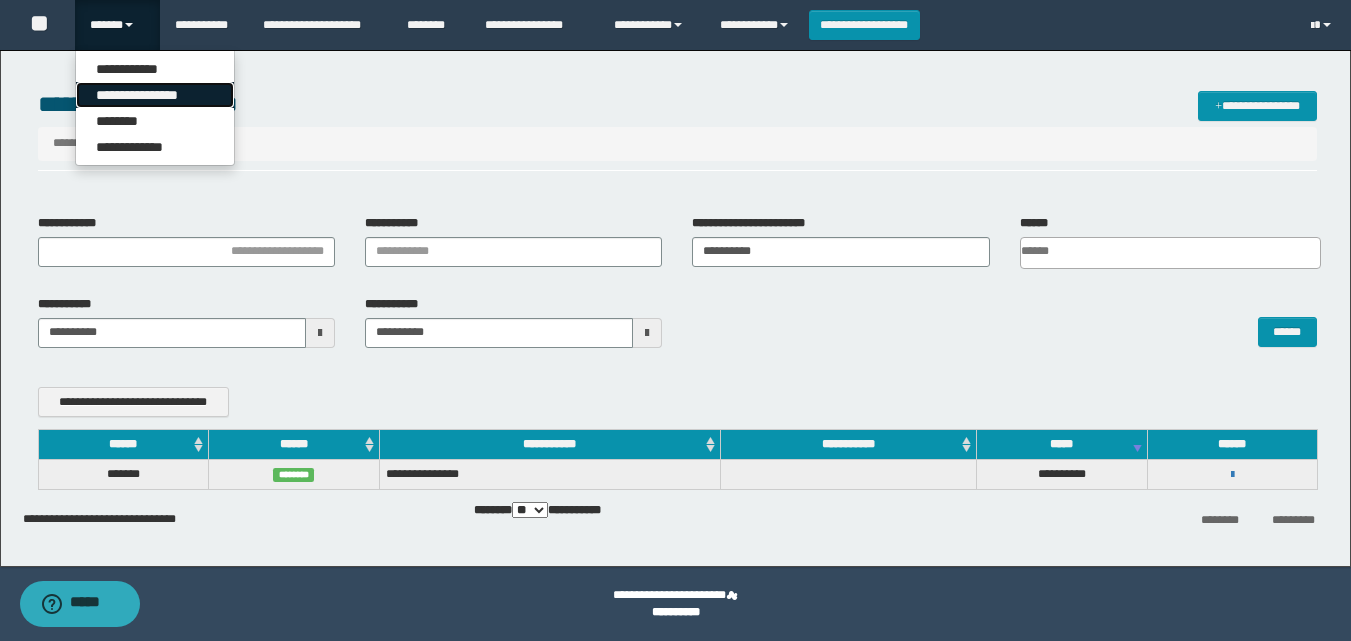 click on "**********" at bounding box center (155, 95) 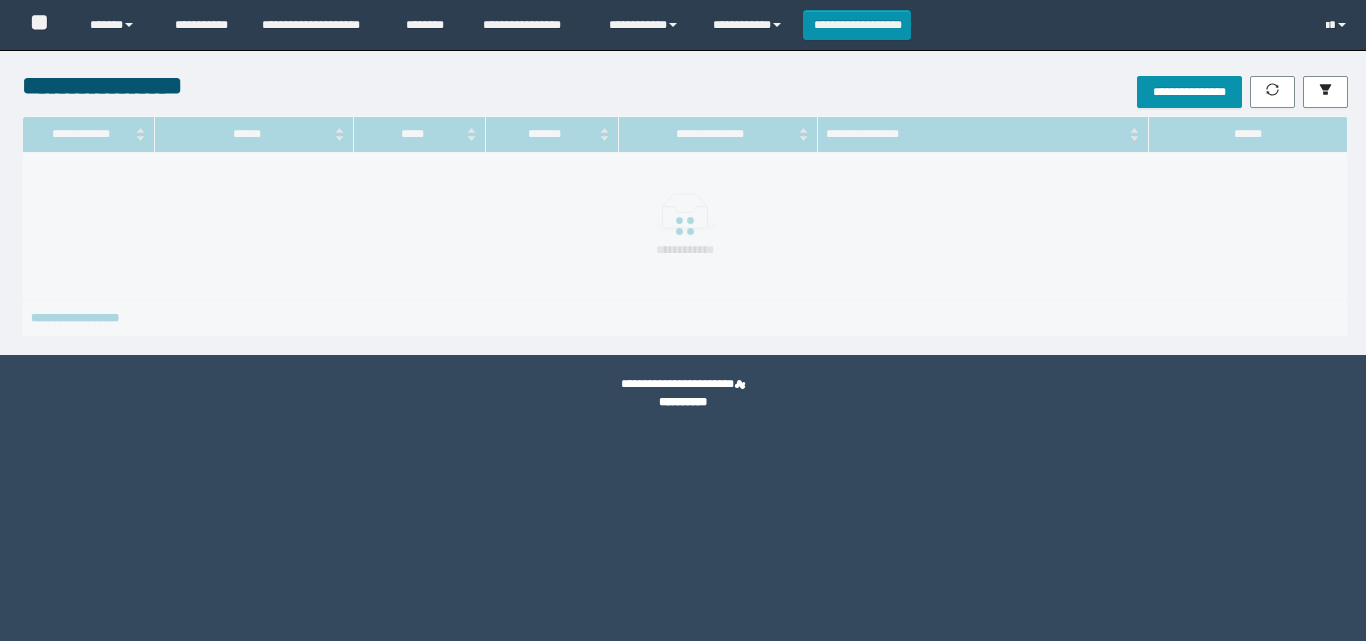 scroll, scrollTop: 0, scrollLeft: 0, axis: both 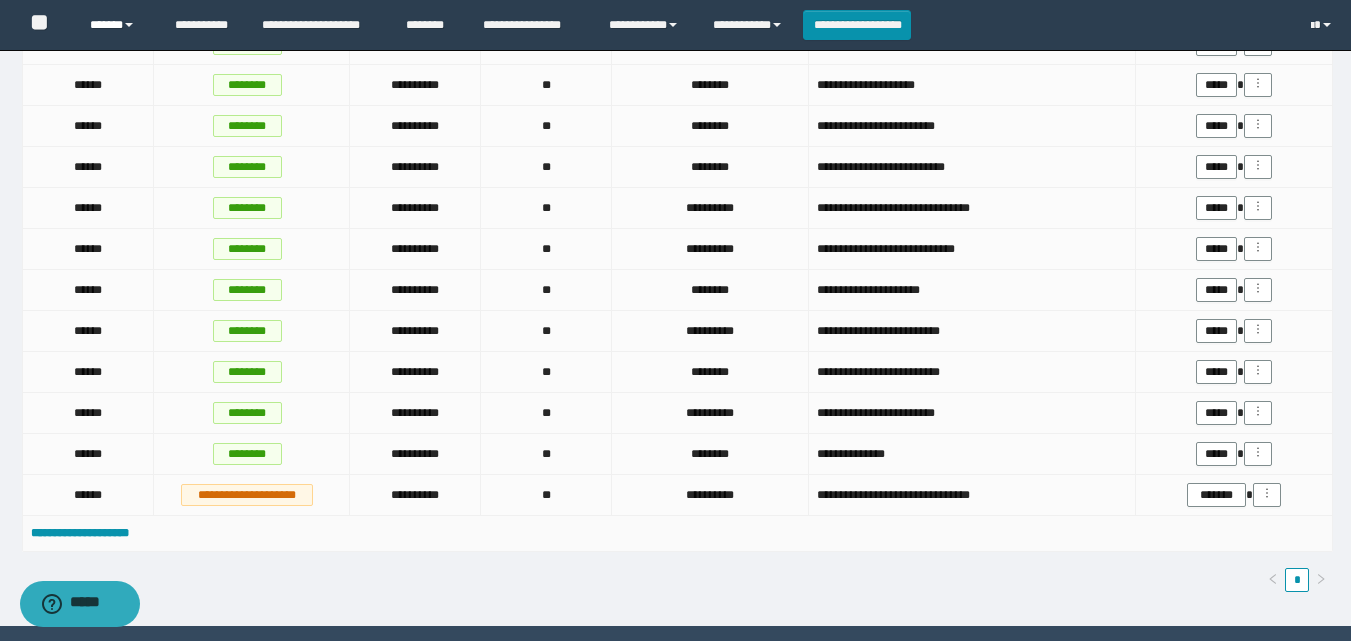 click on "******" at bounding box center [117, 25] 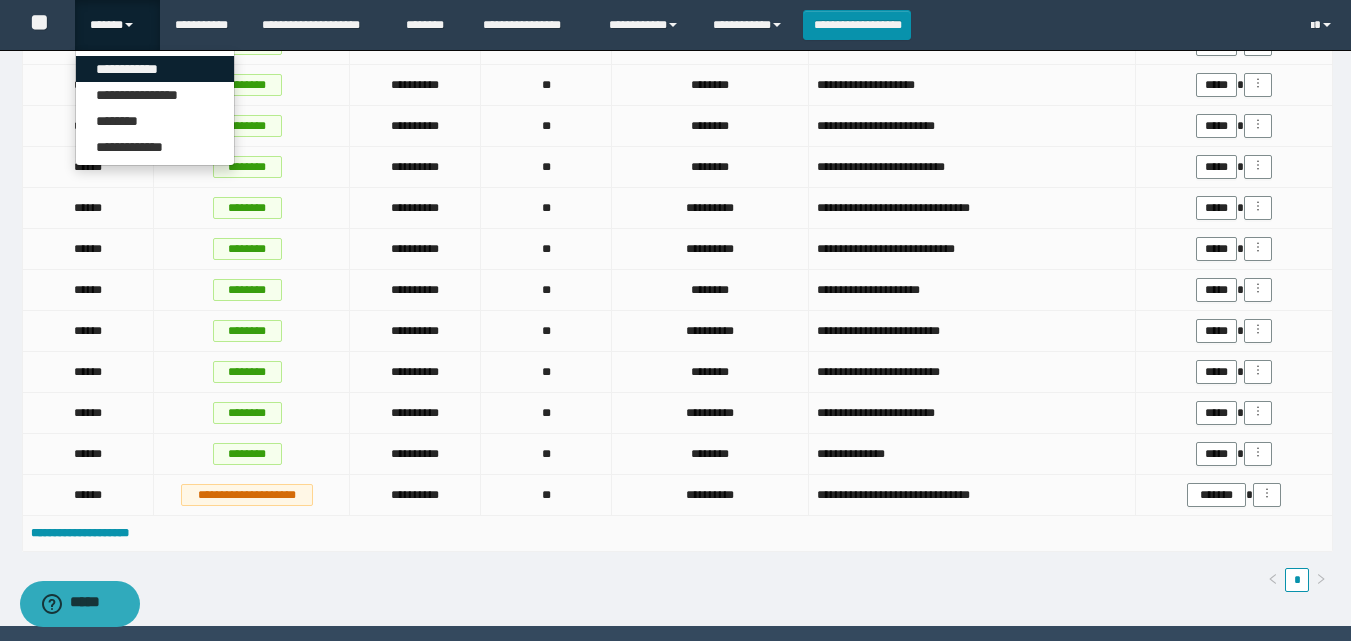 click on "**********" at bounding box center (155, 69) 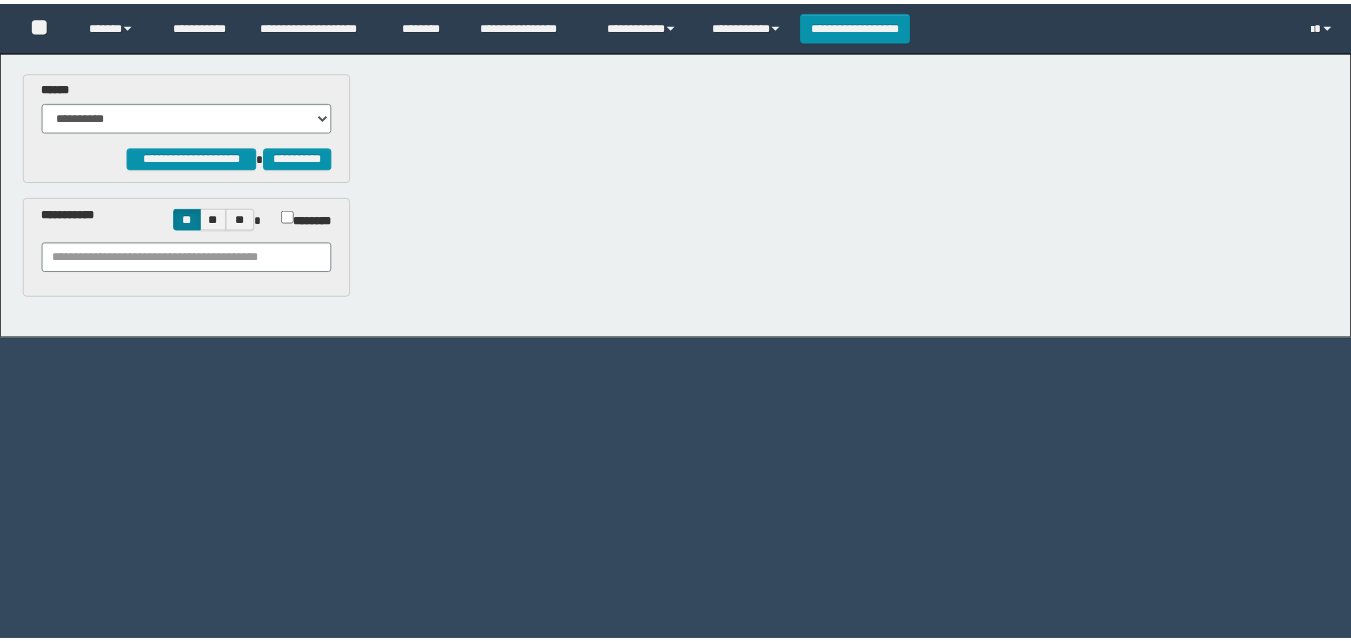 scroll, scrollTop: 0, scrollLeft: 0, axis: both 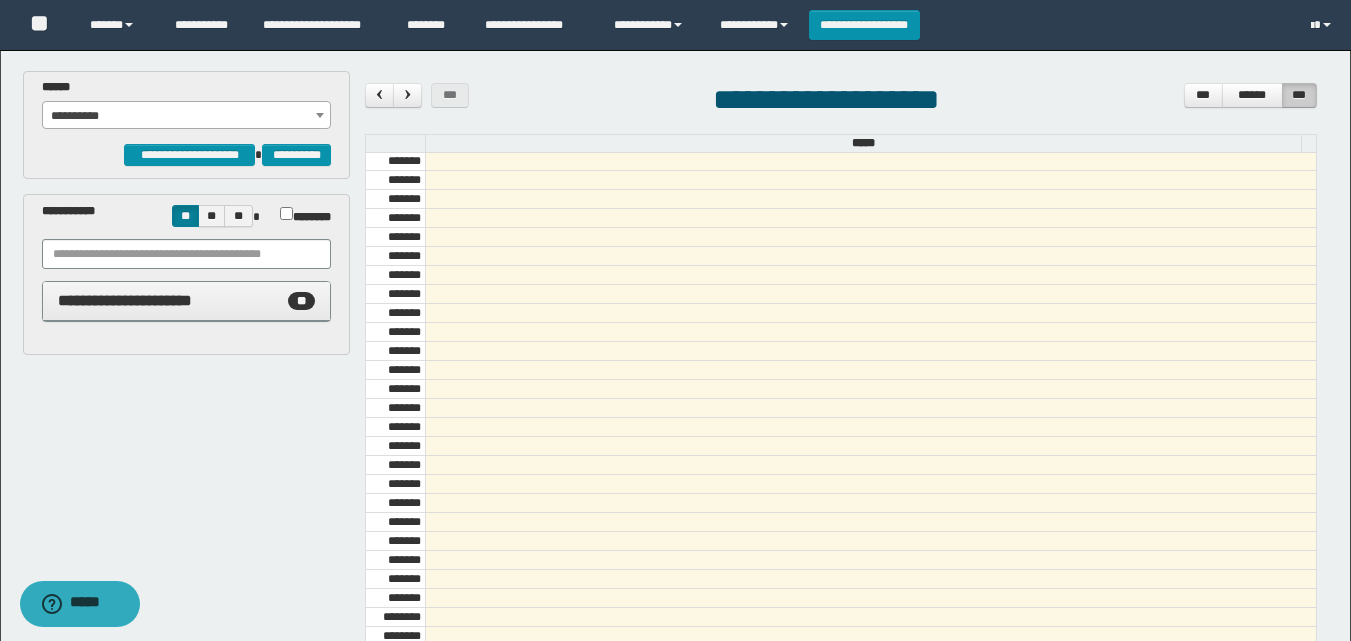 click on "**********" at bounding box center [186, 116] 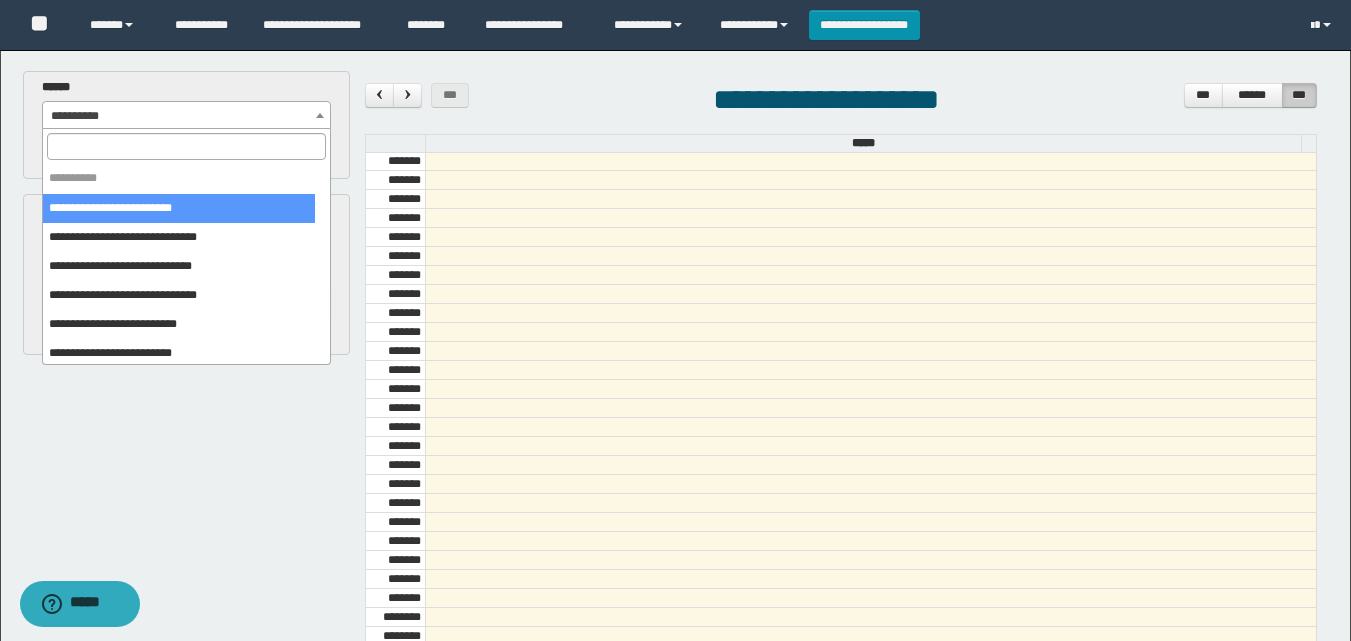 click on "**********" at bounding box center (186, 264) 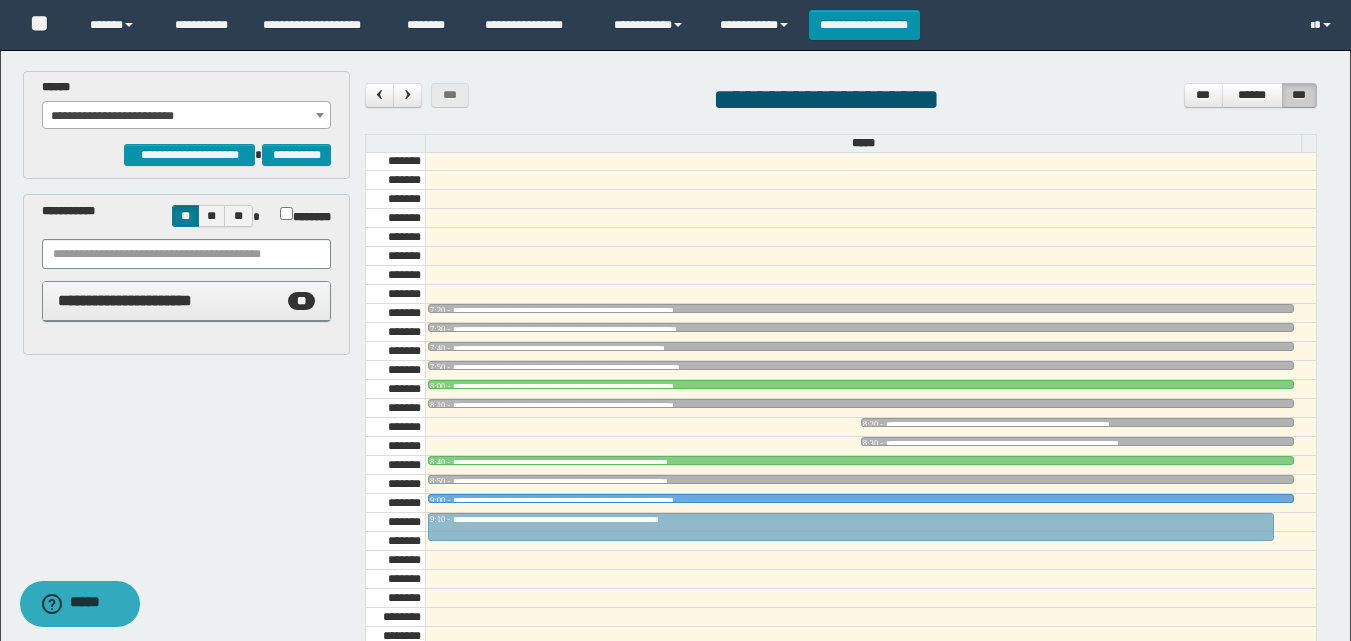 drag, startPoint x: 680, startPoint y: 423, endPoint x: 655, endPoint y: 527, distance: 106.96261 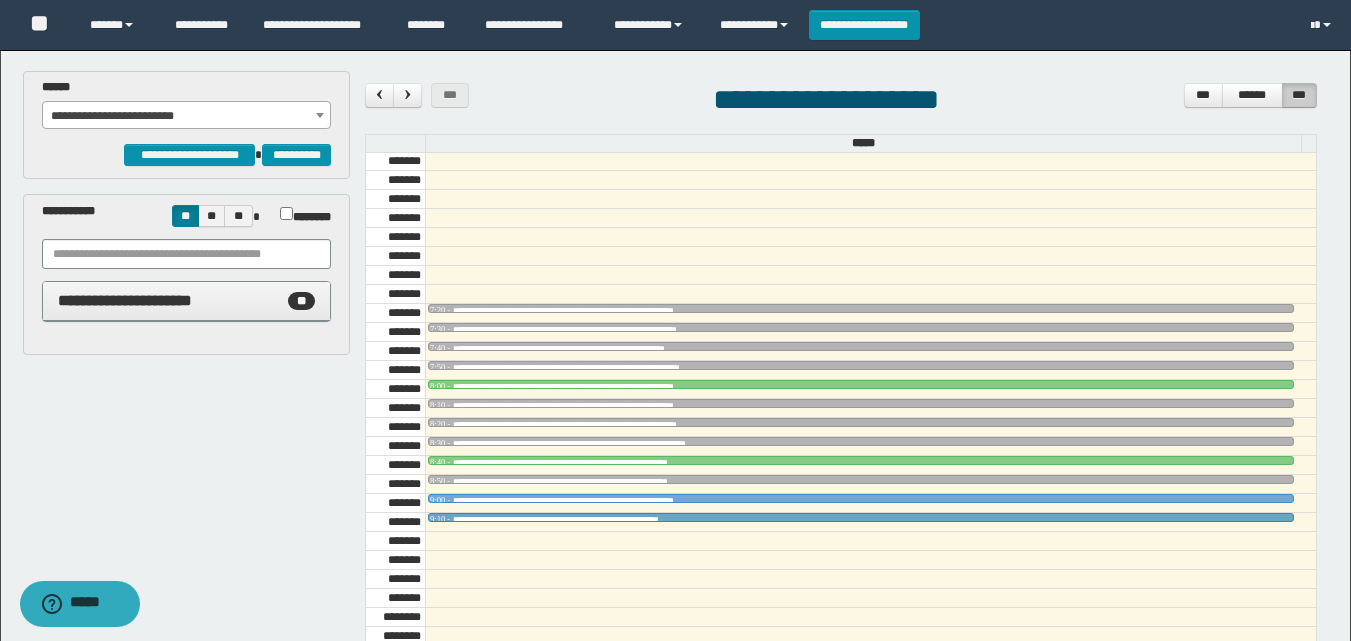 drag, startPoint x: 630, startPoint y: 535, endPoint x: 634, endPoint y: 512, distance: 23.345236 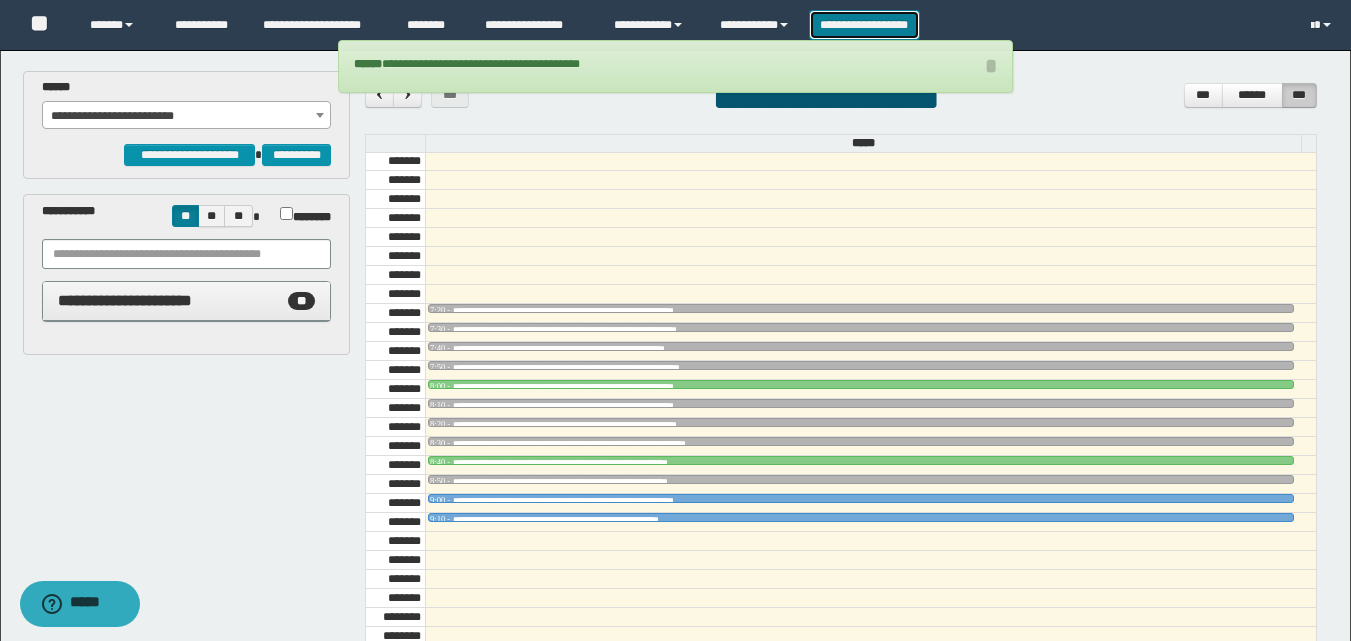 click on "**********" at bounding box center [864, 25] 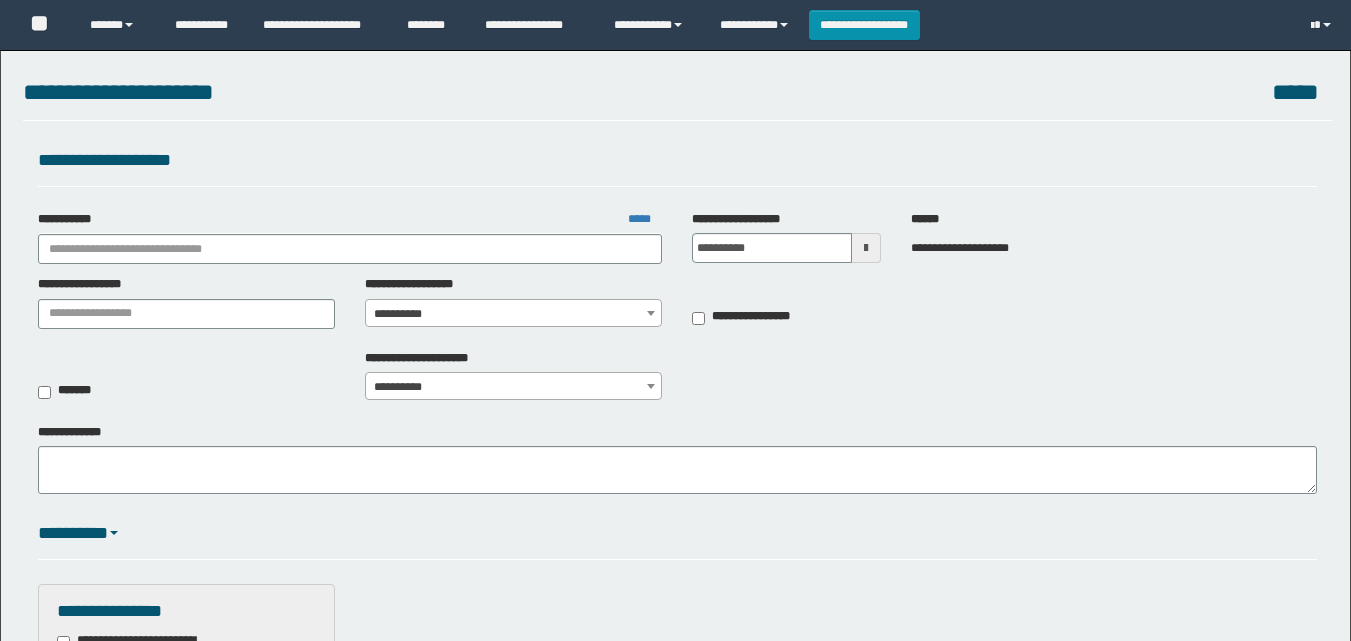 scroll, scrollTop: 0, scrollLeft: 0, axis: both 